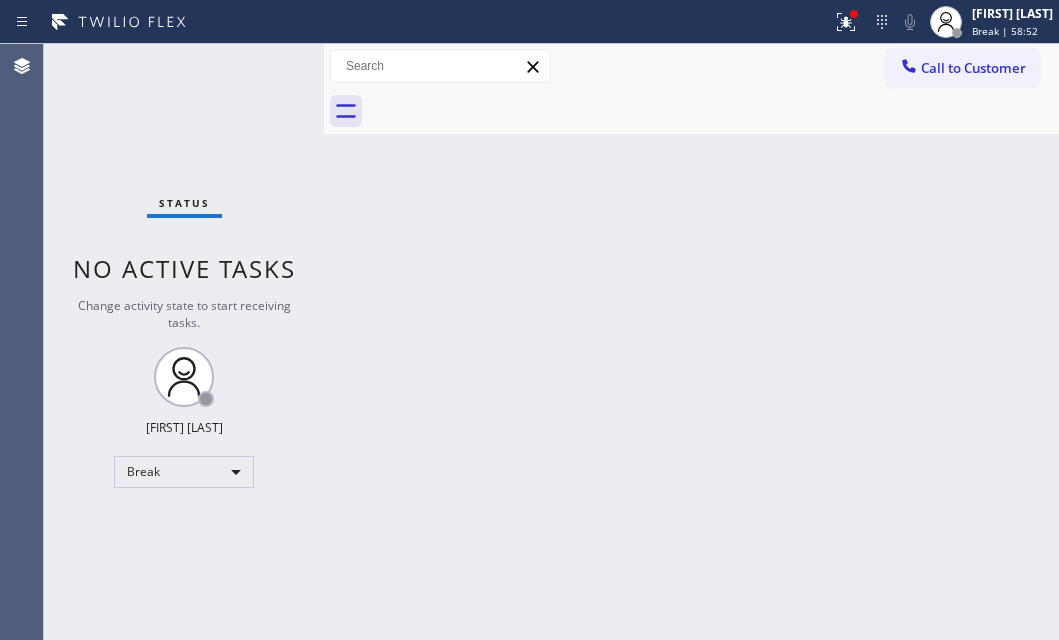 scroll, scrollTop: 0, scrollLeft: 0, axis: both 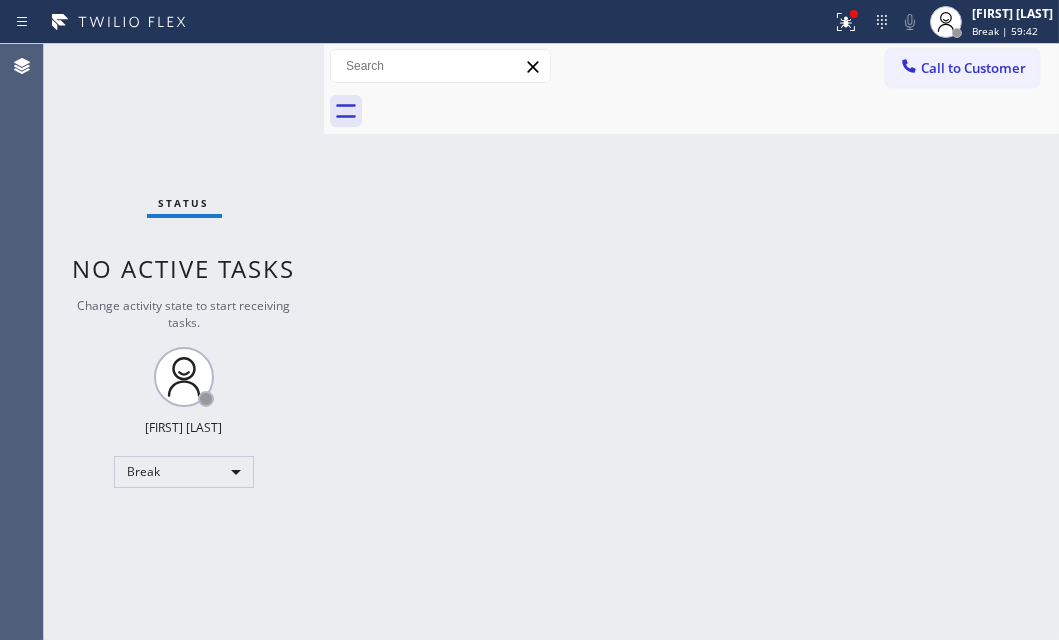 drag, startPoint x: 280, startPoint y: 355, endPoint x: 290, endPoint y: 380, distance: 26.925823 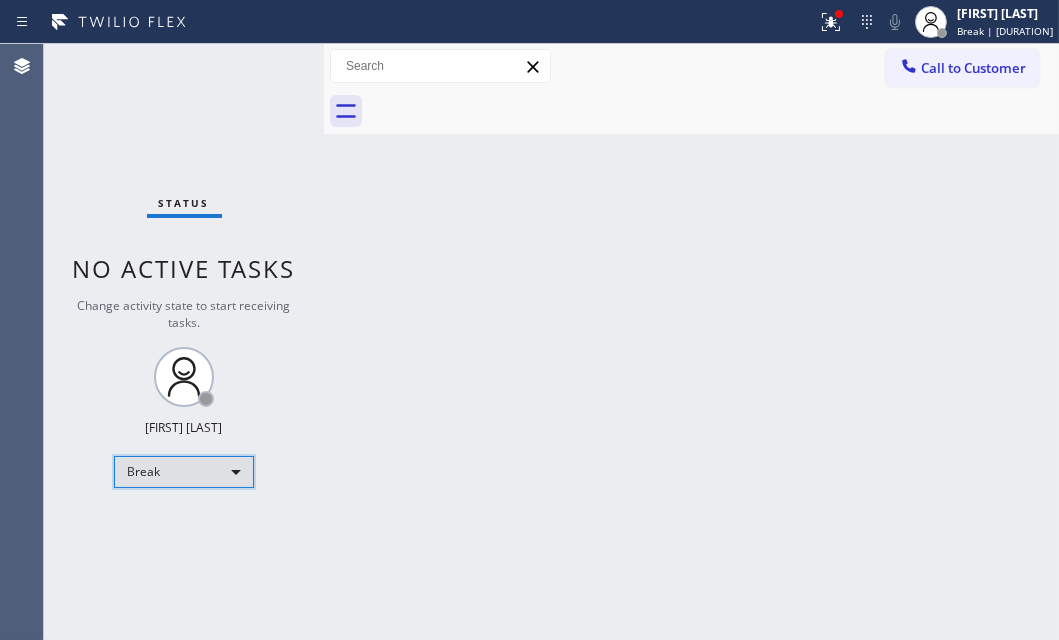 click on "Break" at bounding box center (184, 472) 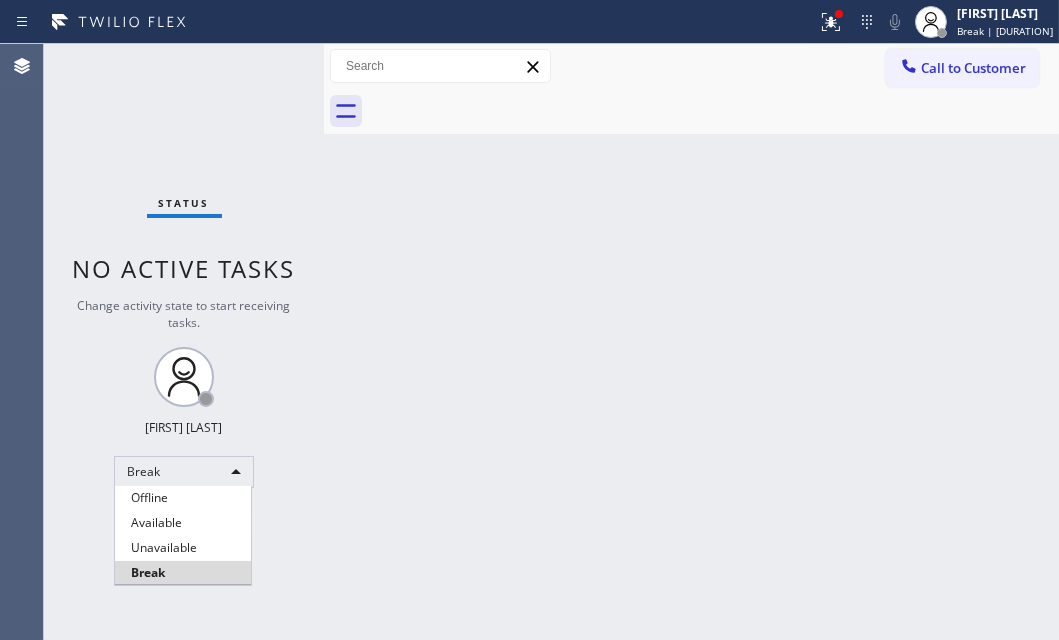 click on "Available" at bounding box center [183, 523] 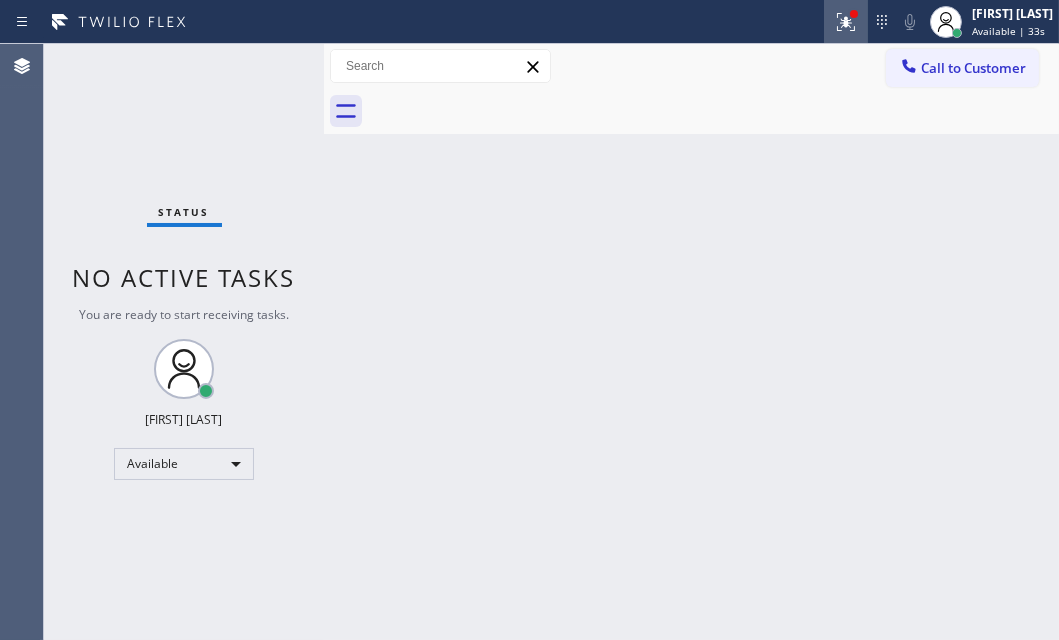 click at bounding box center [846, 22] 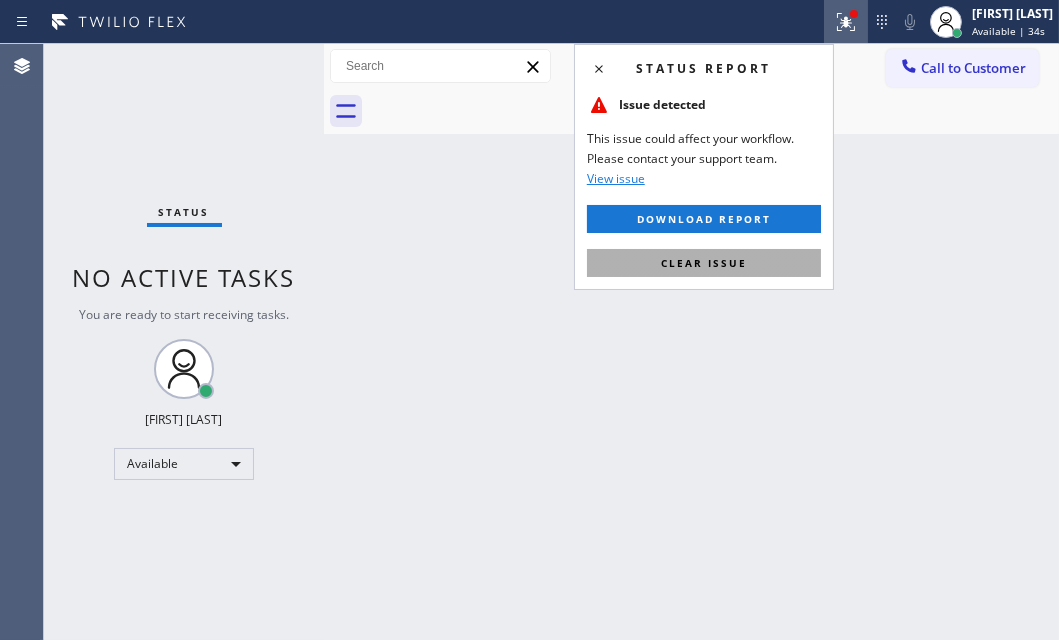 click on "Clear issue" at bounding box center (704, 263) 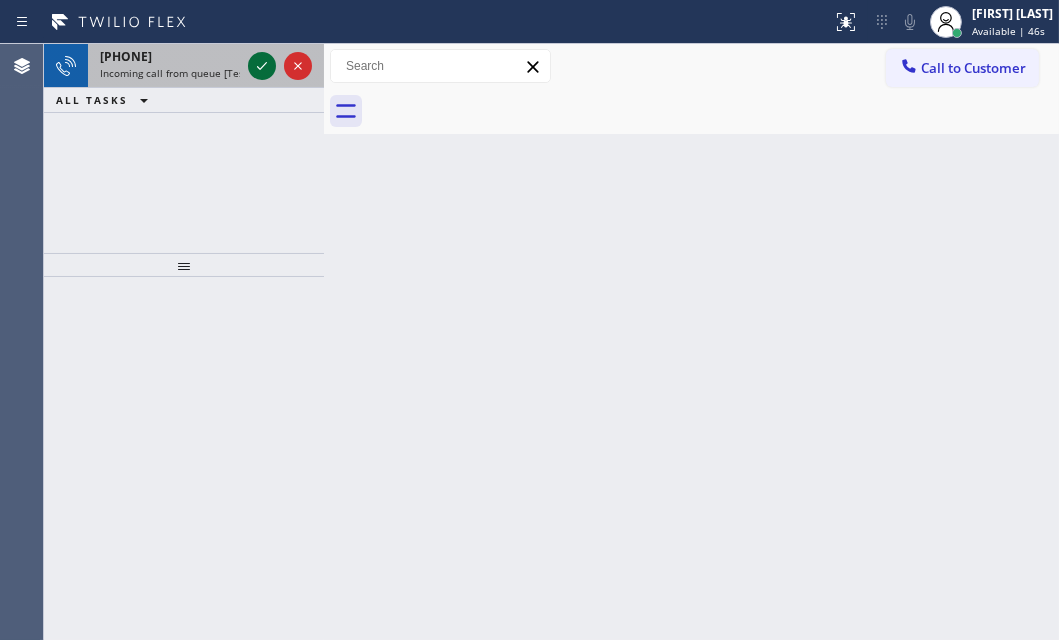 click 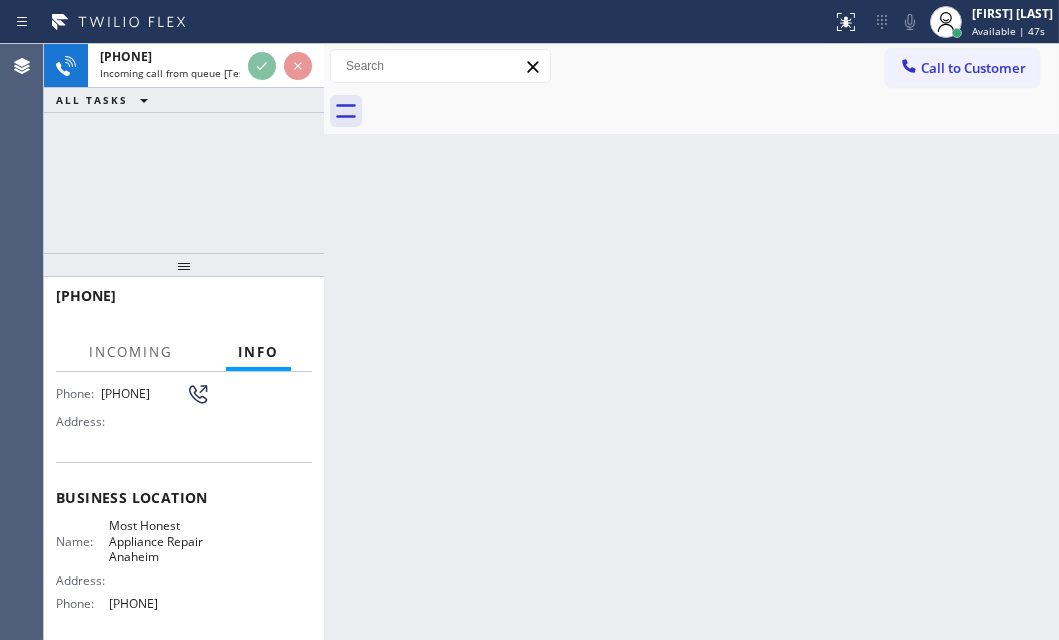 scroll, scrollTop: 181, scrollLeft: 0, axis: vertical 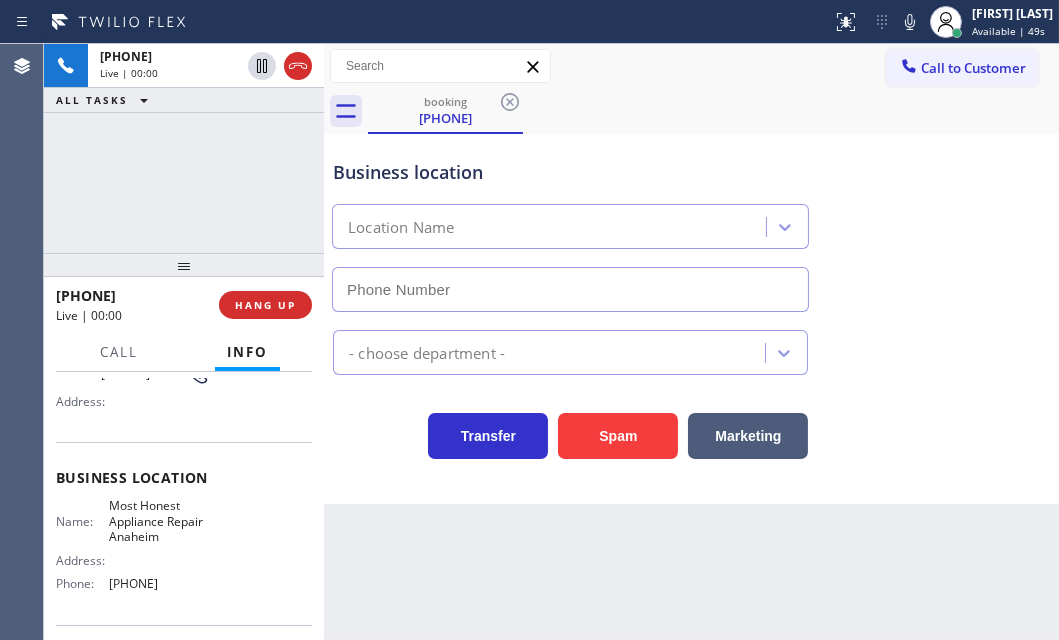 type on "[PHONE]" 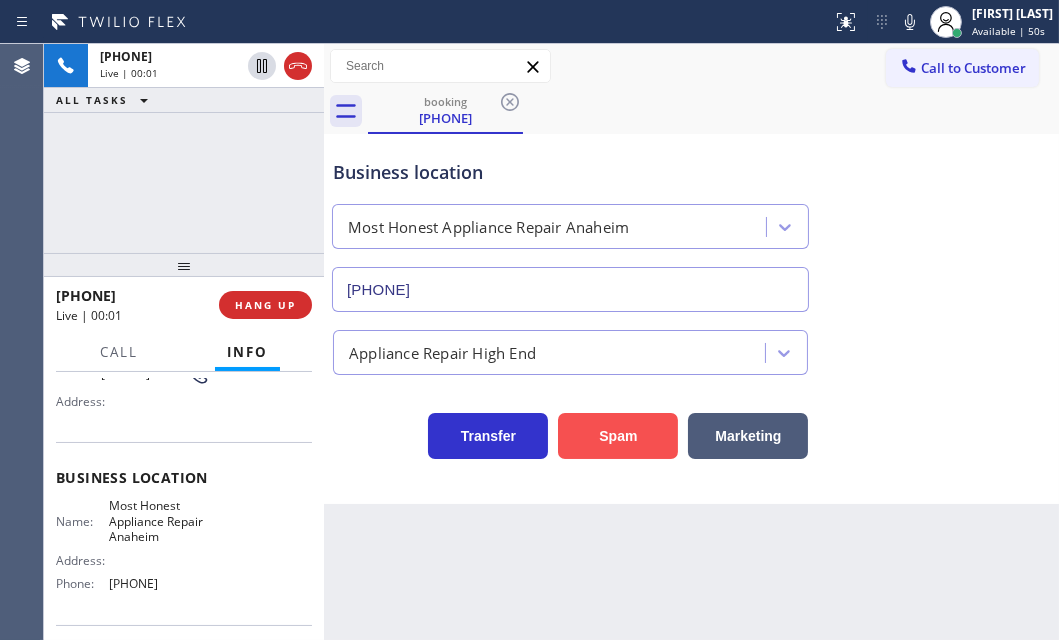 click on "Spam" at bounding box center [618, 436] 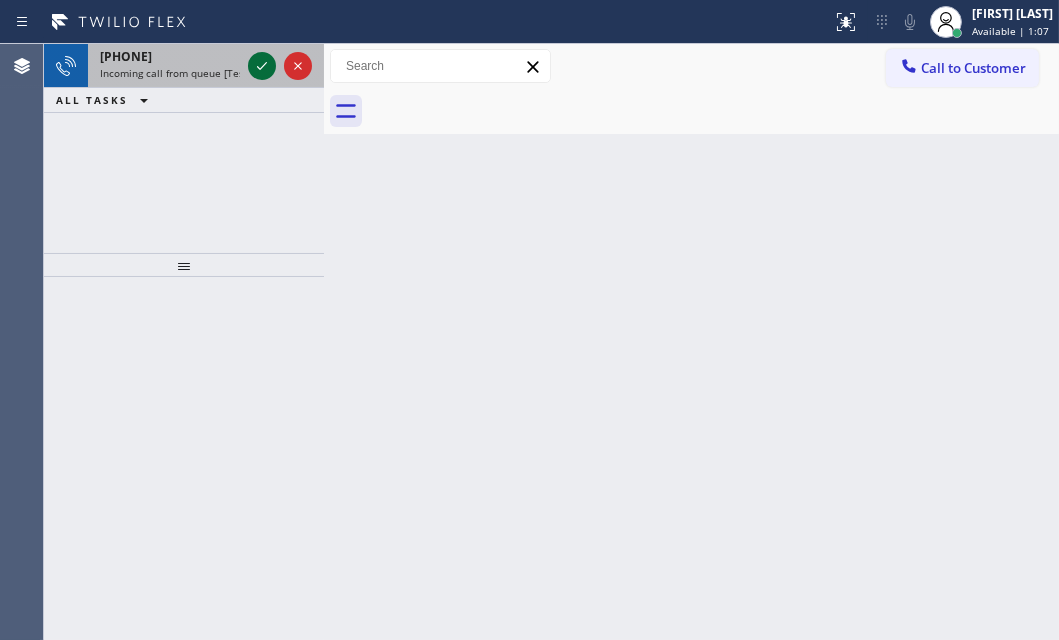 click 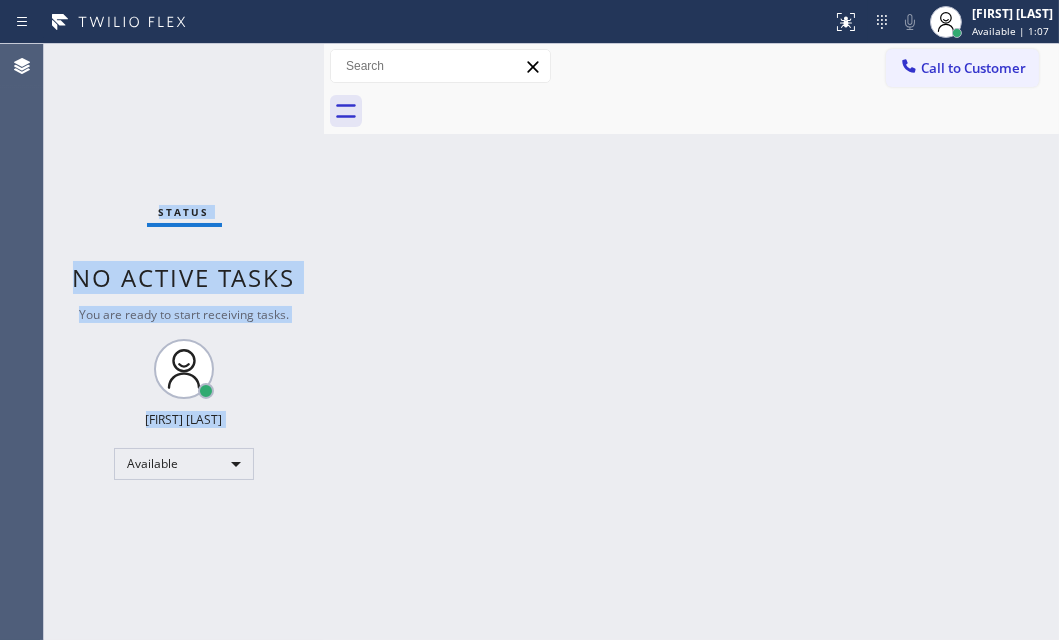 click on "Status   No active tasks     You are ready to start receiving tasks.   [FIRST] [LAST] Available" at bounding box center [184, 342] 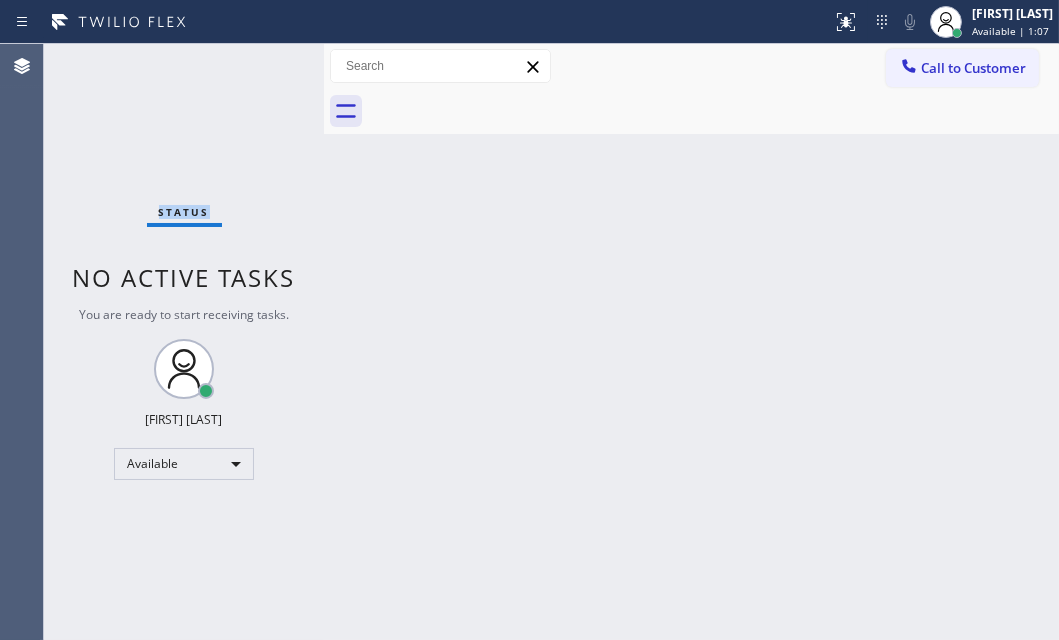 click on "Status   No active tasks     You are ready to start receiving tasks.   [FIRST] [LAST] Available" at bounding box center [184, 342] 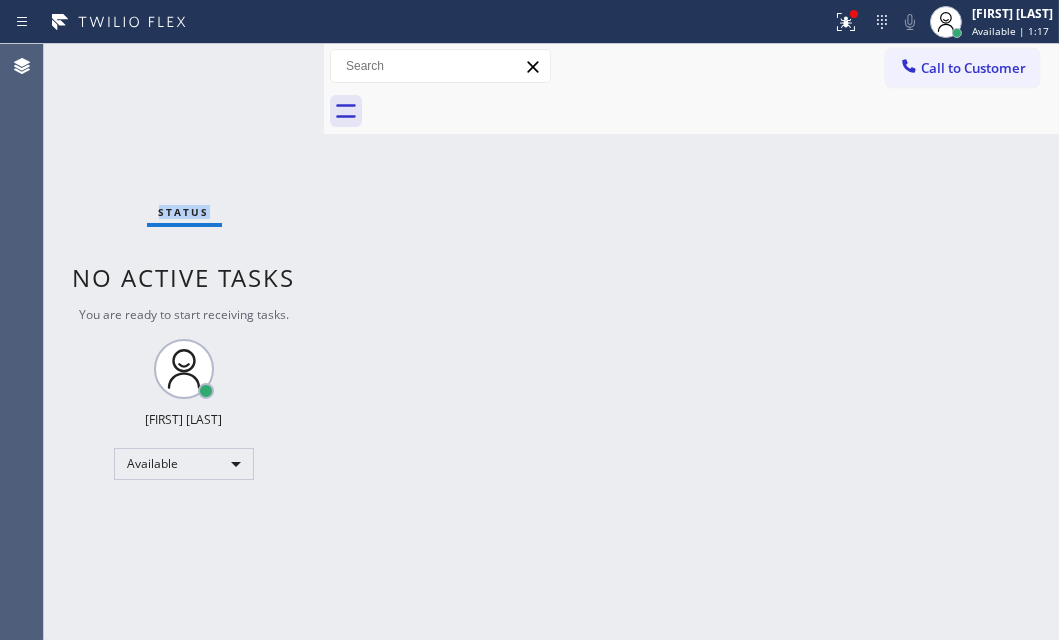 drag, startPoint x: 800, startPoint y: 13, endPoint x: 812, endPoint y: 53, distance: 41.761227 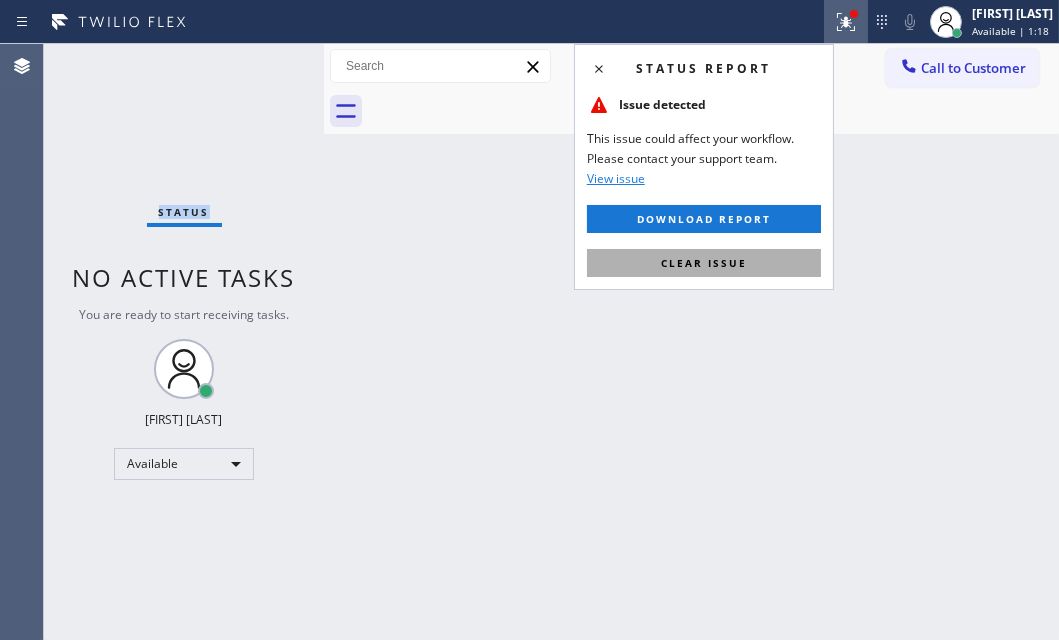 click on "Clear issue" at bounding box center [704, 263] 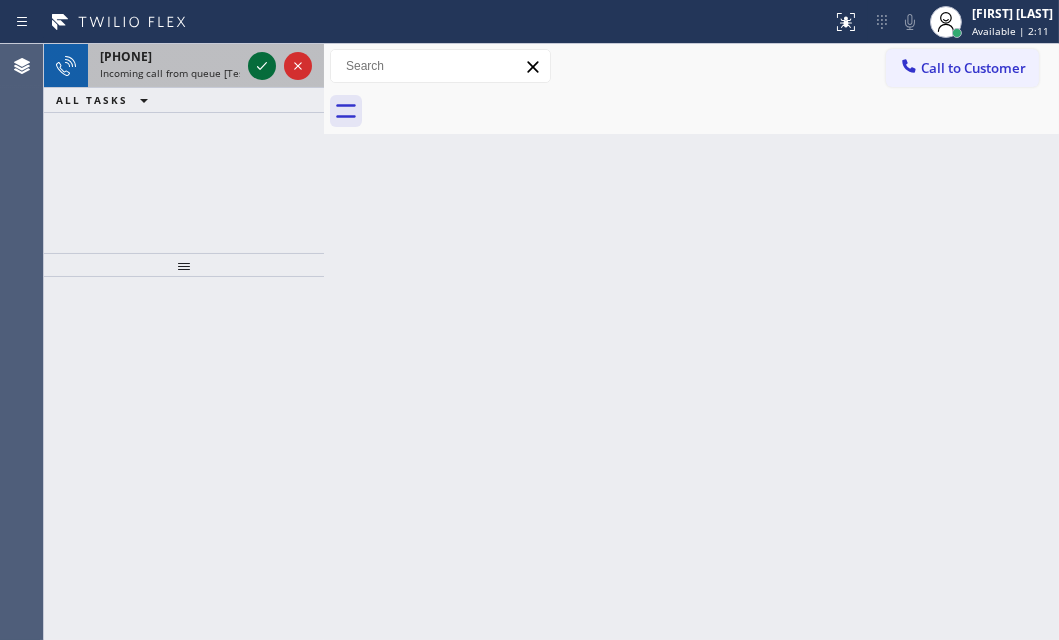 click 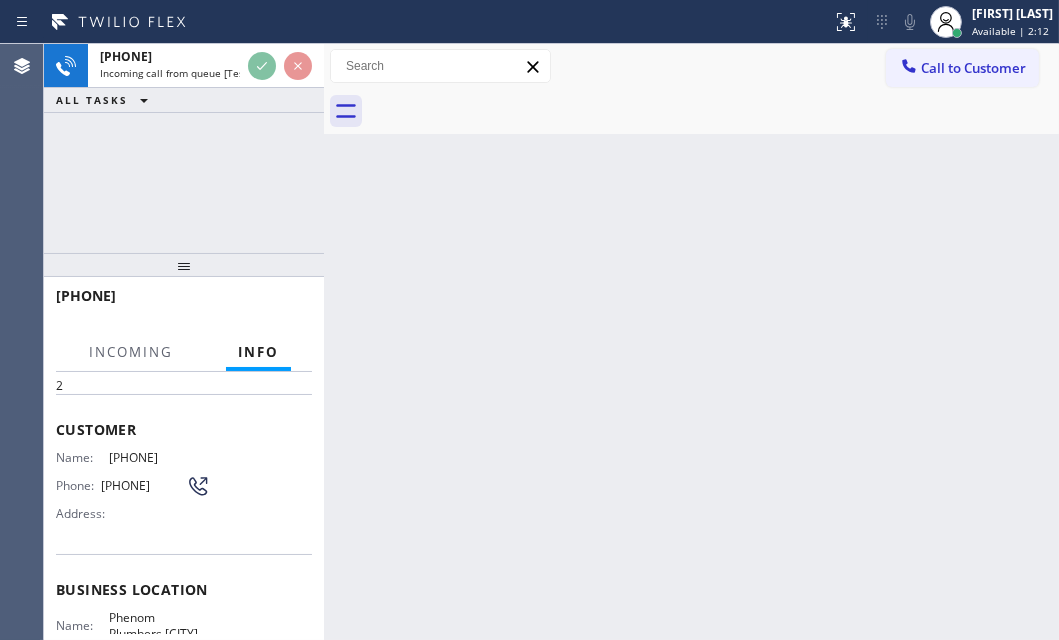 scroll, scrollTop: 181, scrollLeft: 0, axis: vertical 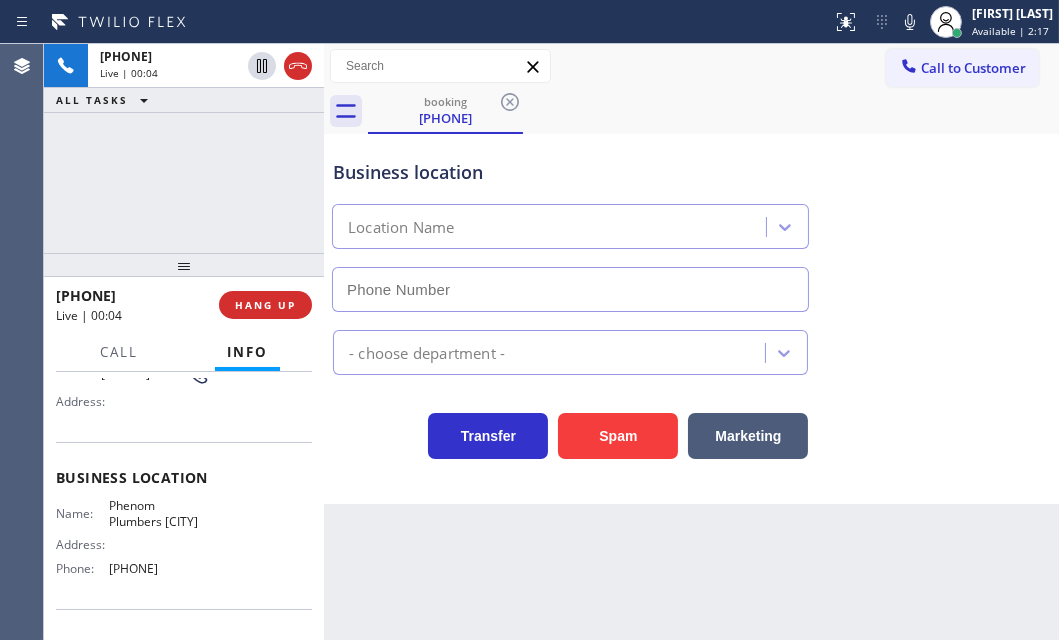 type on "[PHONE]" 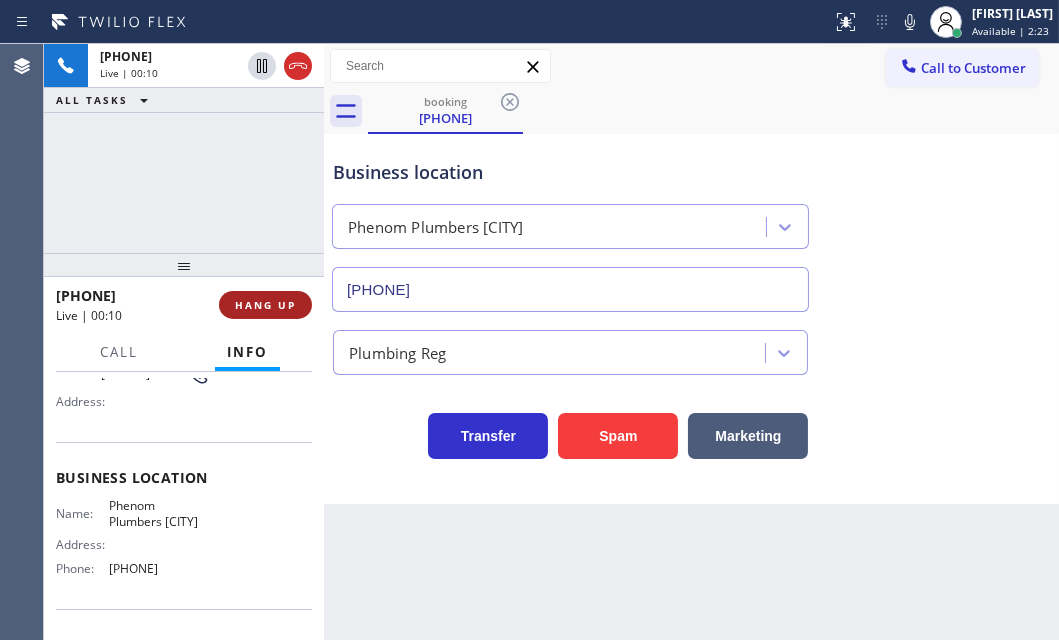 click on "HANG UP" at bounding box center [265, 305] 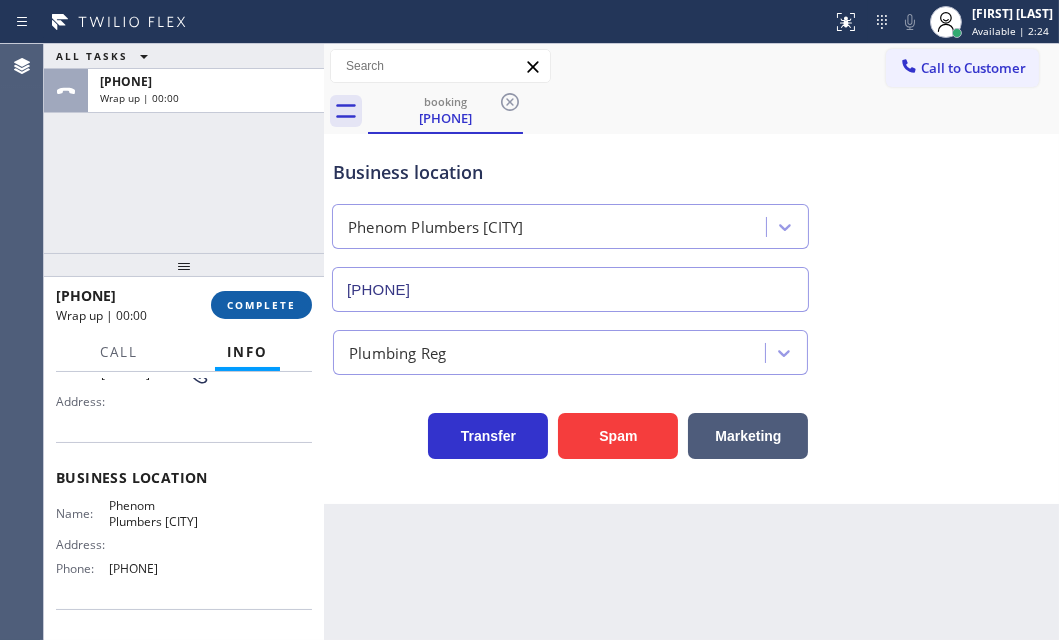 click on "COMPLETE" at bounding box center [261, 305] 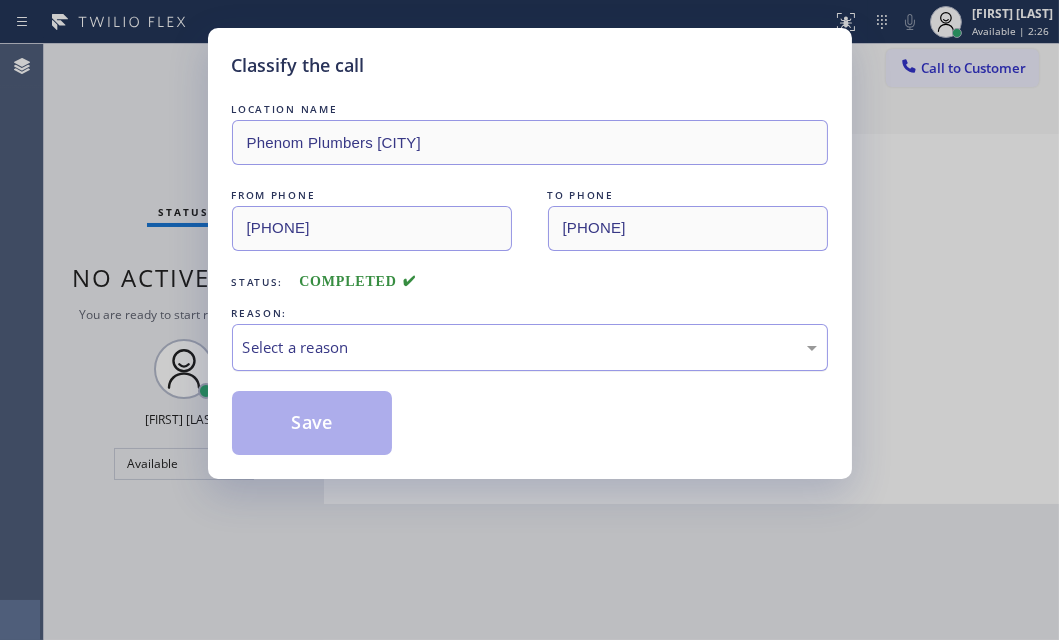 click on "Select a reason" at bounding box center (530, 347) 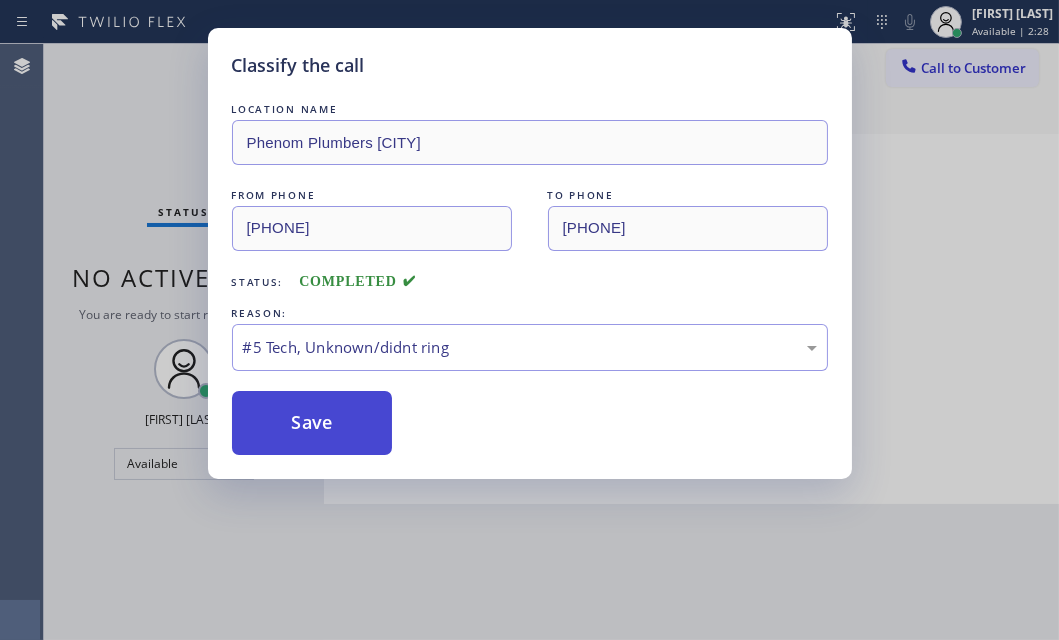 click on "Save" at bounding box center (312, 423) 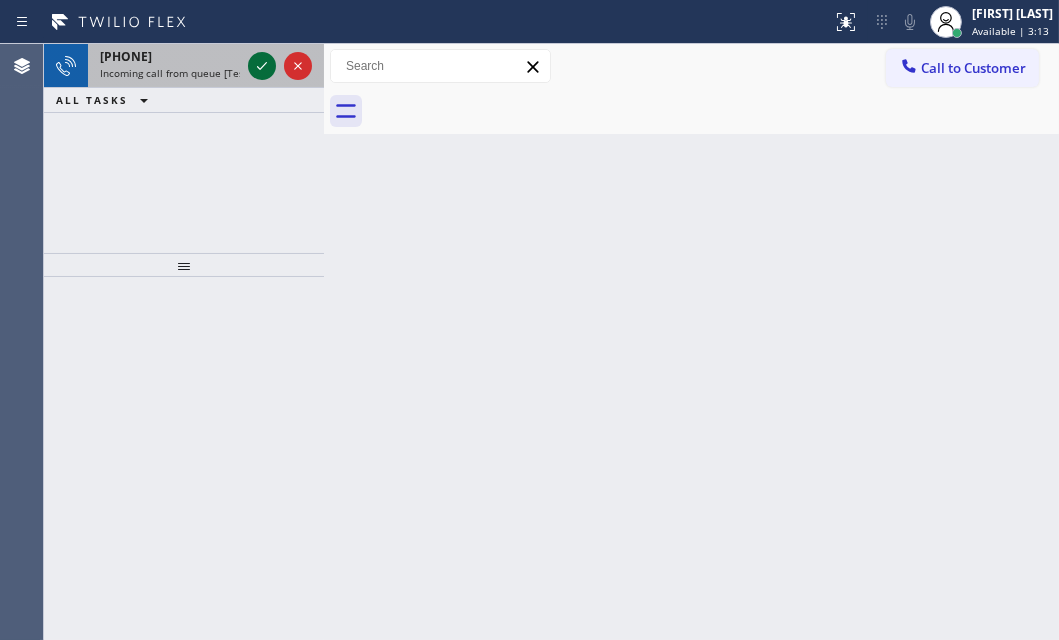 click 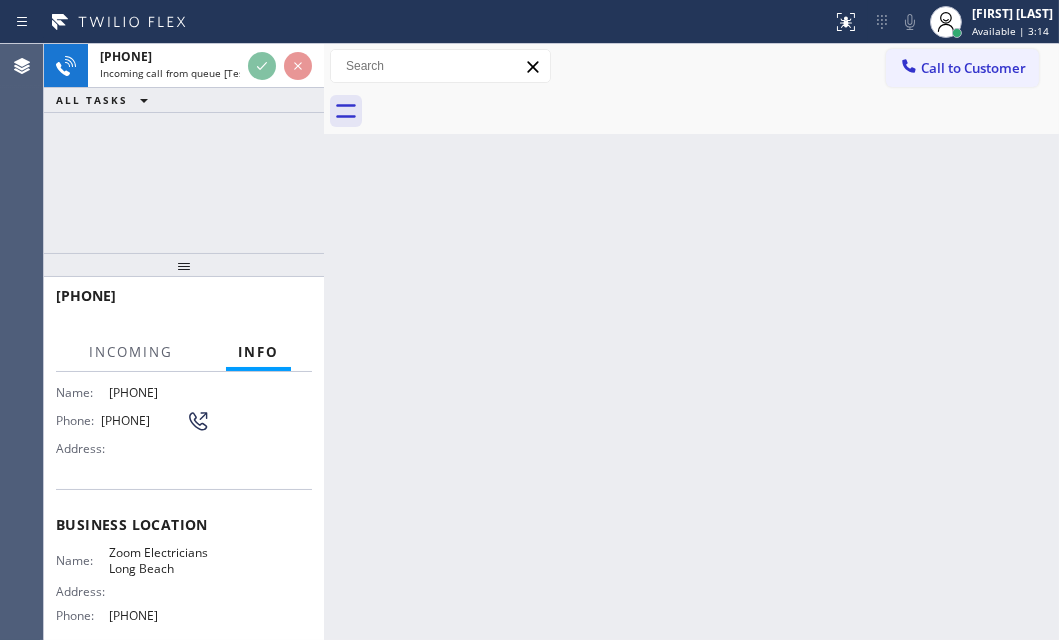 scroll, scrollTop: 272, scrollLeft: 0, axis: vertical 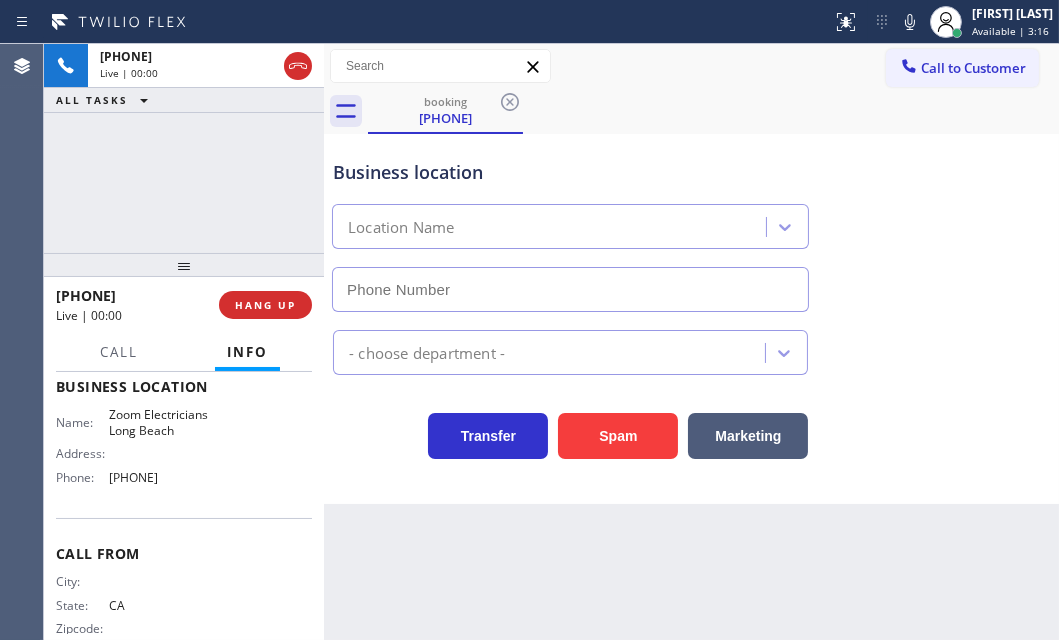 type on "[PHONE]" 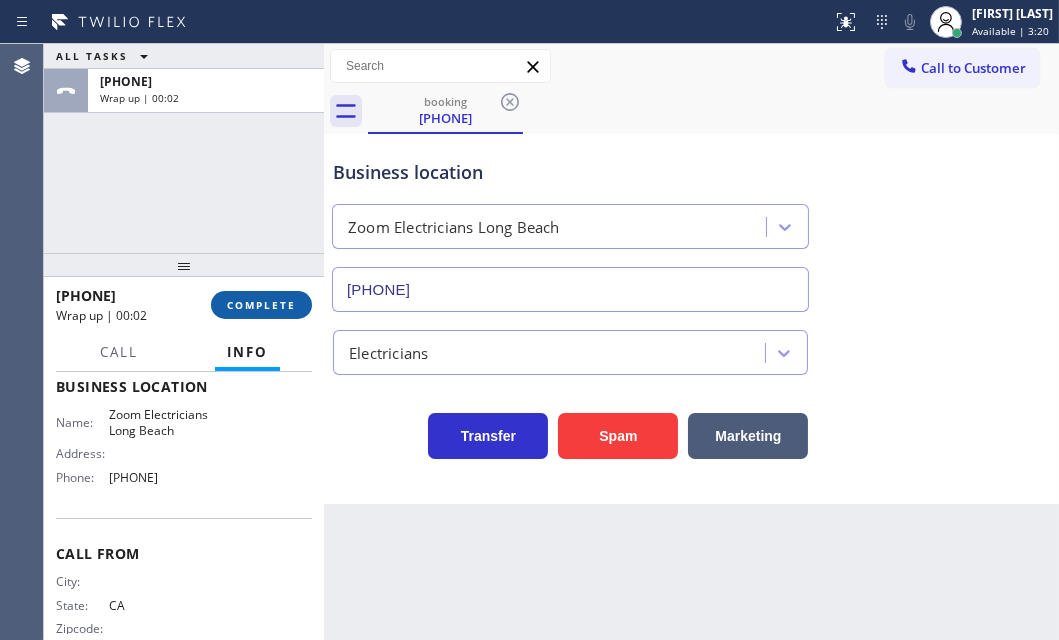 click on "COMPLETE" at bounding box center [261, 305] 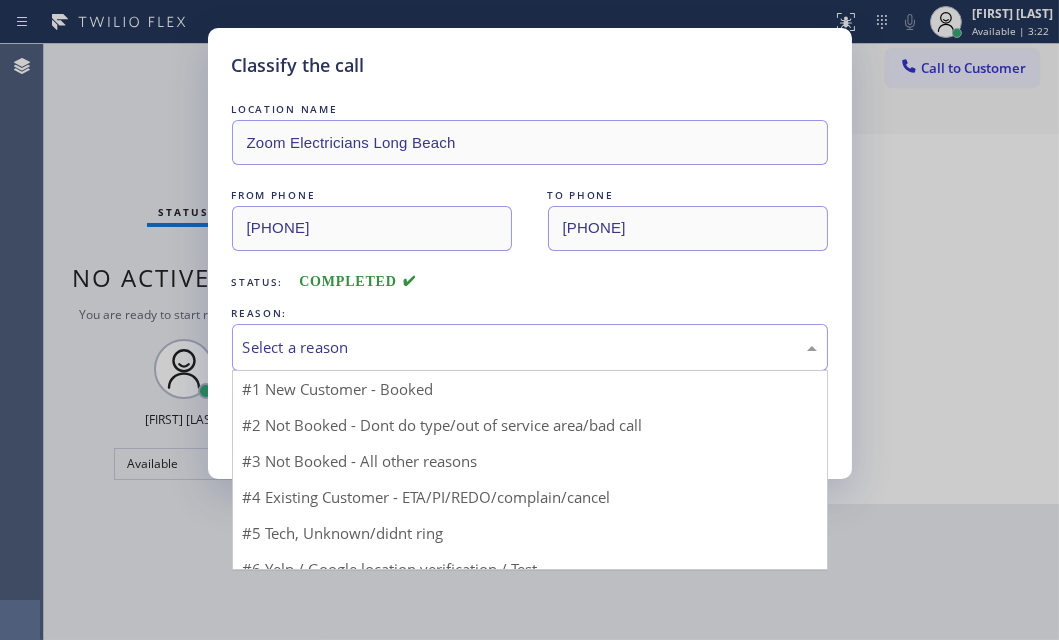 click on "Select a reason" at bounding box center (530, 347) 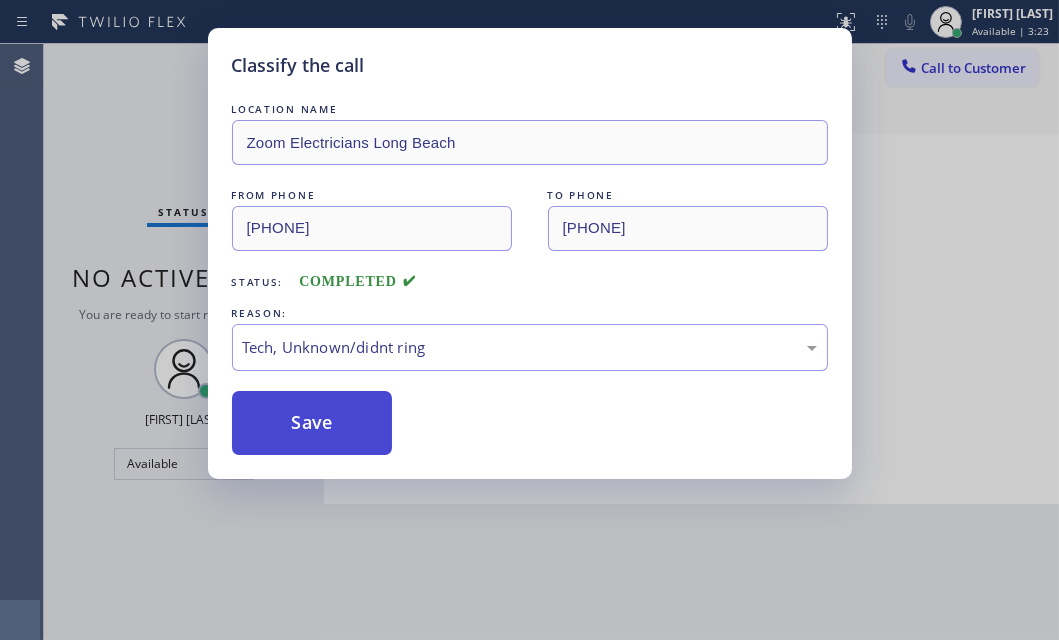 click on "Save" at bounding box center (312, 423) 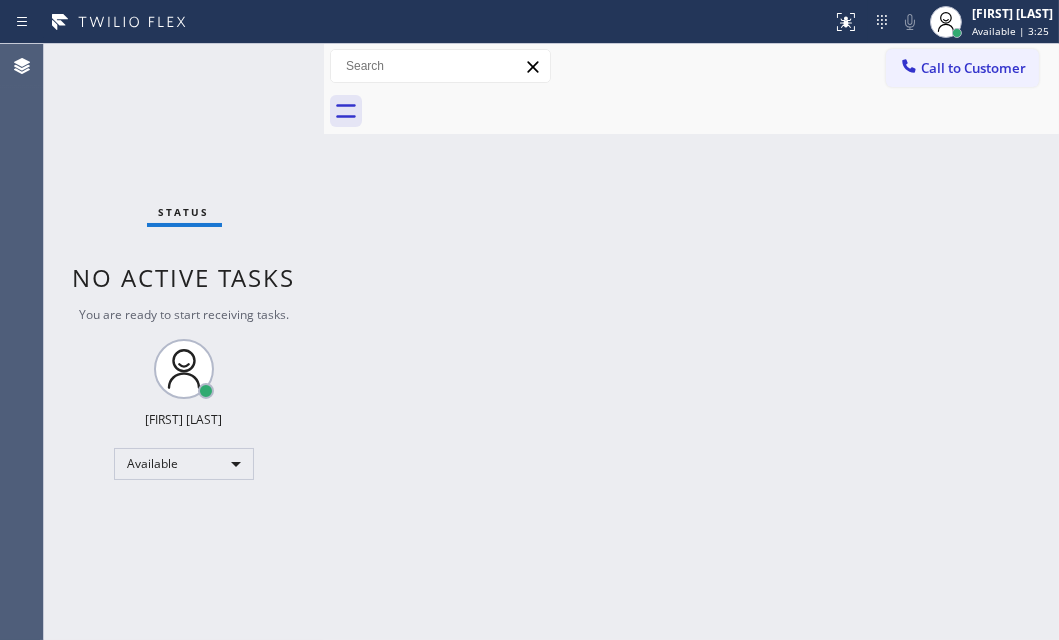 click on "Status   No active tasks     You are ready to start receiving tasks.   [FIRST] [LAST] Available" at bounding box center (184, 342) 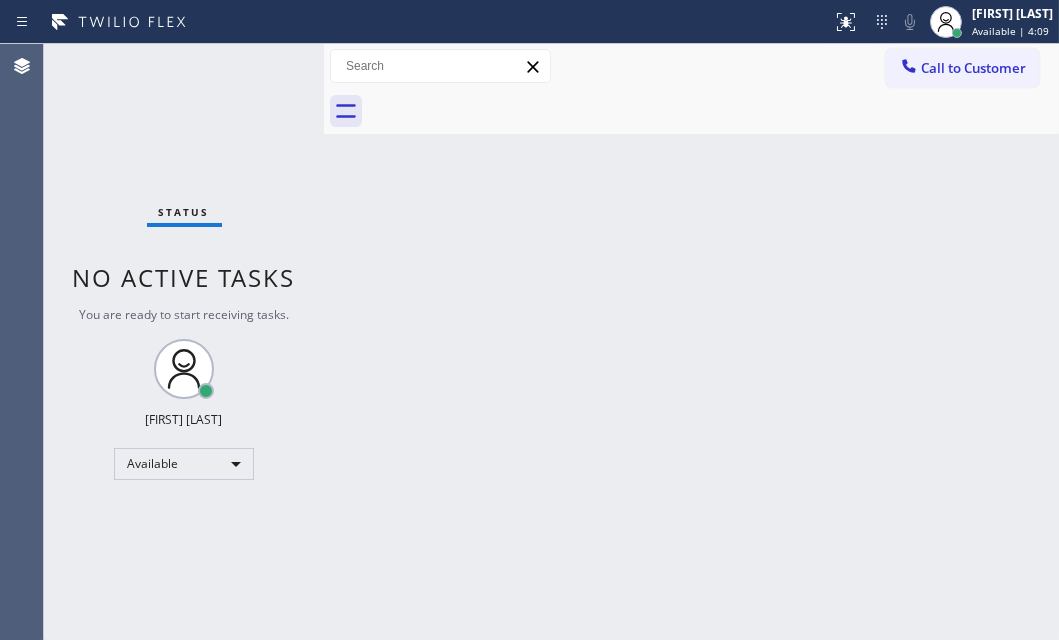 click on "Status   No active tasks     You are ready to start receiving tasks.   [FIRST] [LAST] Available" at bounding box center [184, 342] 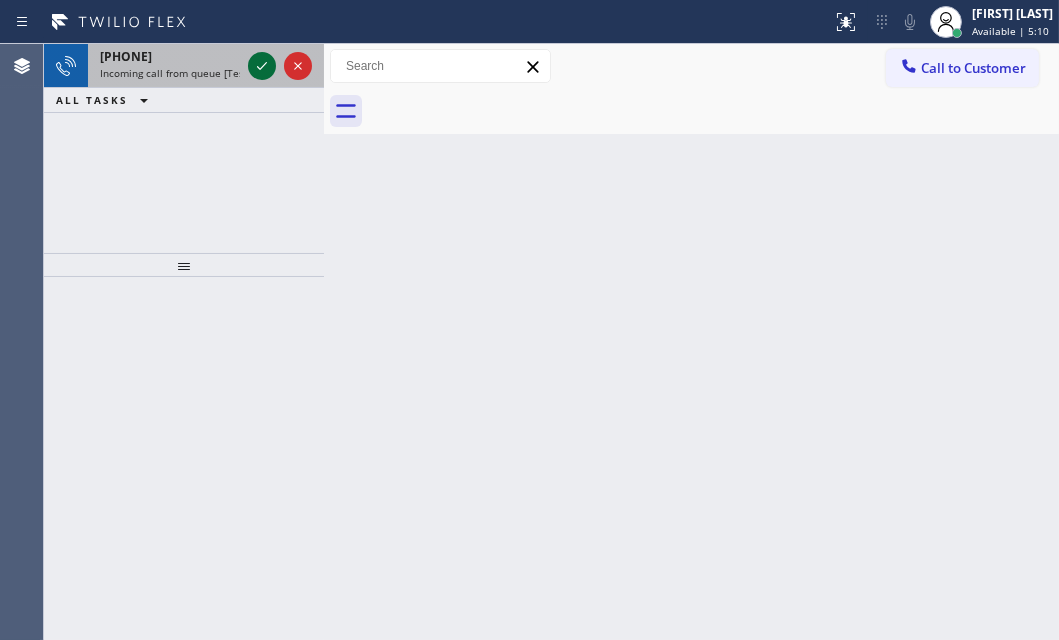 click 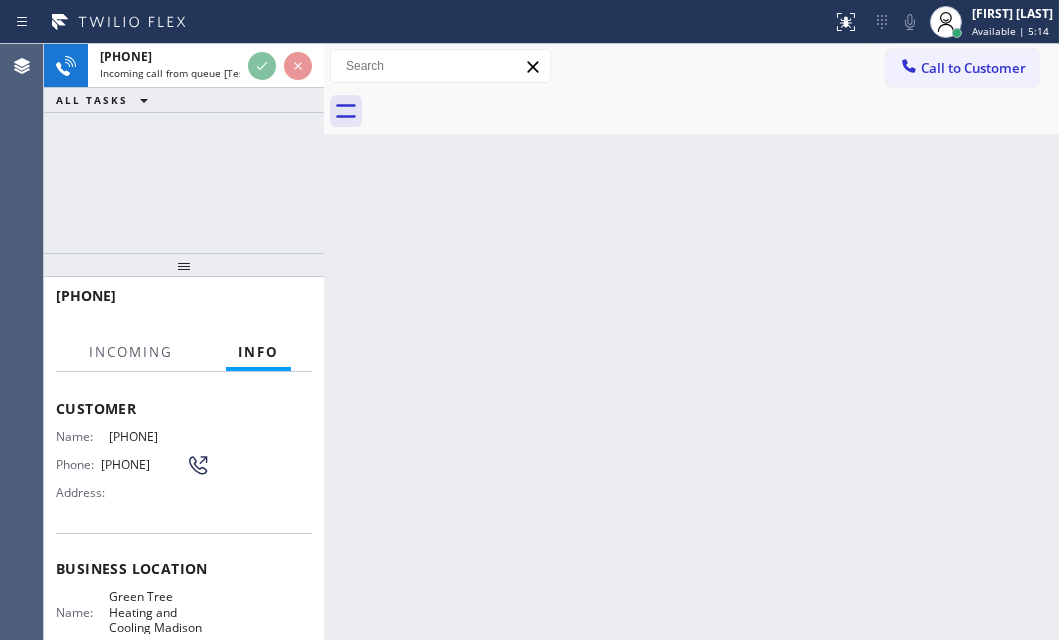 scroll, scrollTop: 272, scrollLeft: 0, axis: vertical 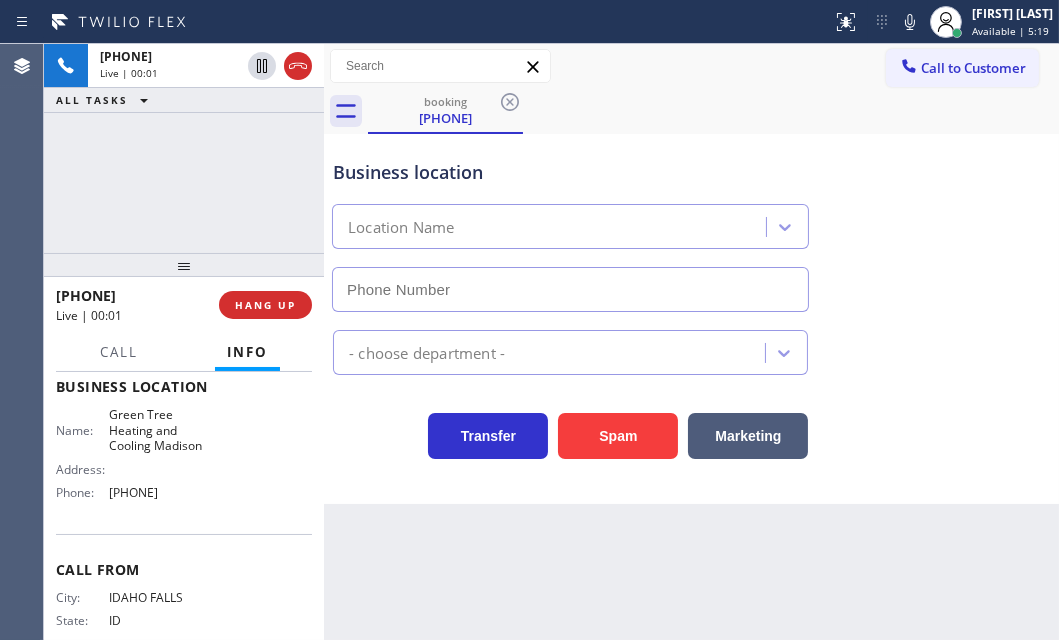 type on "[PHONE]" 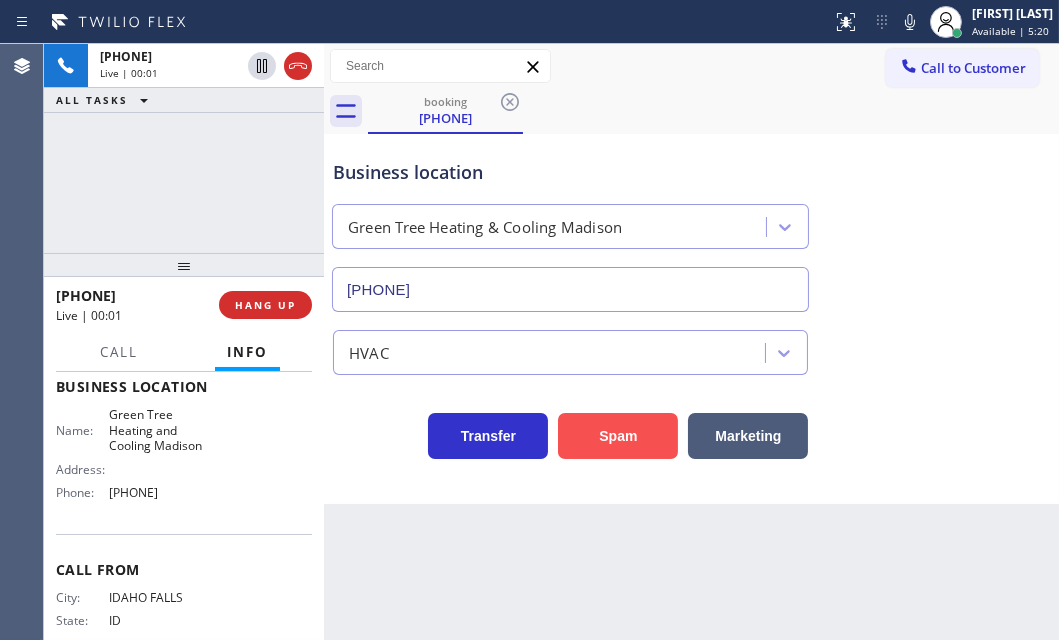 click on "Spam" at bounding box center [618, 436] 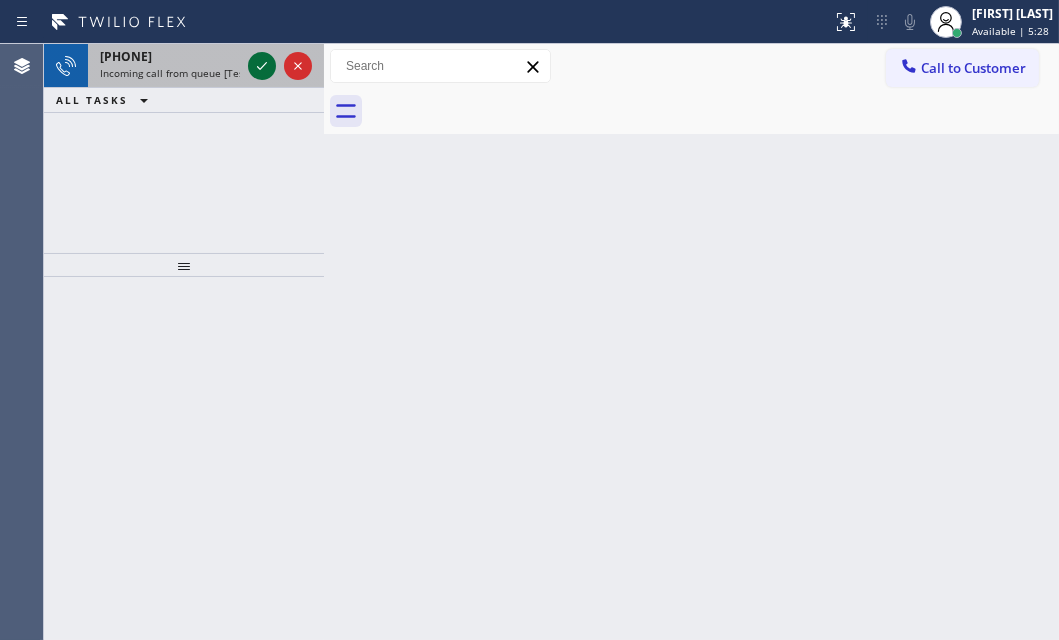 click 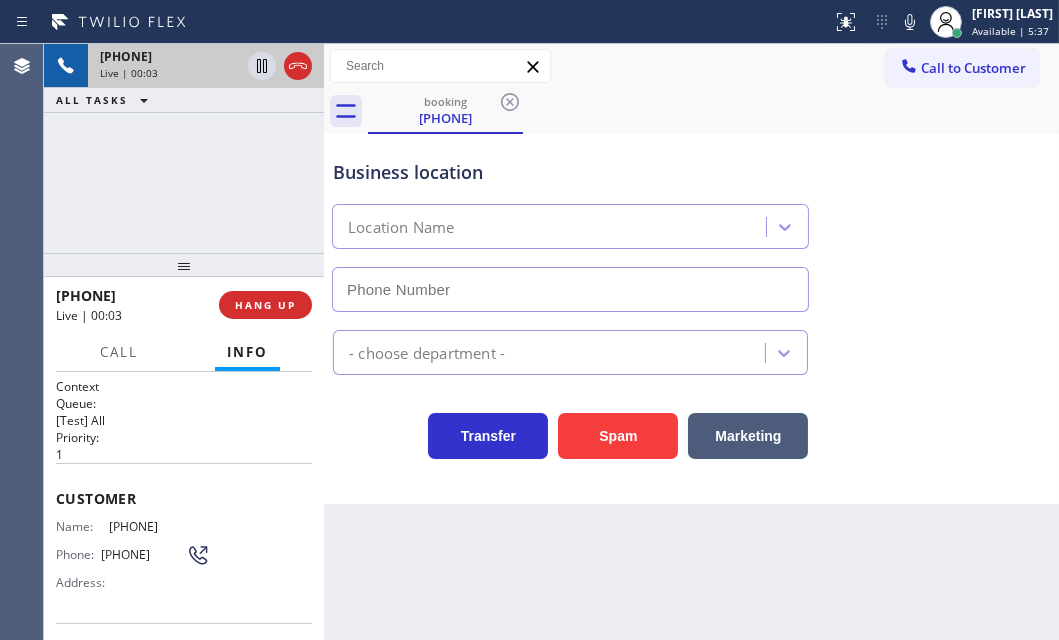 type on "[PHONE]" 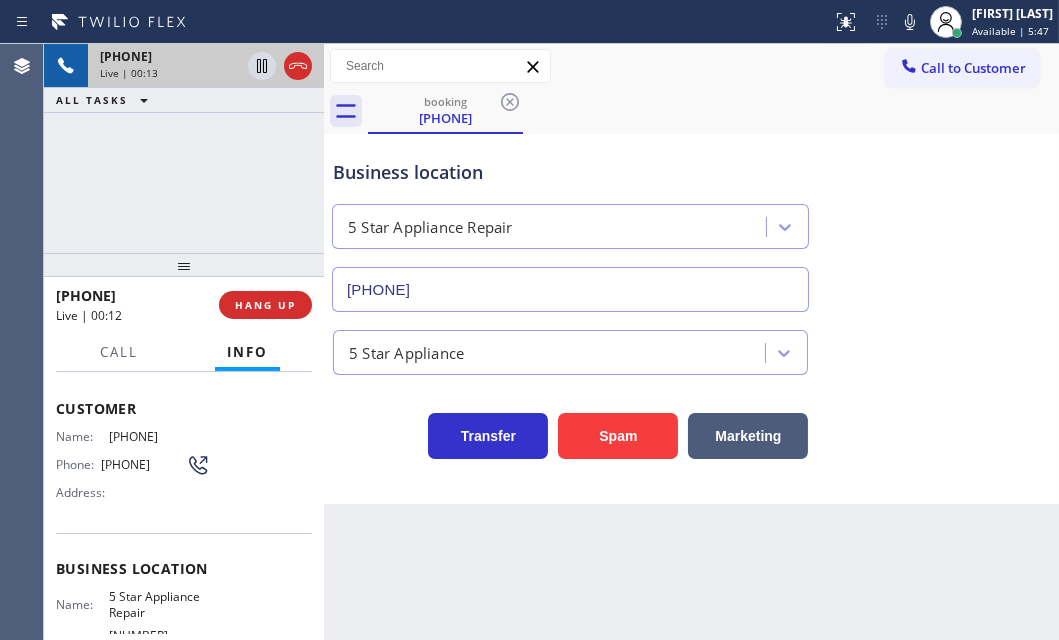 scroll, scrollTop: 90, scrollLeft: 0, axis: vertical 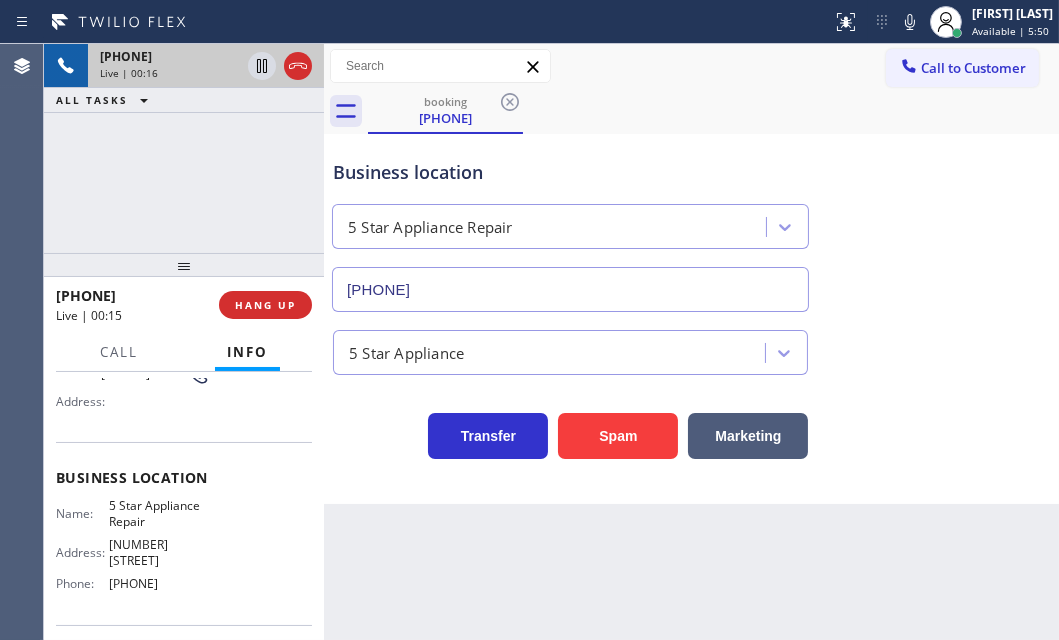 drag, startPoint x: 52, startPoint y: 403, endPoint x: 210, endPoint y: 581, distance: 238.0084 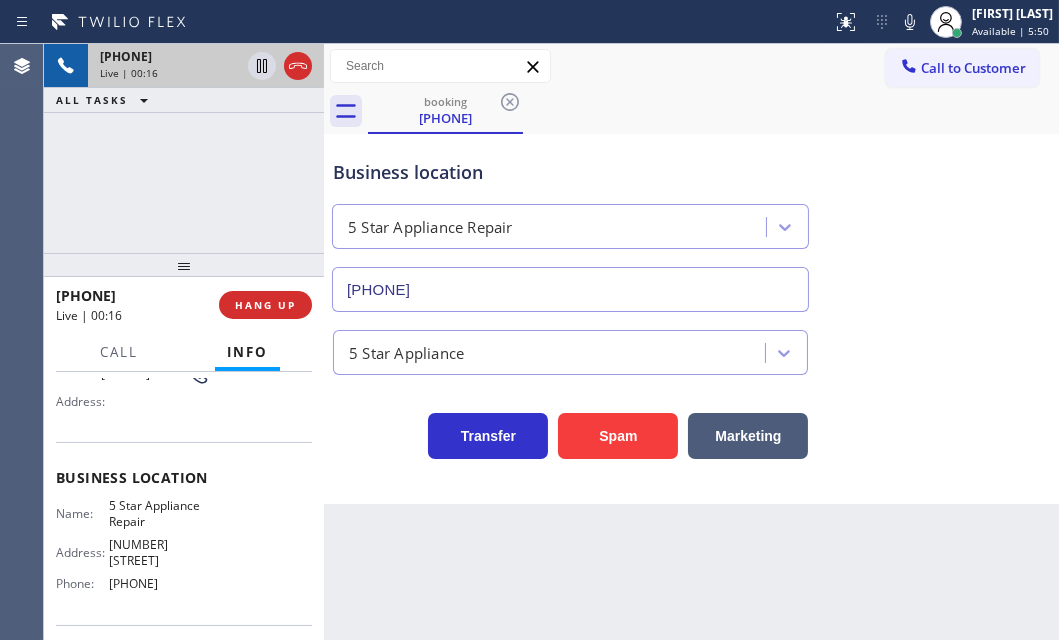copy on "Customer Name: [PHONE] Phone: [PHONE] Address: Business location Name: 5 Star Appliance Repair Address: [NUMBER] [STREET]  Phone: [PHONE]" 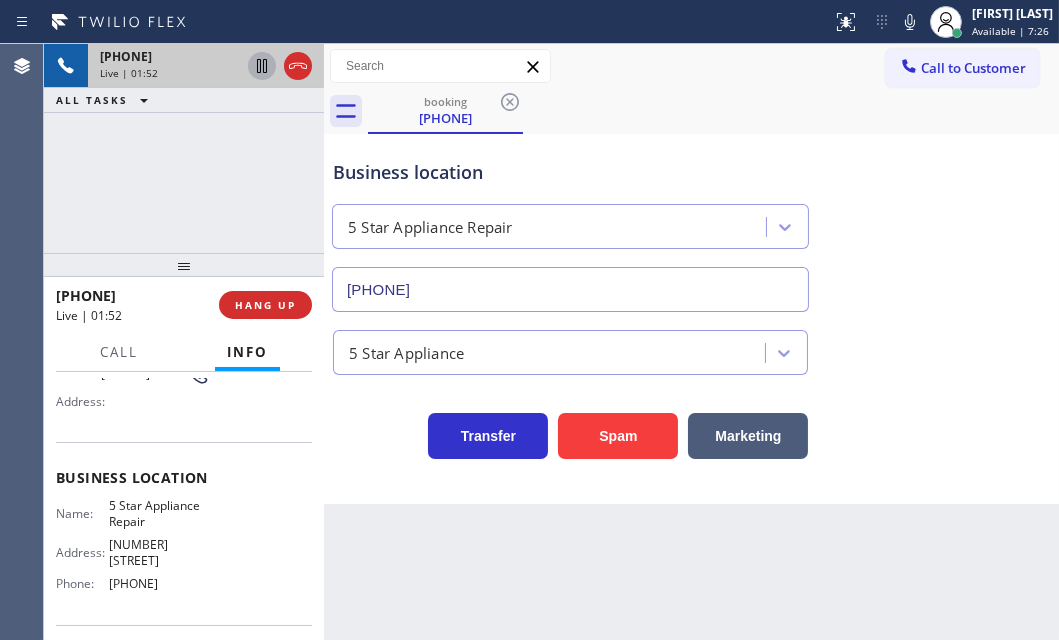 click 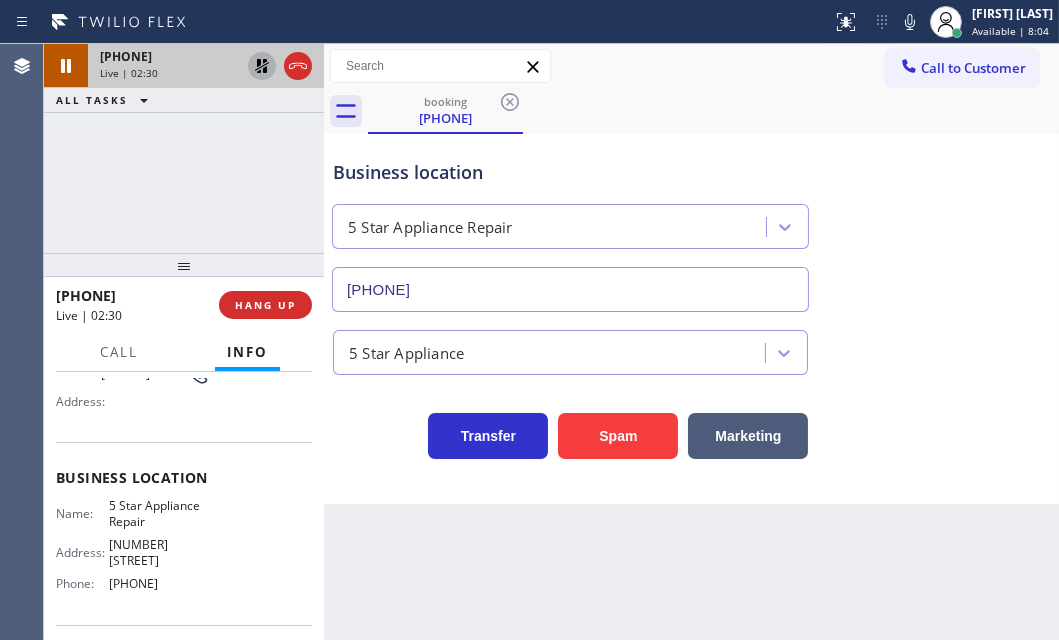 click 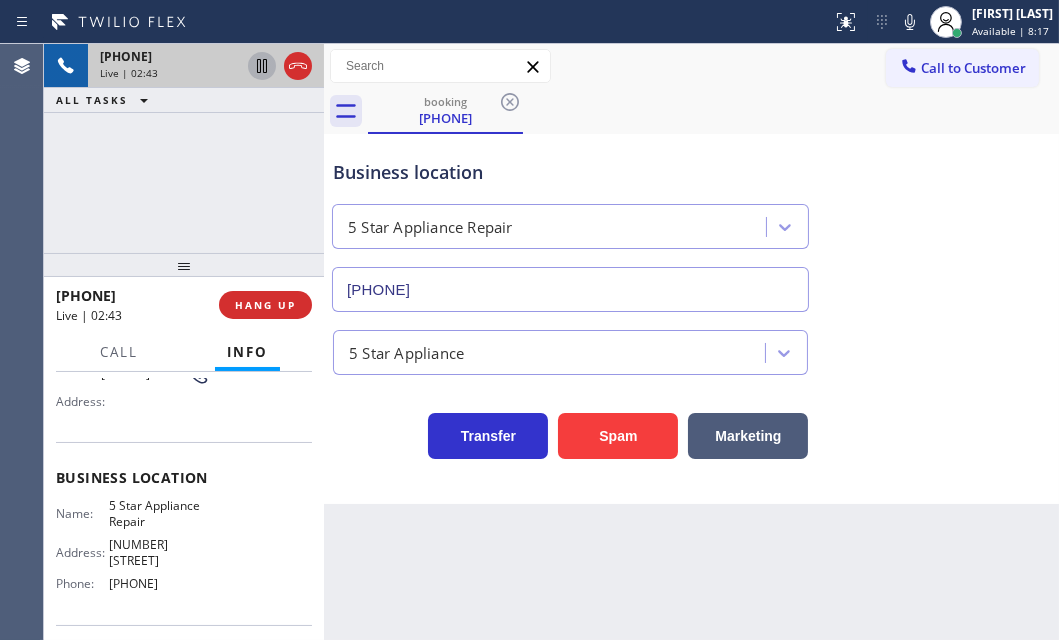 click on "Business location 5 Star Appliance Repair [PHONE]" at bounding box center [570, 225] 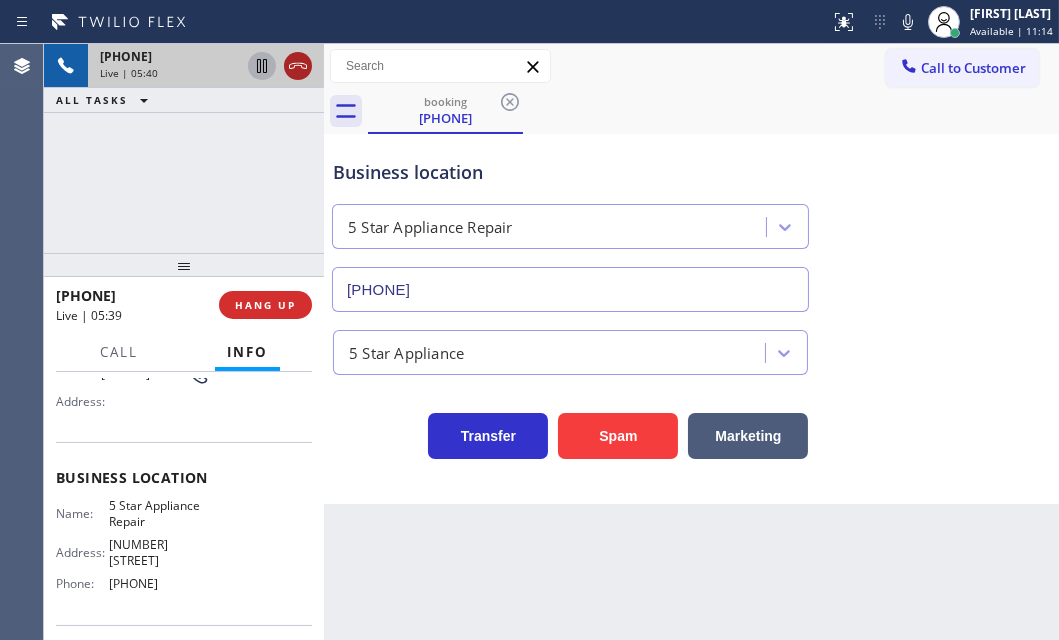 click 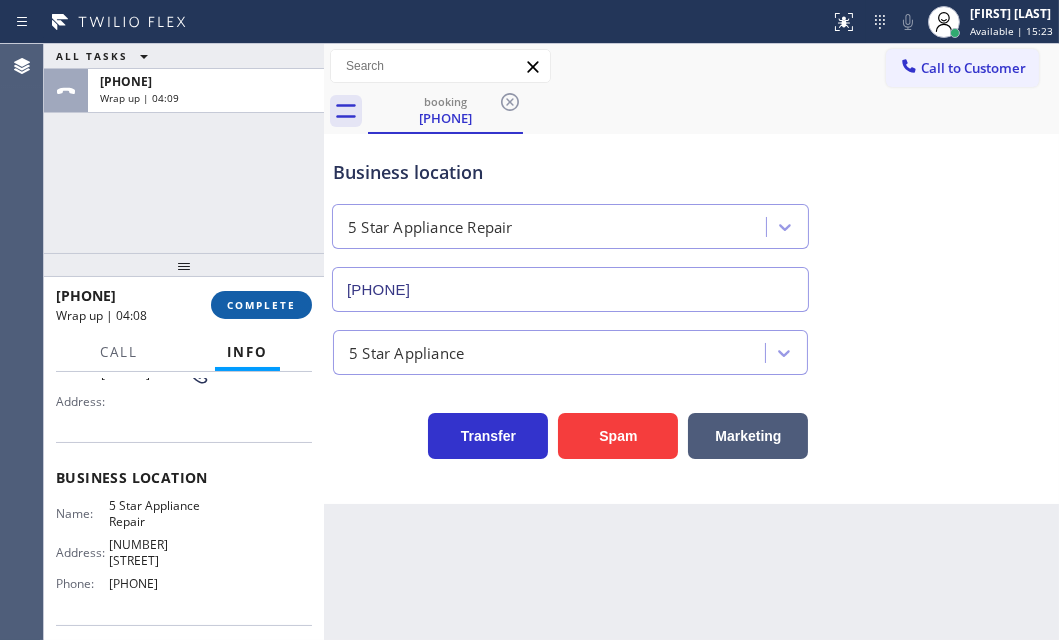 click on "COMPLETE" at bounding box center [261, 305] 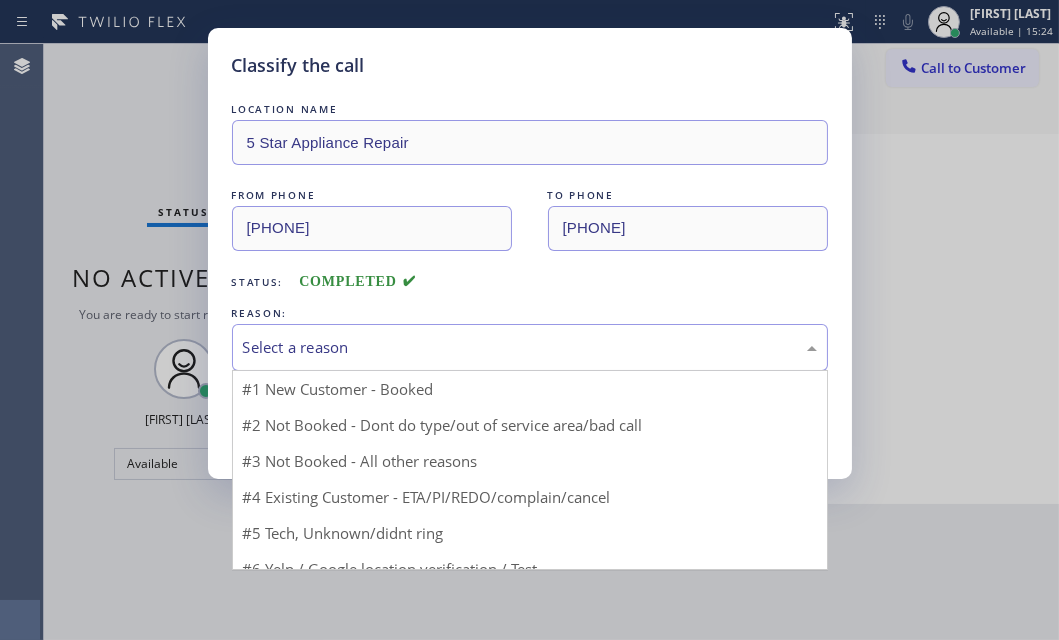 click on "Select a reason" at bounding box center (530, 347) 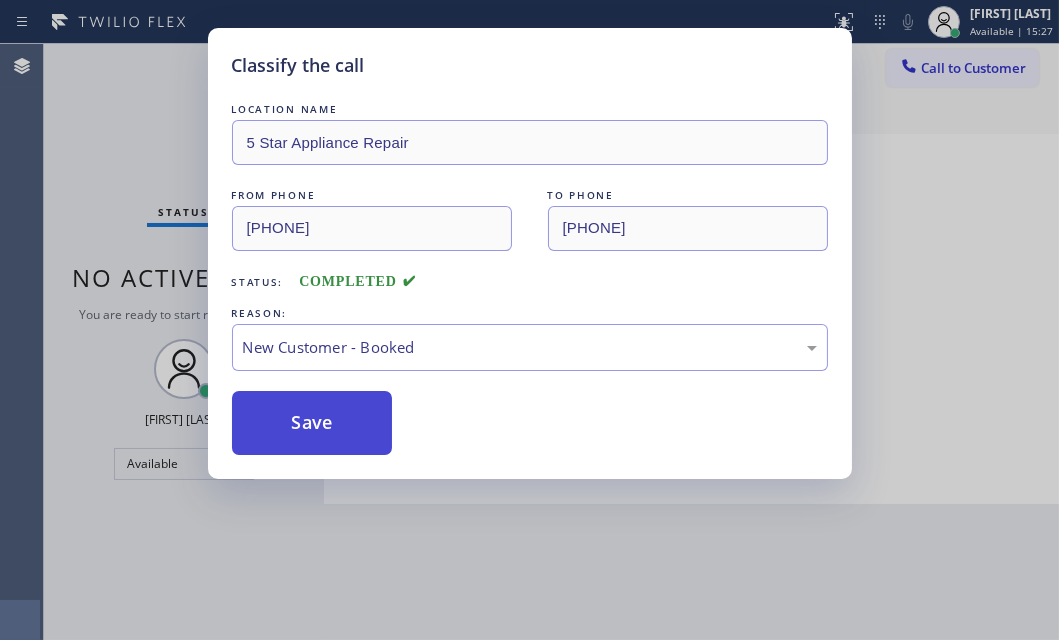 click on "Save" at bounding box center (312, 423) 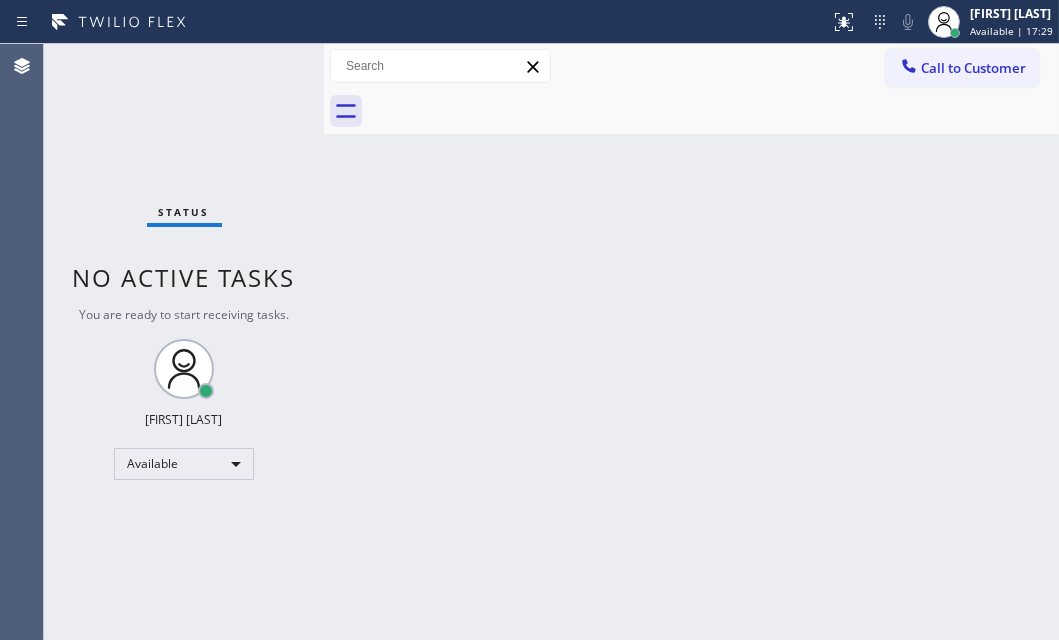 click on "Status   No active tasks     You are ready to start receiving tasks.   [FIRST] [LAST] Available" at bounding box center (184, 342) 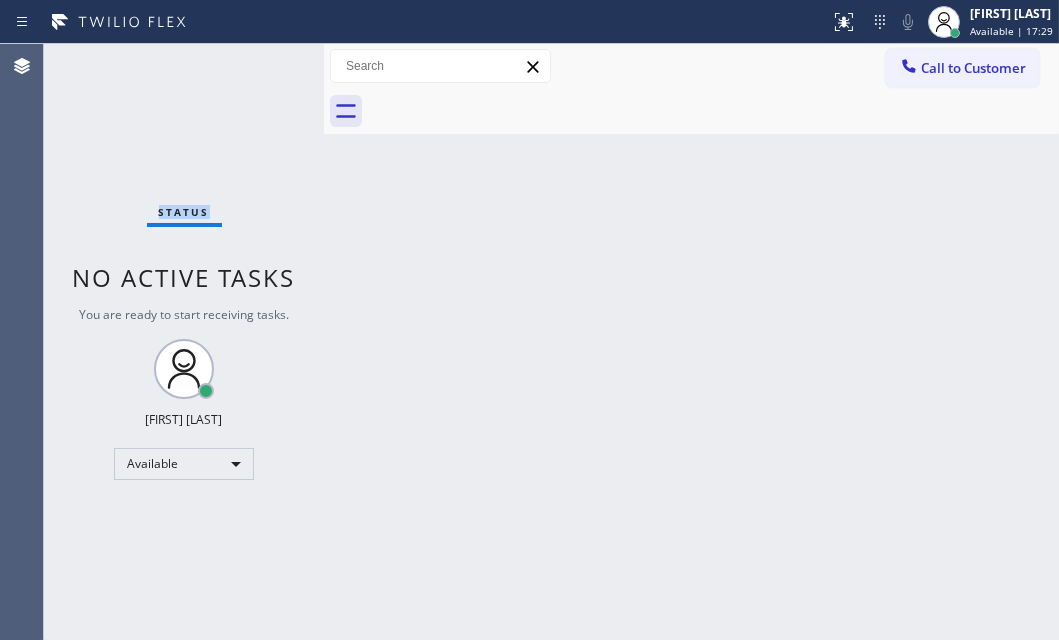 click on "Status   No active tasks     You are ready to start receiving tasks.   [FIRST] [LAST] Available" at bounding box center (184, 342) 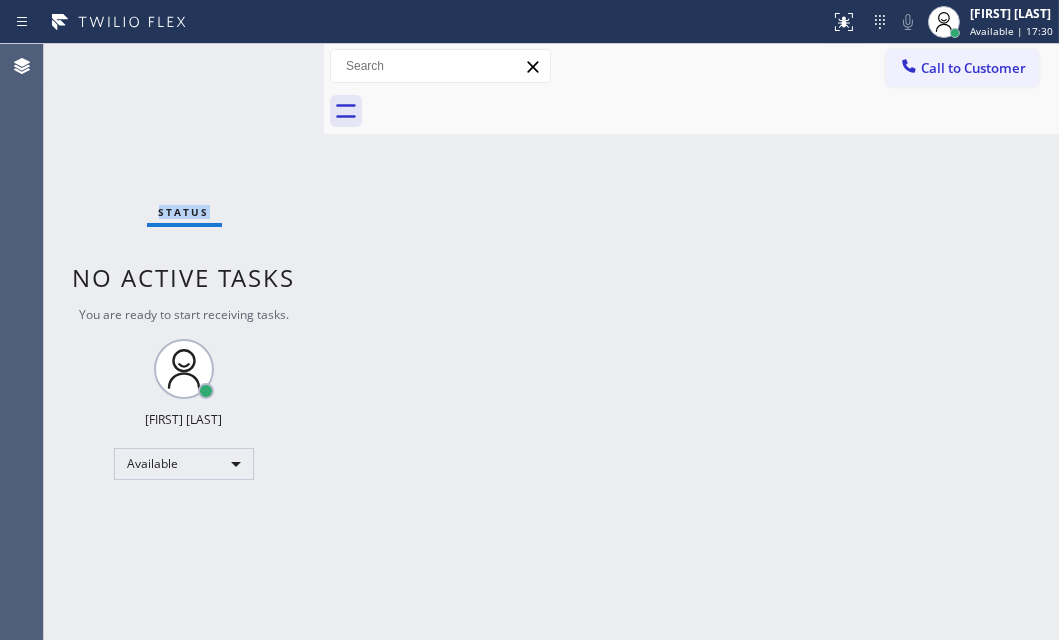 click on "Status   No active tasks     You are ready to start receiving tasks.   [FIRST] [LAST] Available" at bounding box center [184, 342] 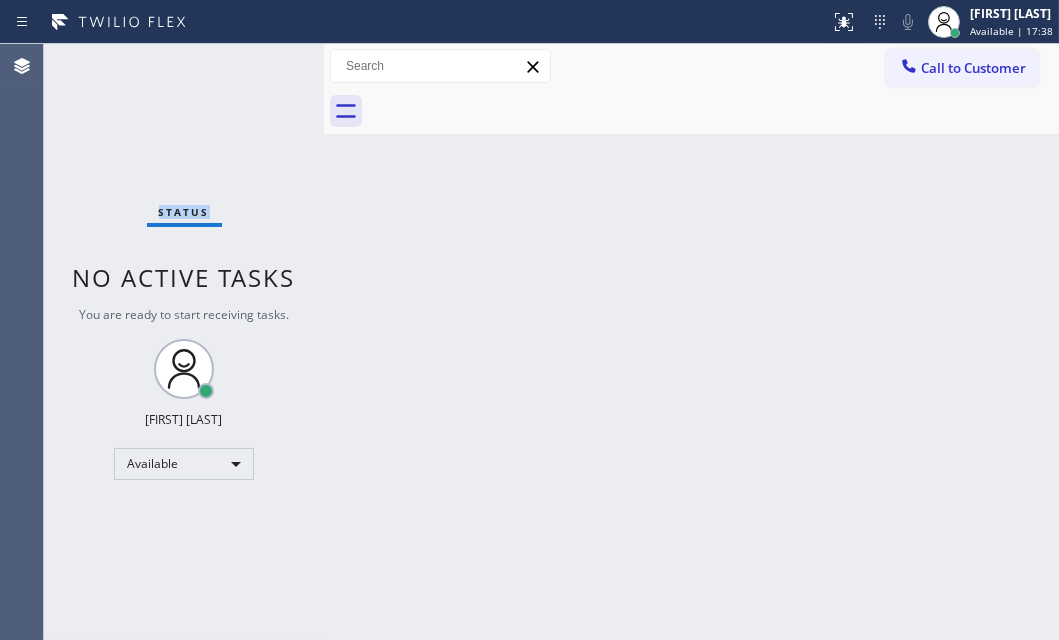 click on "Status   No active tasks     You are ready to start receiving tasks.   [FIRST] [LAST] Available" at bounding box center [184, 342] 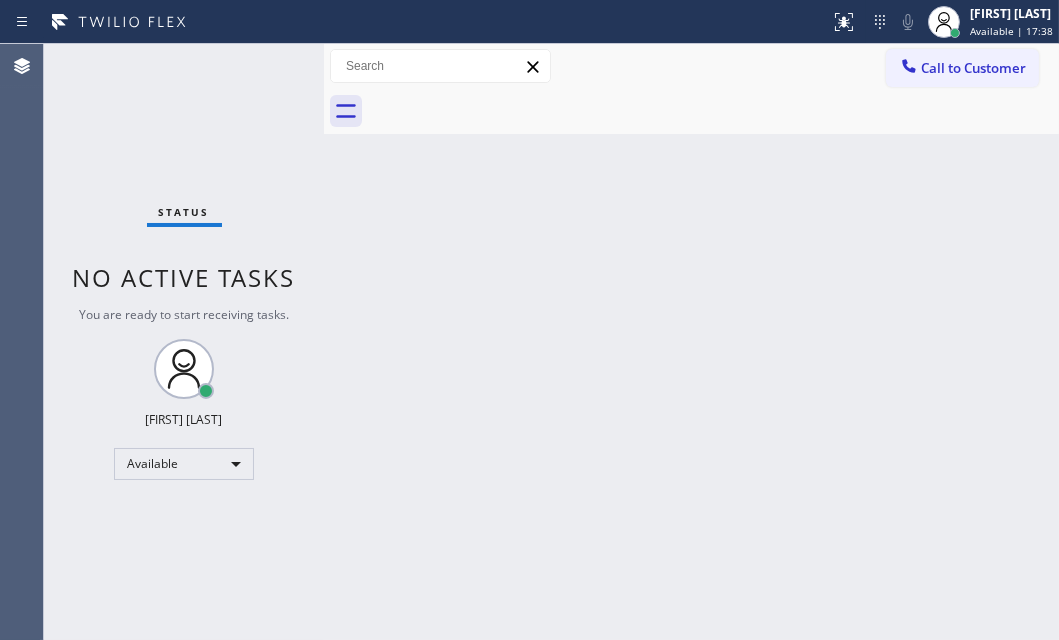 click on "Status   No active tasks     You are ready to start receiving tasks.   [FIRST] [LAST] Available" at bounding box center (184, 342) 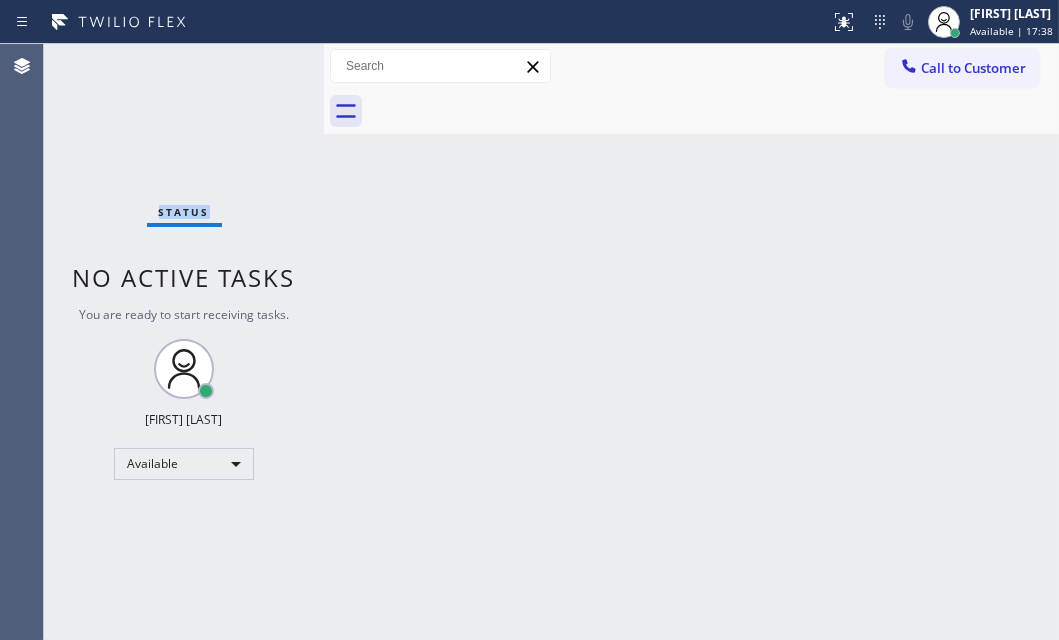 click on "Status   No active tasks     You are ready to start receiving tasks.   [FIRST] [LAST] Available" at bounding box center [184, 342] 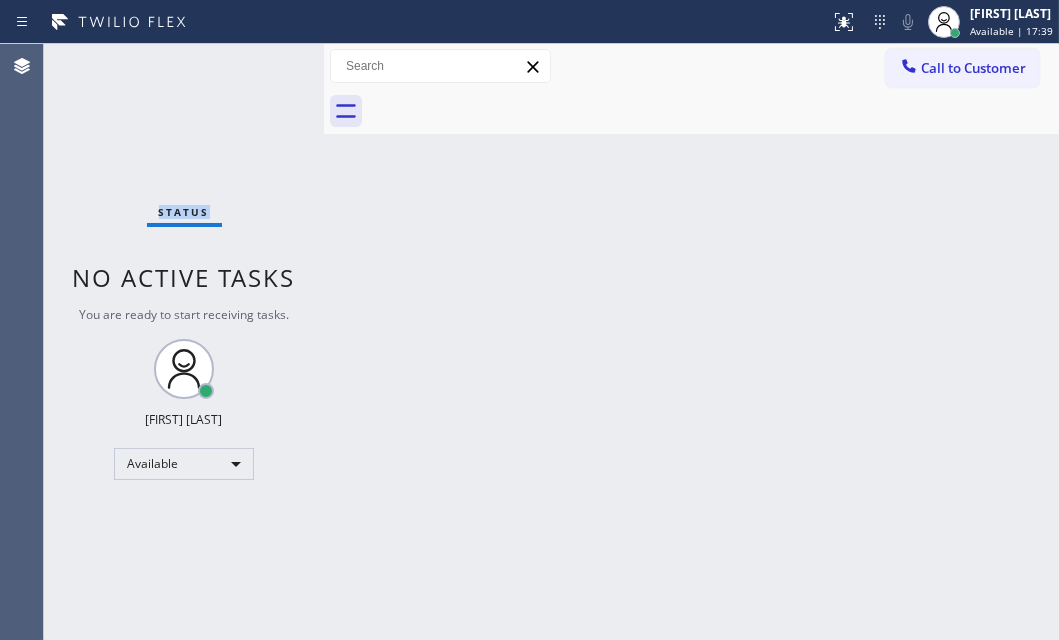 click on "Status   No active tasks     You are ready to start receiving tasks.   [FIRST] [LAST] Available" at bounding box center [184, 342] 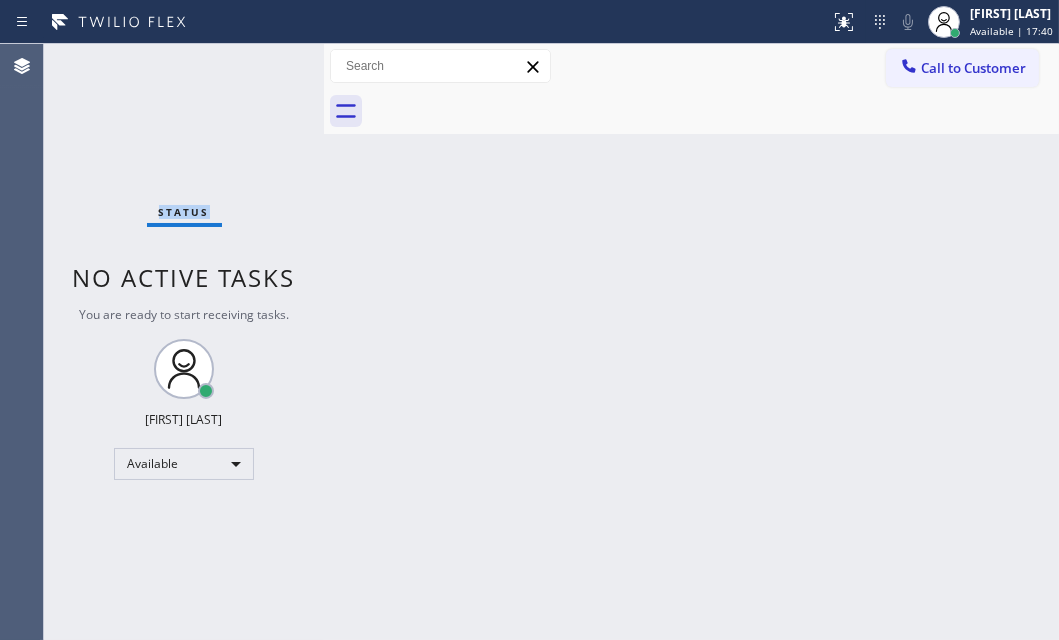 click on "Status   No active tasks     You are ready to start receiving tasks.   [FIRST] [LAST] Available" at bounding box center (184, 342) 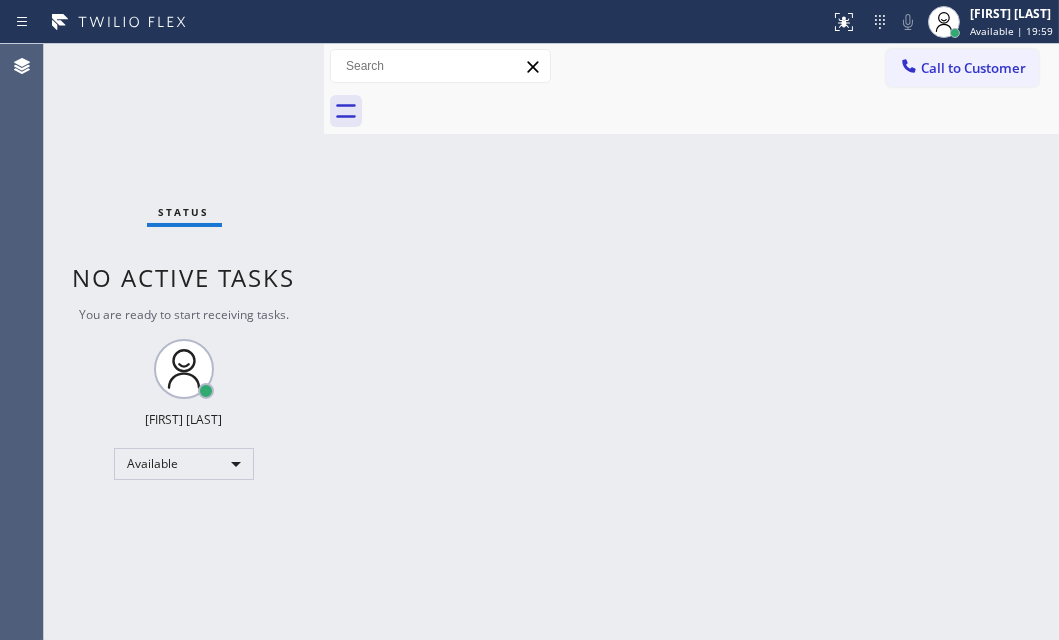 click on "Status   No active tasks     You are ready to start receiving tasks.   [FIRST] [LAST] Available" at bounding box center [184, 342] 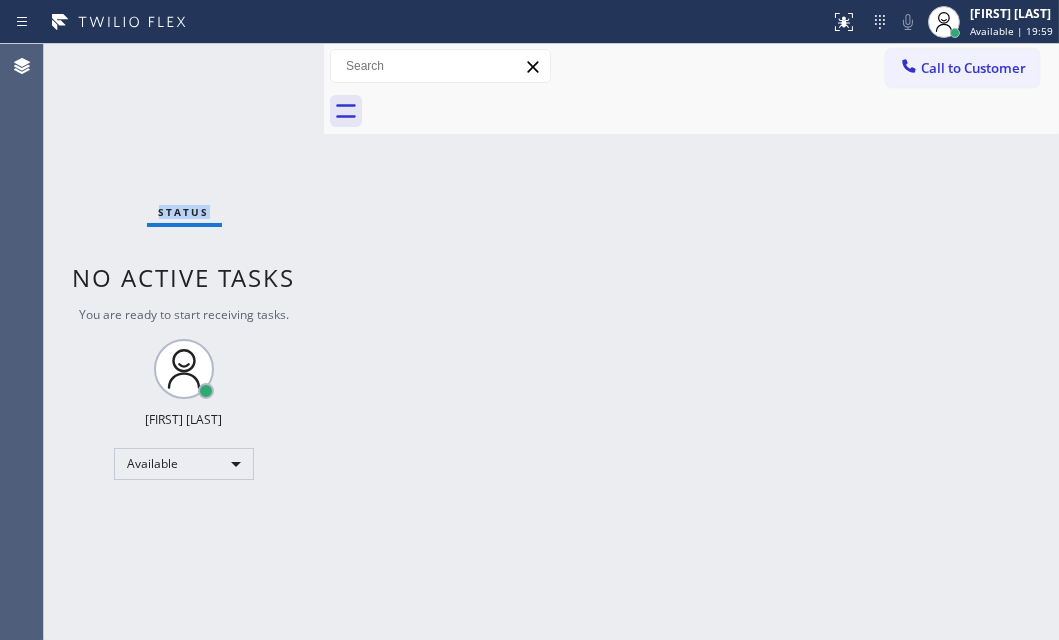 click on "Status   No active tasks     You are ready to start receiving tasks.   [FIRST] [LAST] Available" at bounding box center (184, 342) 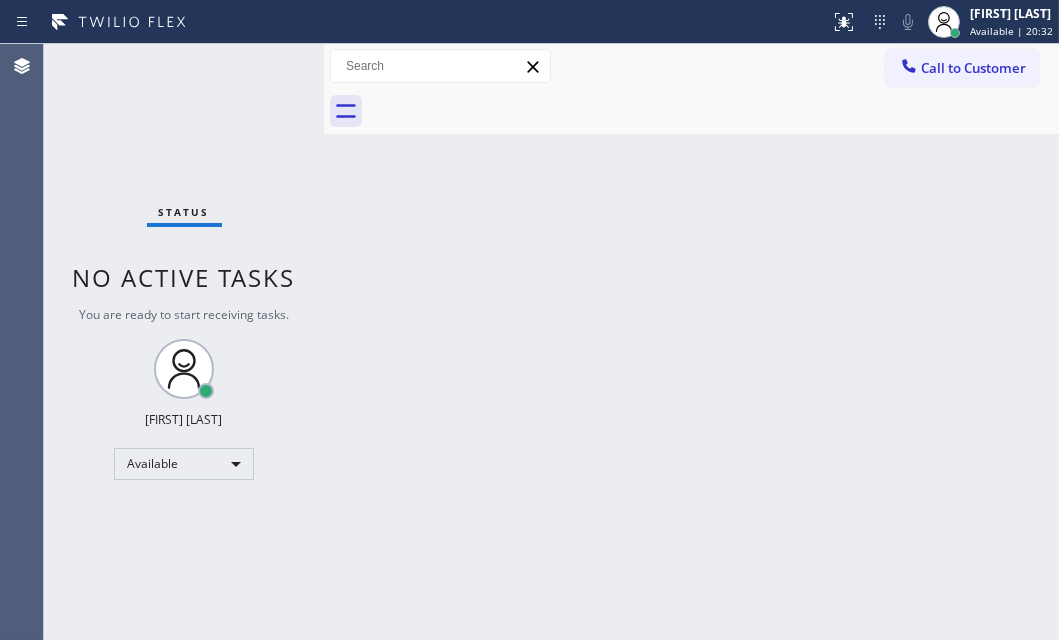 click on "Status   No active tasks     You are ready to start receiving tasks.   [FIRST] [LAST] Available" at bounding box center (184, 342) 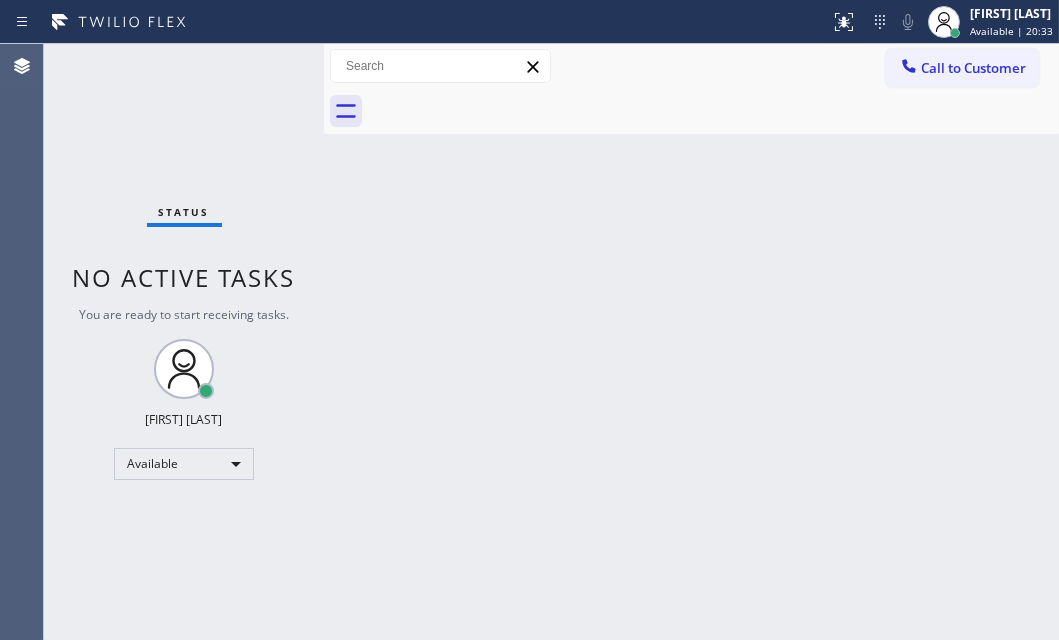 click on "Status   No active tasks     You are ready to start receiving tasks.   [FIRST] [LAST] Available" at bounding box center (184, 342) 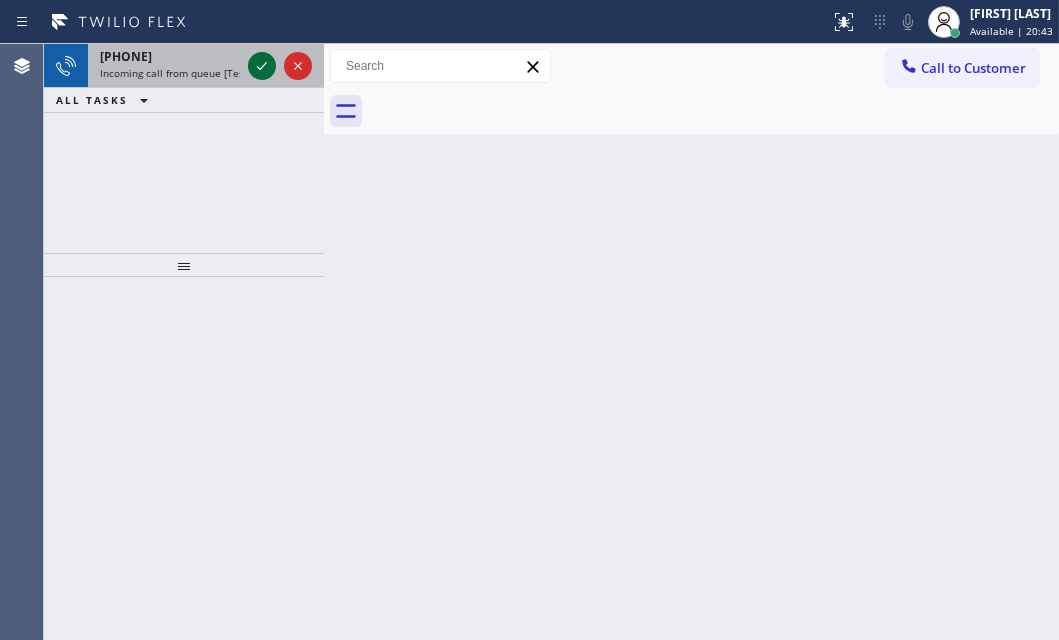 click 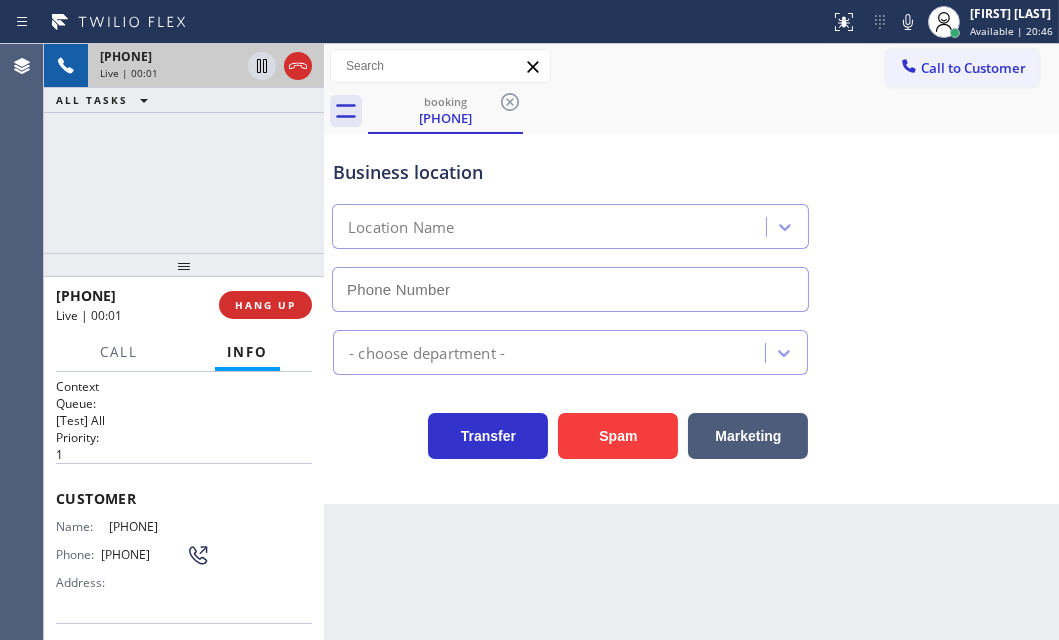 type on "[PHONE]" 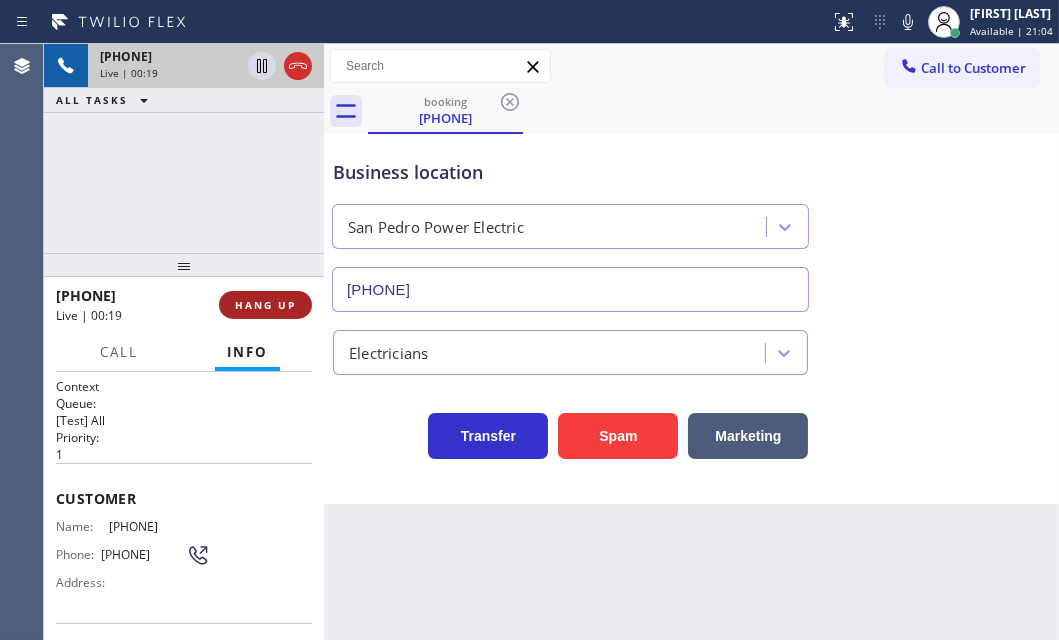 click on "HANG UP" at bounding box center [265, 305] 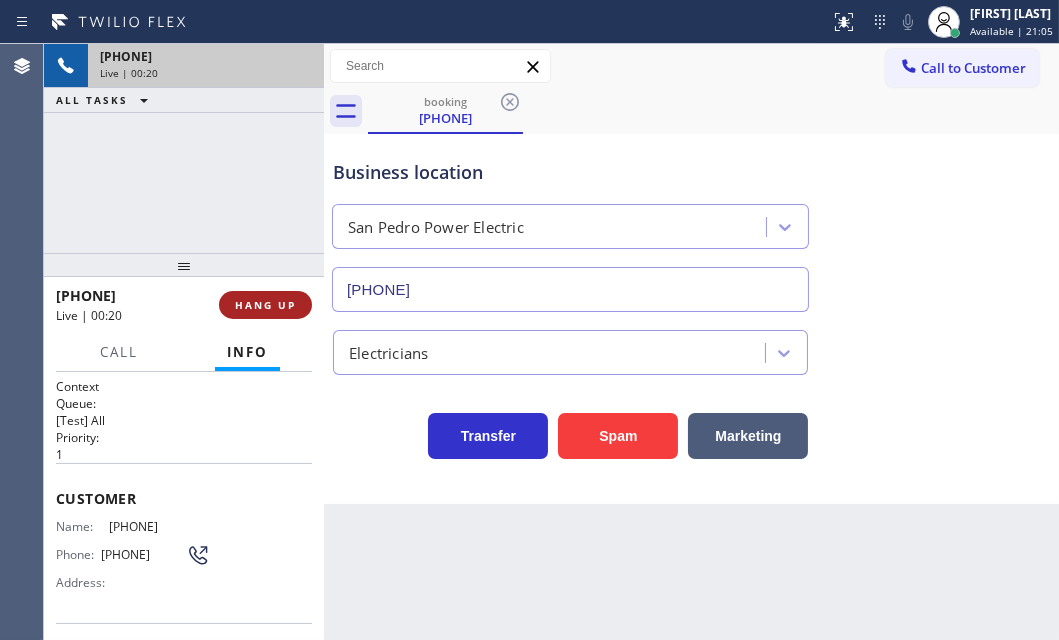 click on "HANG UP" at bounding box center (265, 305) 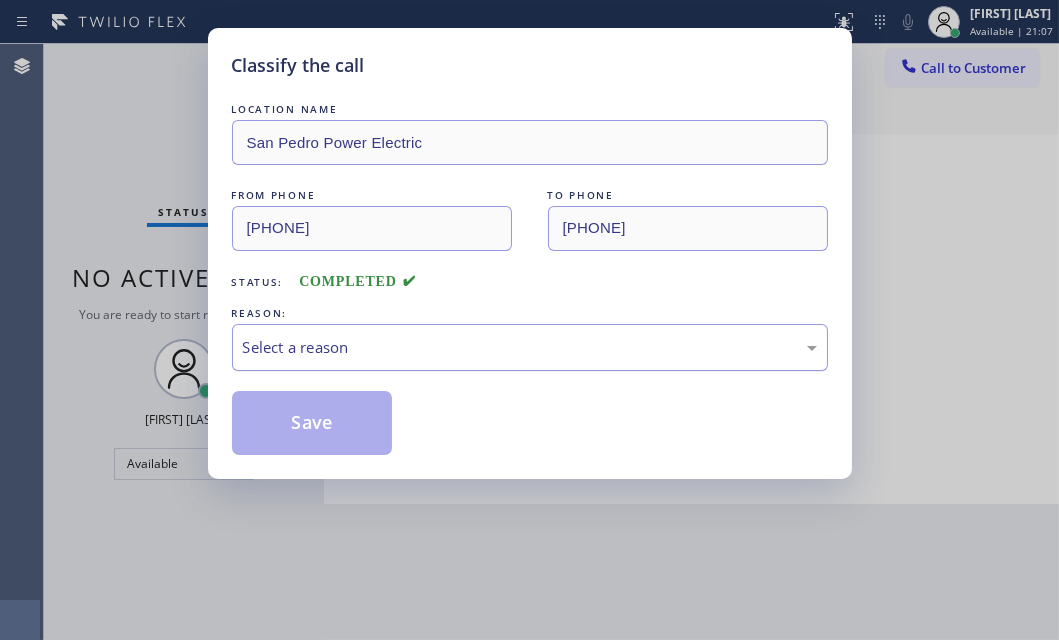 drag, startPoint x: 612, startPoint y: 352, endPoint x: 602, endPoint y: 360, distance: 12.806249 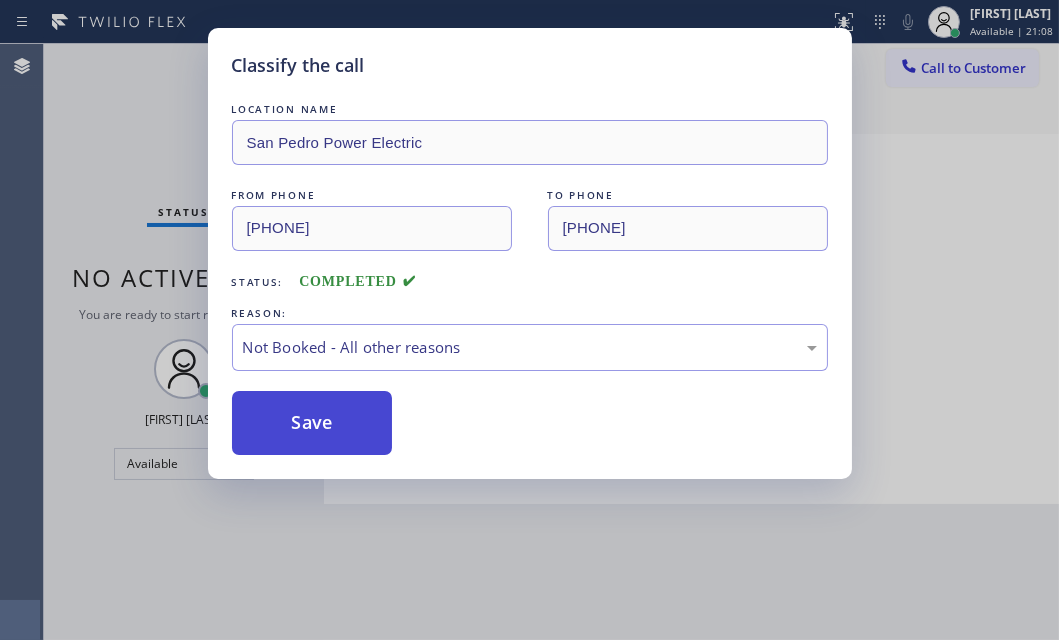 drag, startPoint x: 309, startPoint y: 425, endPoint x: 339, endPoint y: 429, distance: 30.265491 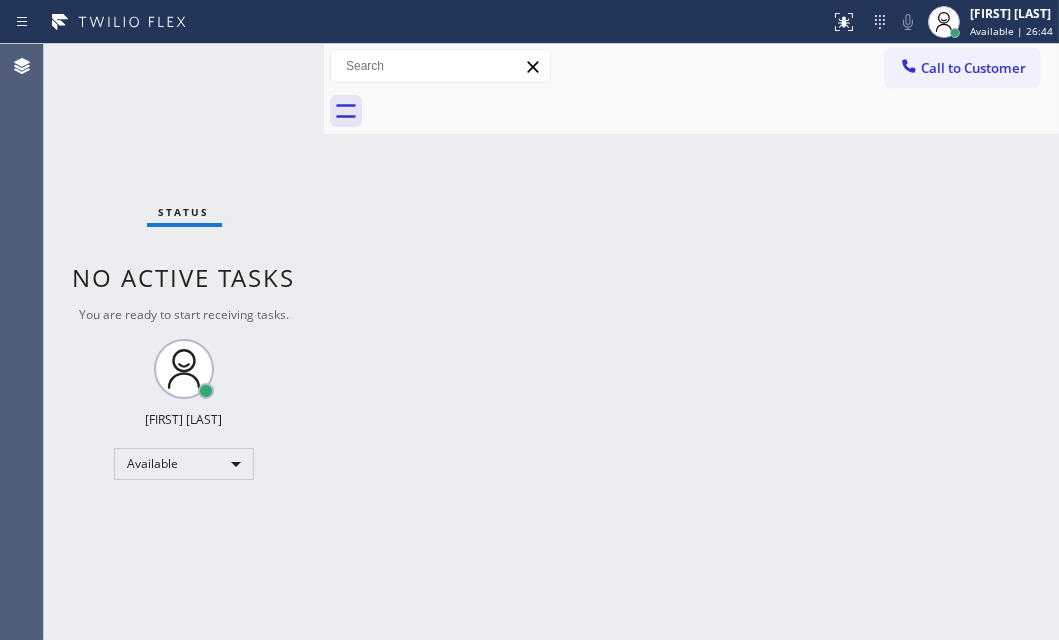 click on "Status   No active tasks     You are ready to start receiving tasks.   [FIRST] [LAST] Available" at bounding box center (184, 342) 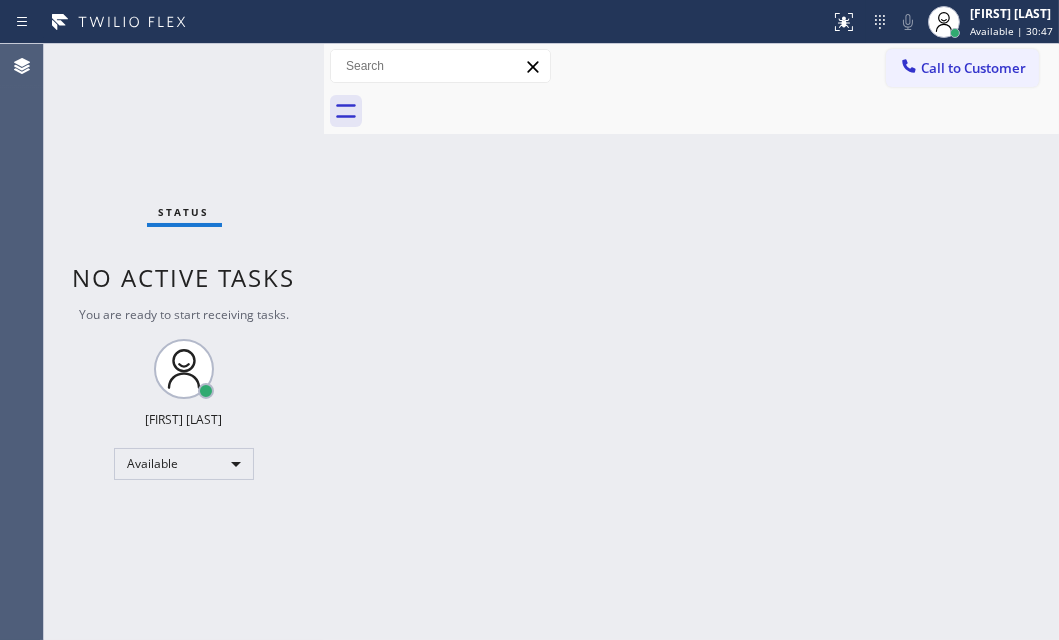 click on "Status   No active tasks     You are ready to start receiving tasks.   [FIRST] [LAST] Available" at bounding box center [184, 342] 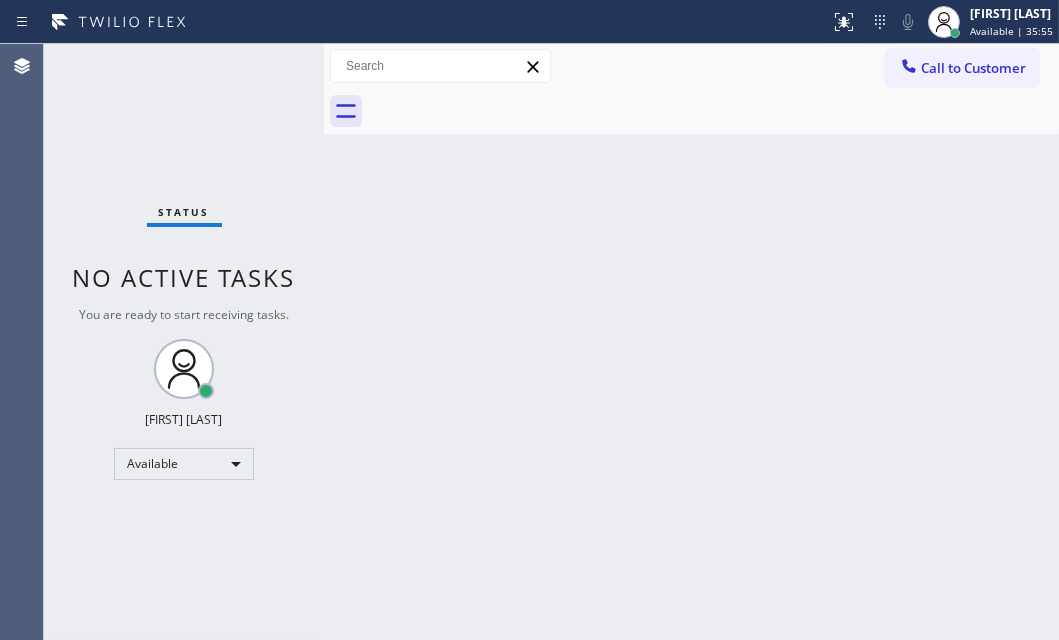click on "Status   No active tasks     You are ready to start receiving tasks.   [FIRST] [LAST] Available" at bounding box center (184, 342) 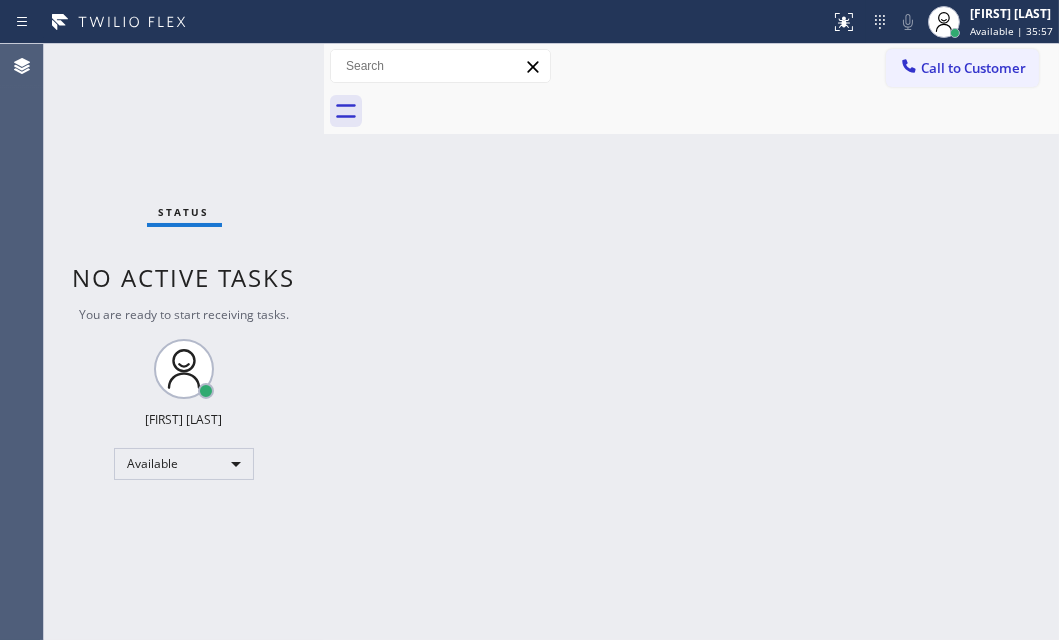 click on "Status   No active tasks     You are ready to start receiving tasks.   [FIRST] [LAST] Available" at bounding box center [184, 342] 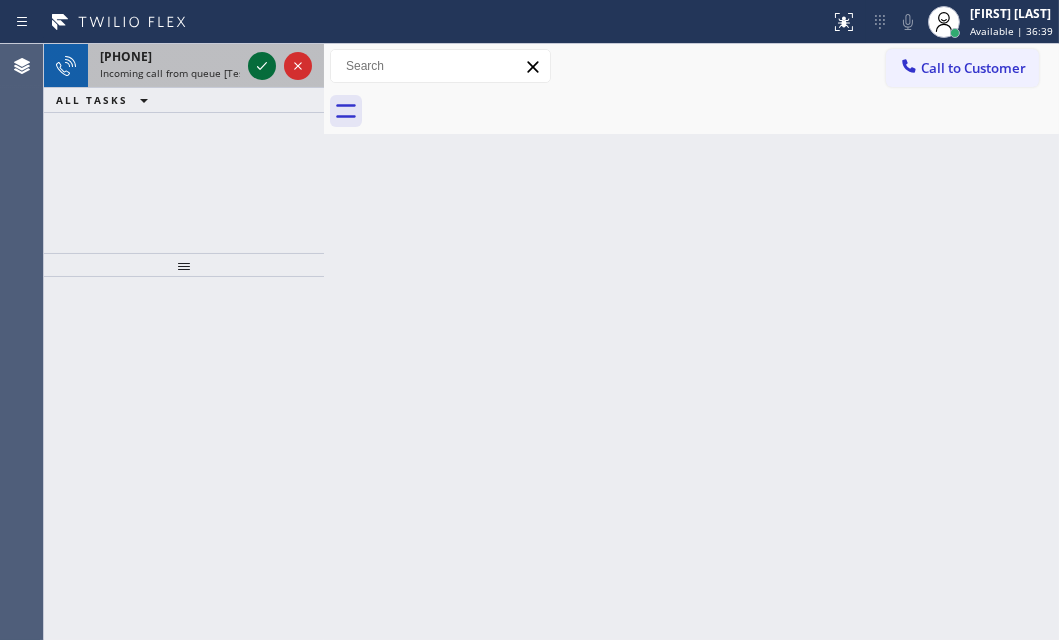 click 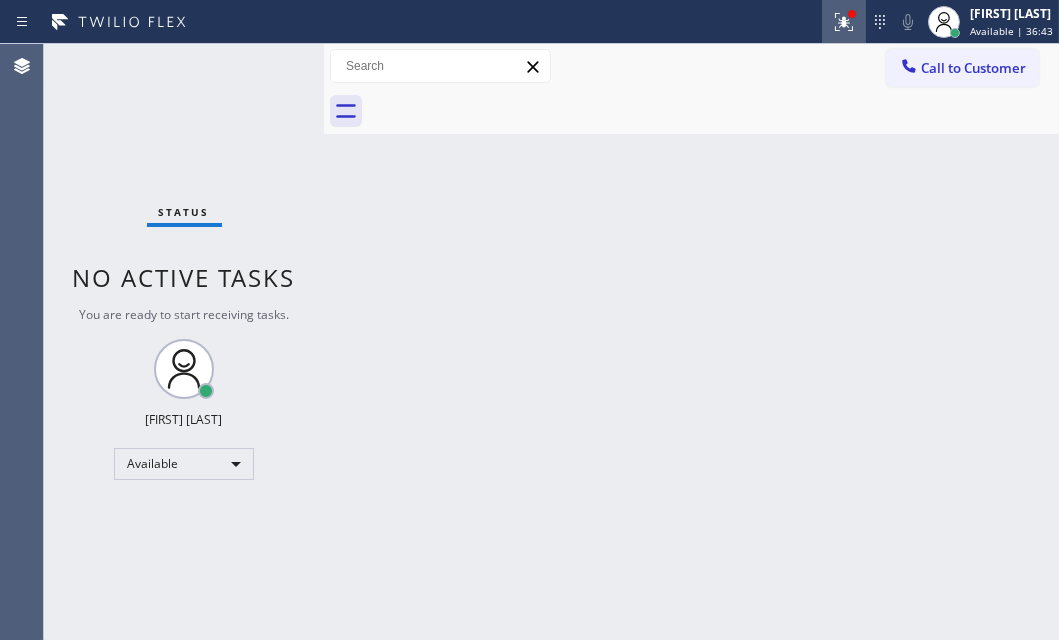click 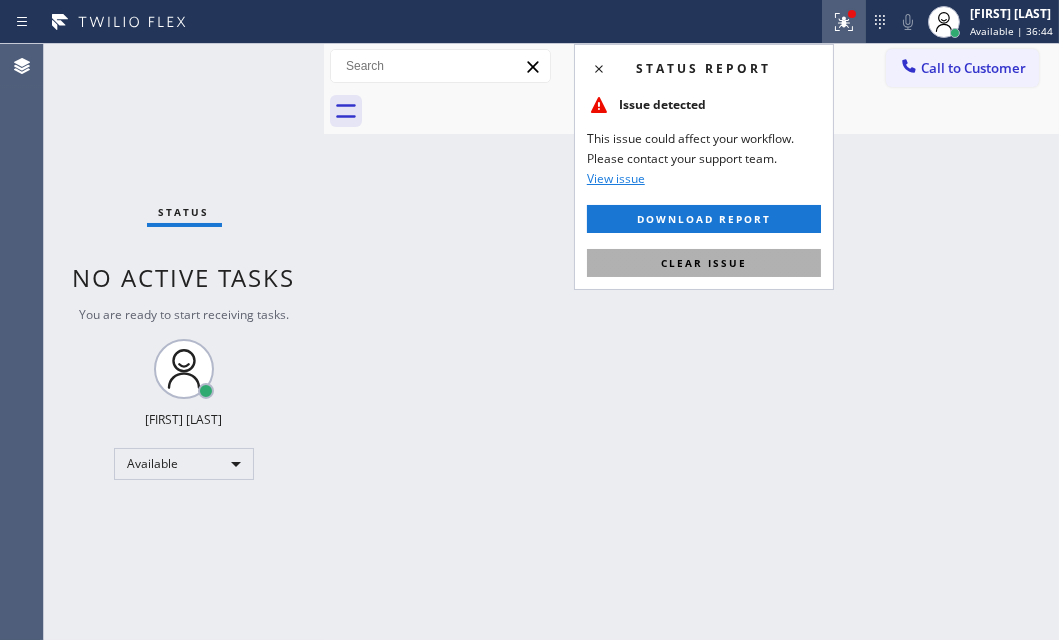 click on "Clear issue" at bounding box center [704, 263] 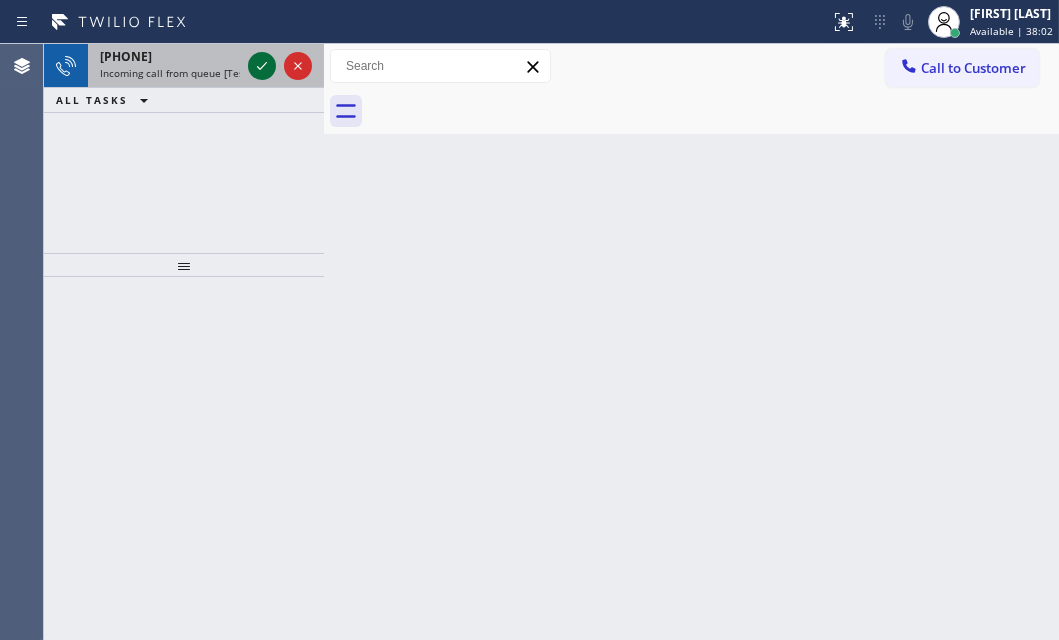 click 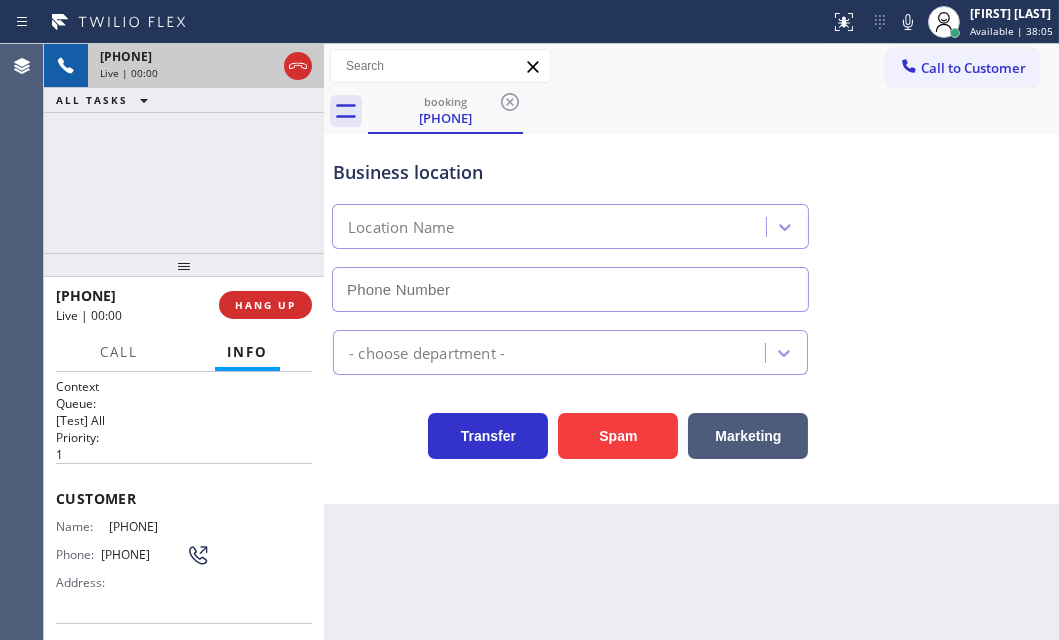 type on "[PHONE]" 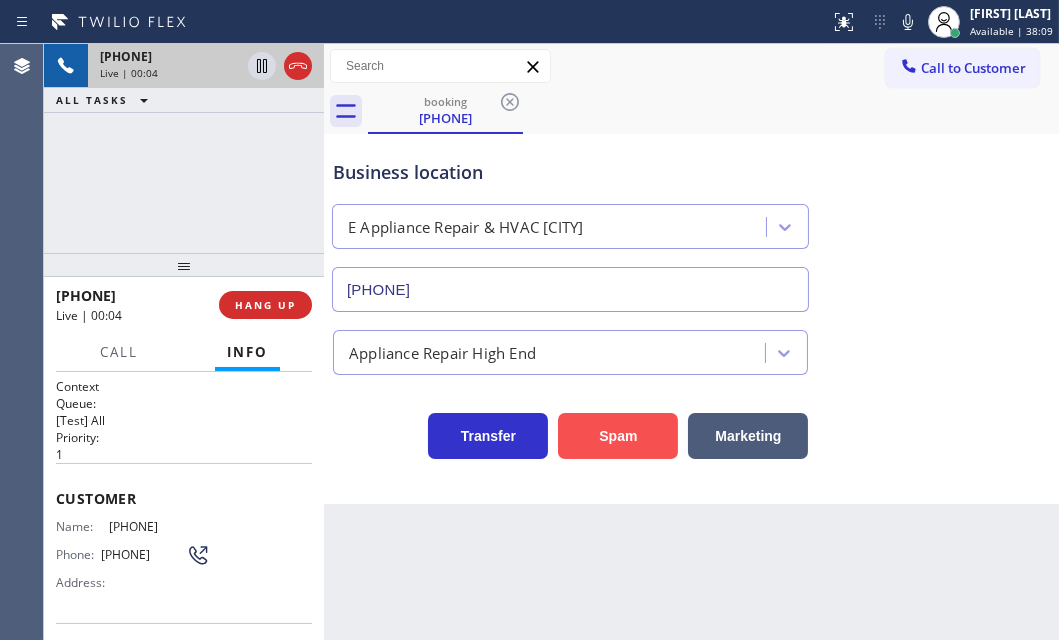 click on "Spam" at bounding box center (618, 436) 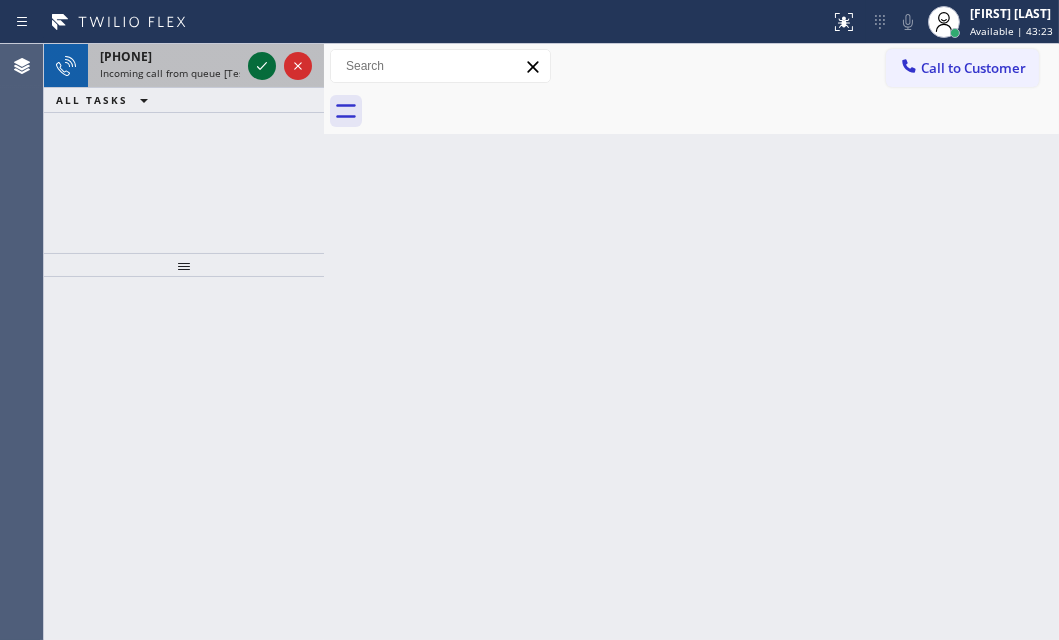 click 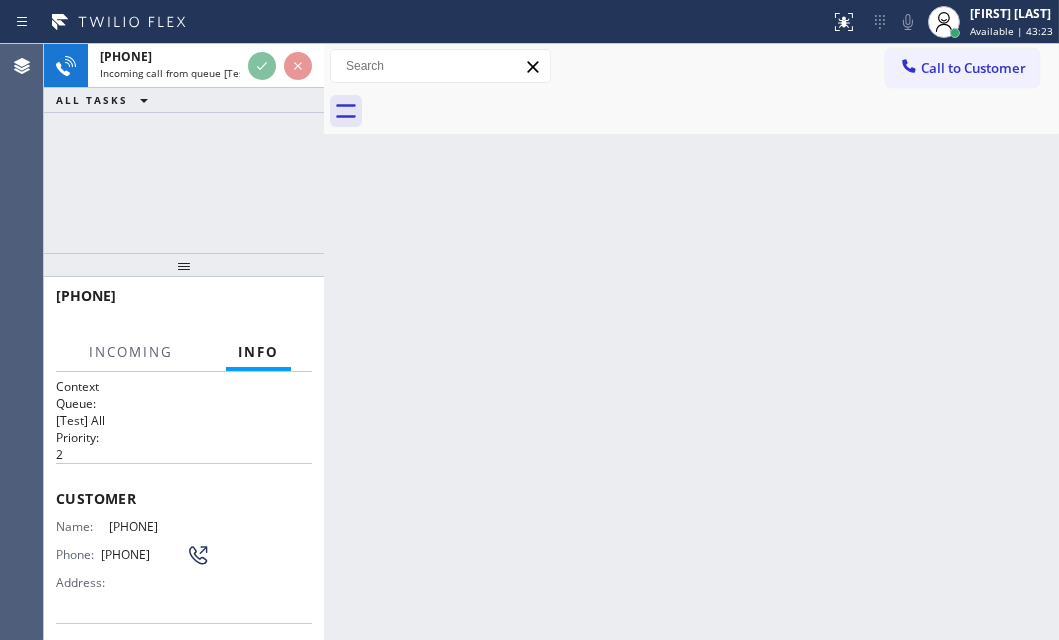 scroll, scrollTop: 134, scrollLeft: 0, axis: vertical 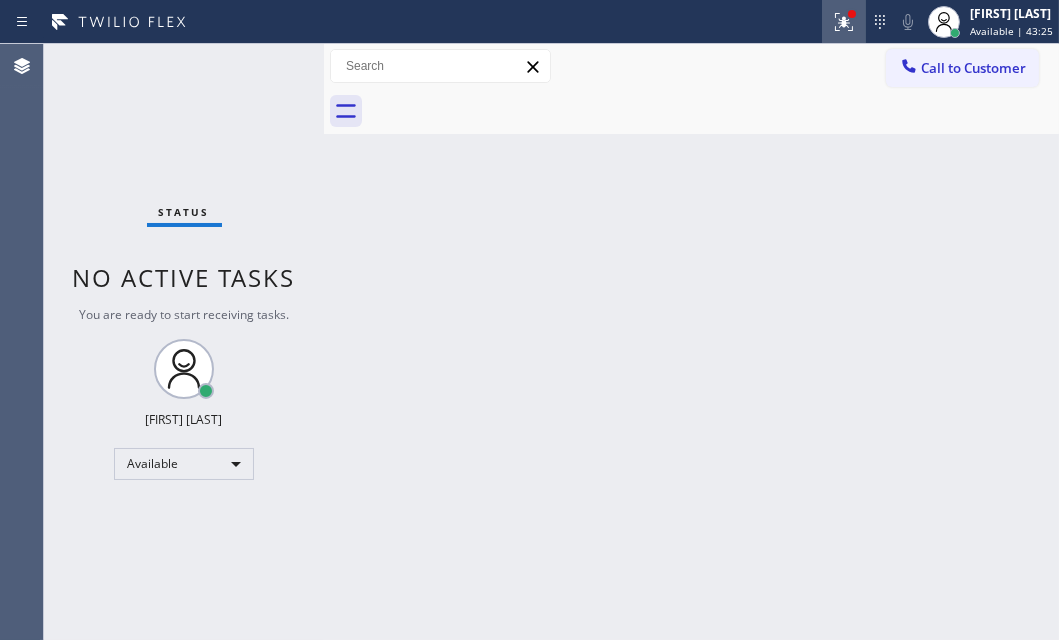 click 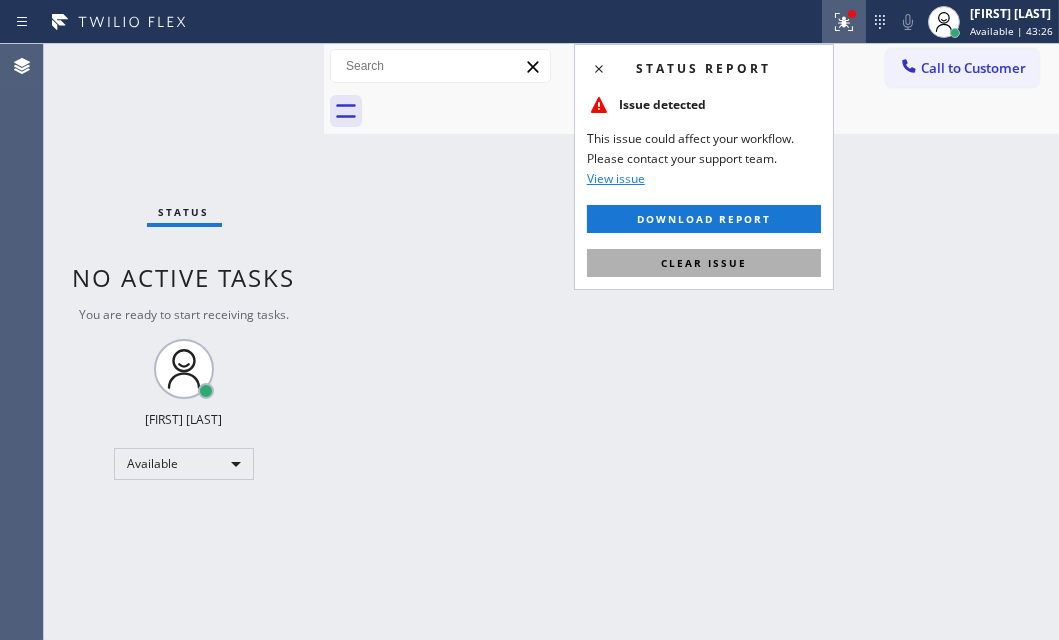 click on "Clear issue" at bounding box center [704, 263] 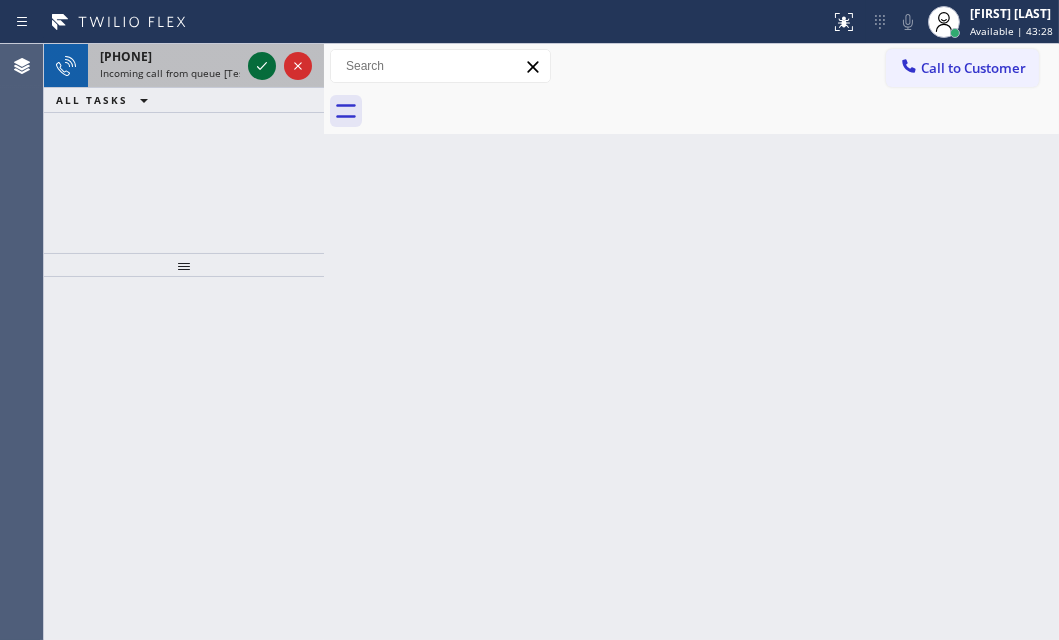 click 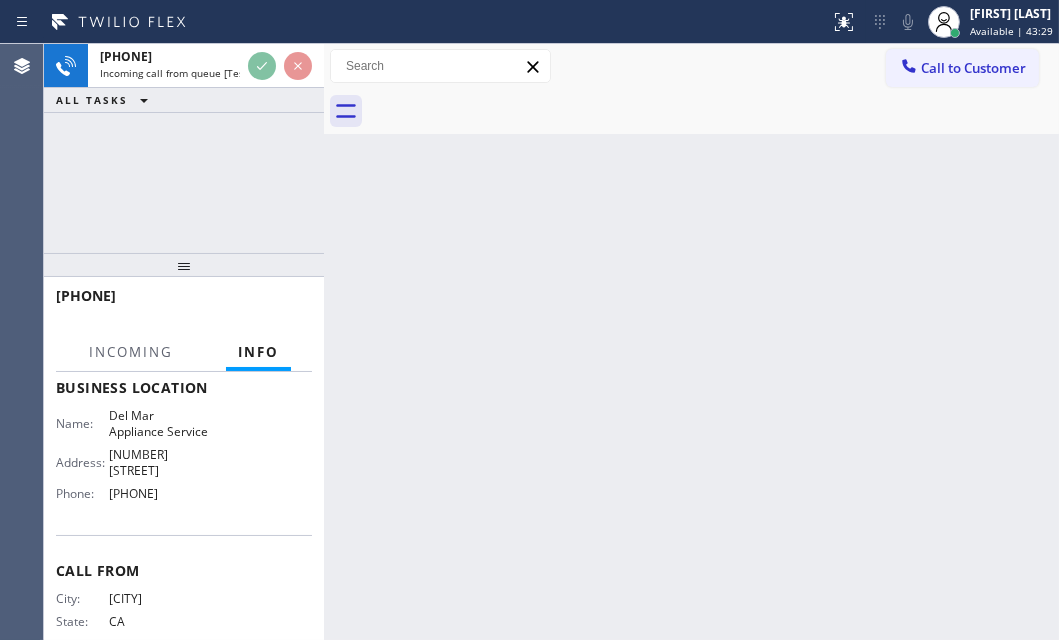 scroll, scrollTop: 176, scrollLeft: 0, axis: vertical 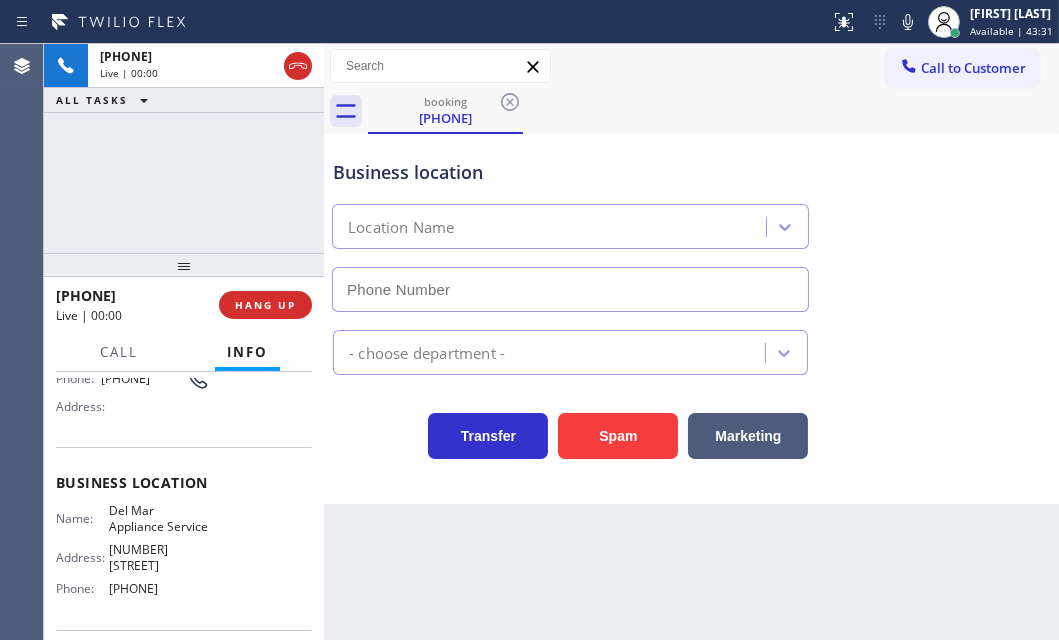 type on "[PHONE]" 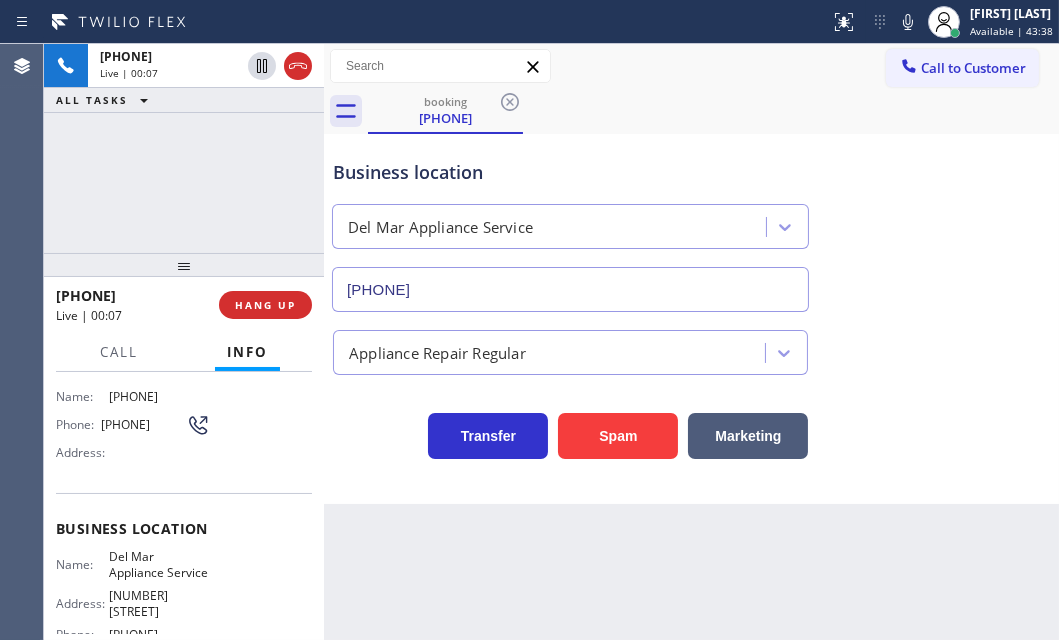 scroll, scrollTop: 85, scrollLeft: 0, axis: vertical 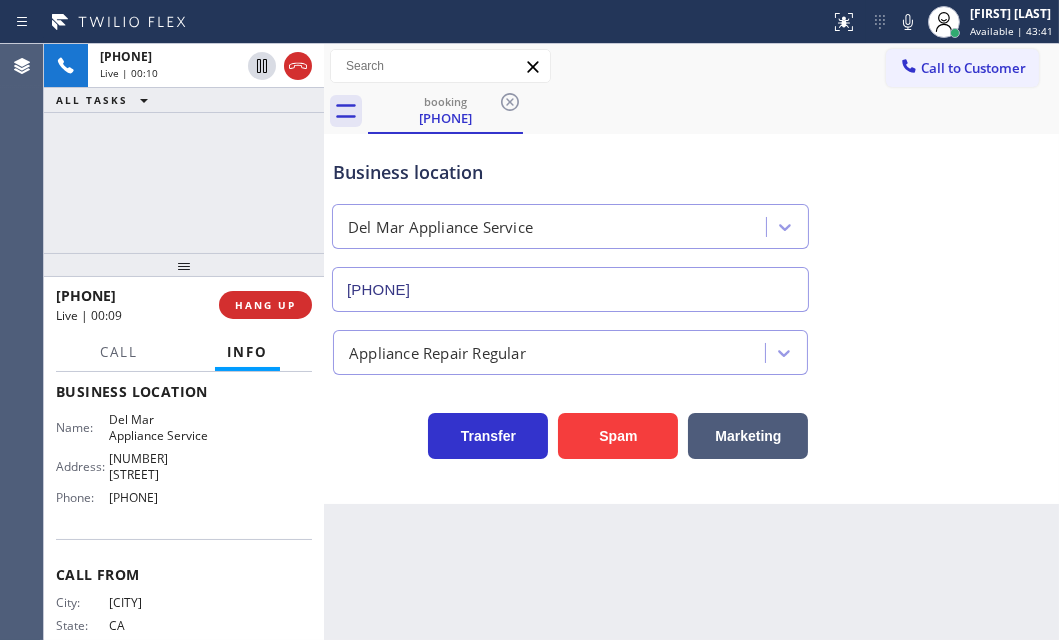 drag, startPoint x: 56, startPoint y: 409, endPoint x: 198, endPoint y: 540, distance: 193.1968 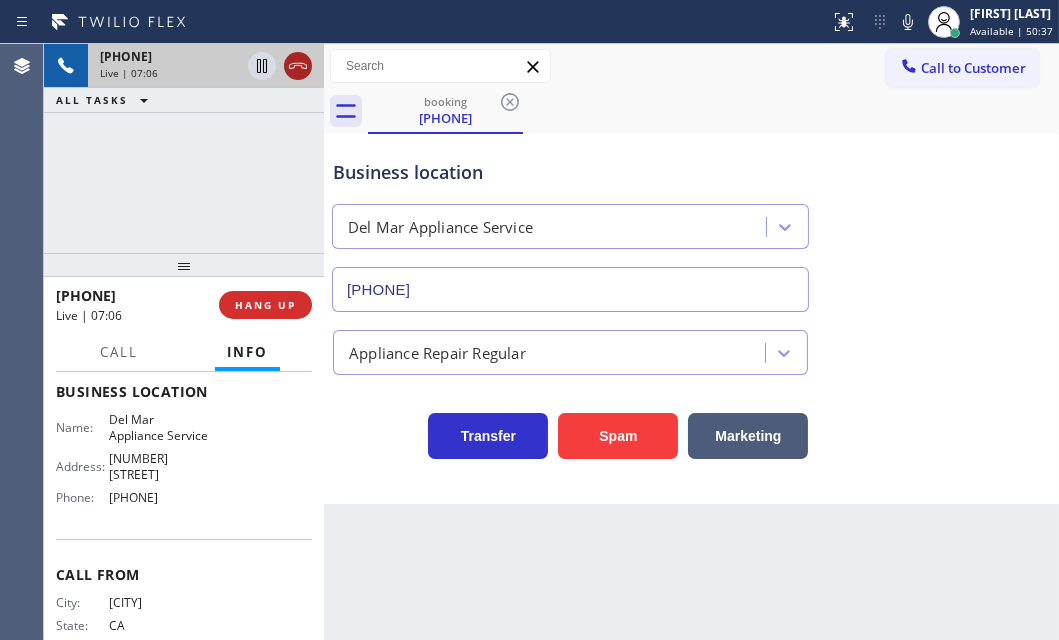 click 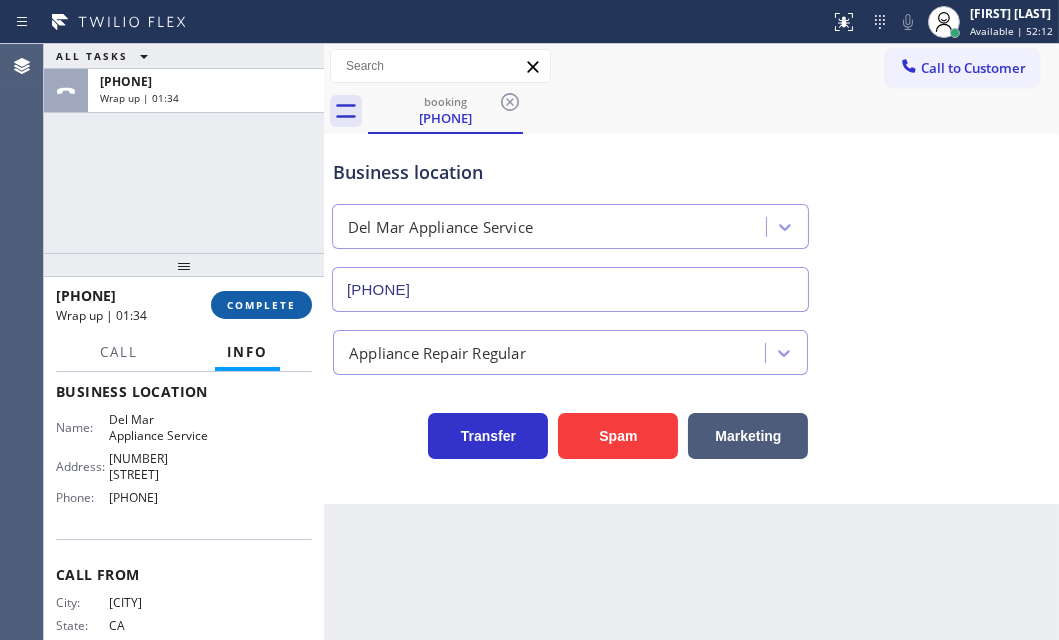 drag, startPoint x: 267, startPoint y: 305, endPoint x: 296, endPoint y: 312, distance: 29.832869 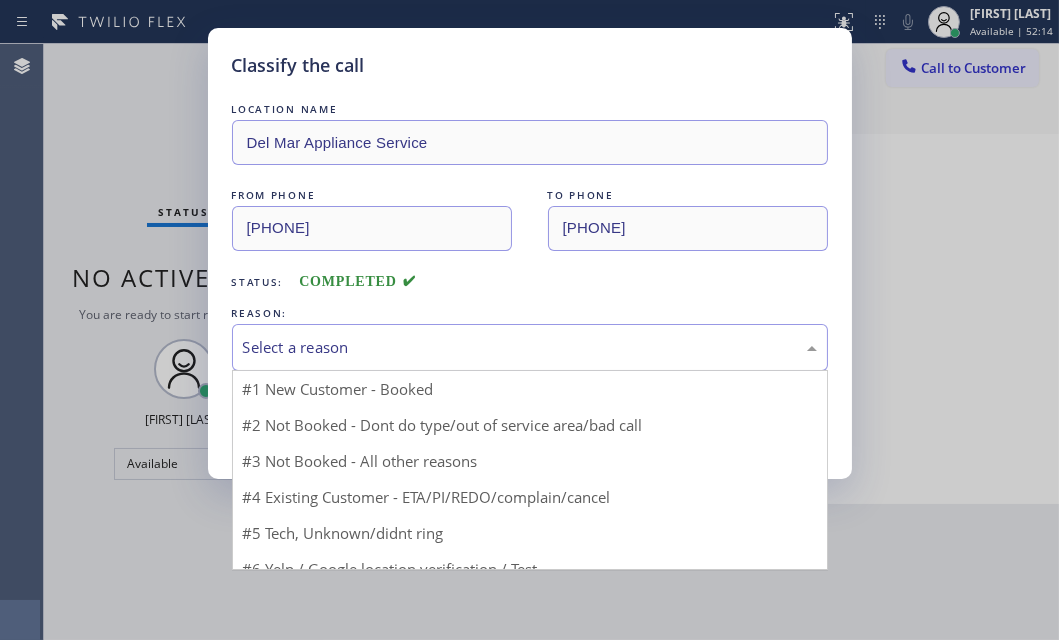 drag, startPoint x: 498, startPoint y: 340, endPoint x: 471, endPoint y: 373, distance: 42.638012 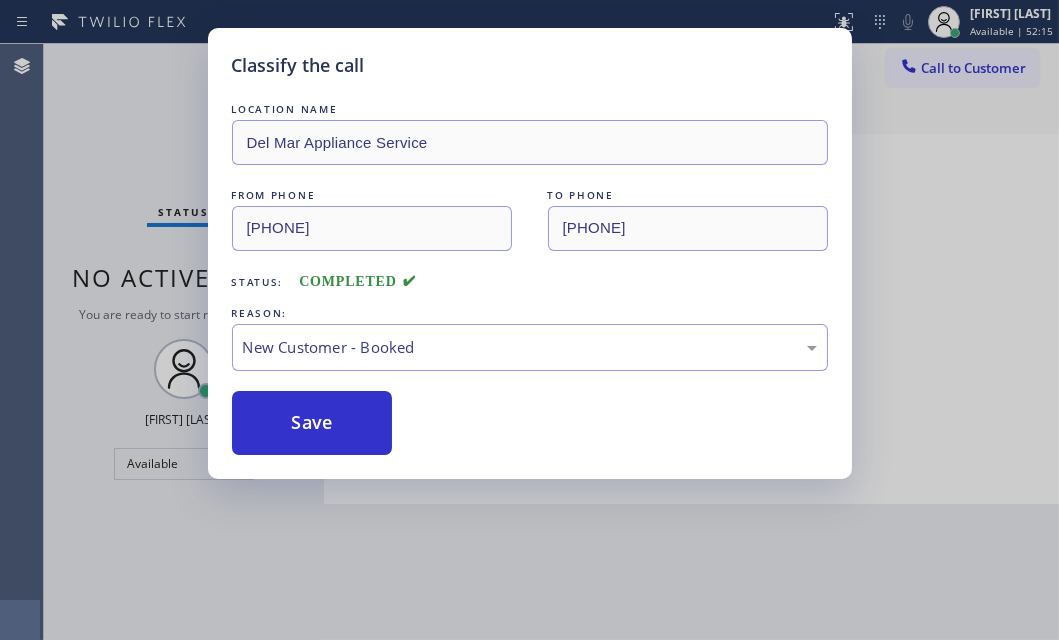 drag, startPoint x: 351, startPoint y: 406, endPoint x: 385, endPoint y: 379, distance: 43.416588 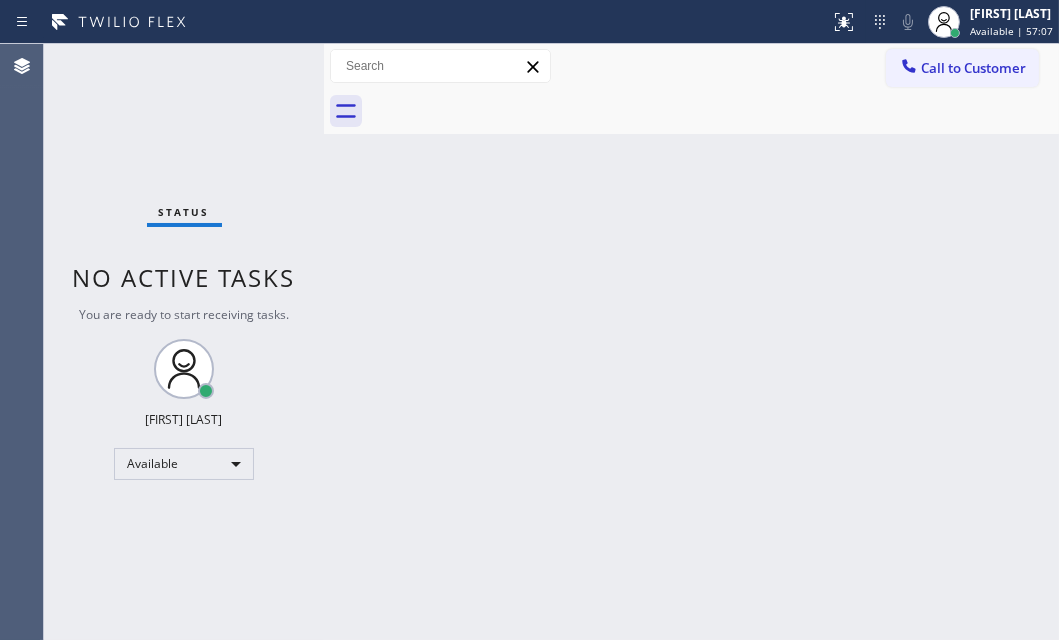 drag, startPoint x: 276, startPoint y: 70, endPoint x: 255, endPoint y: 62, distance: 22.472204 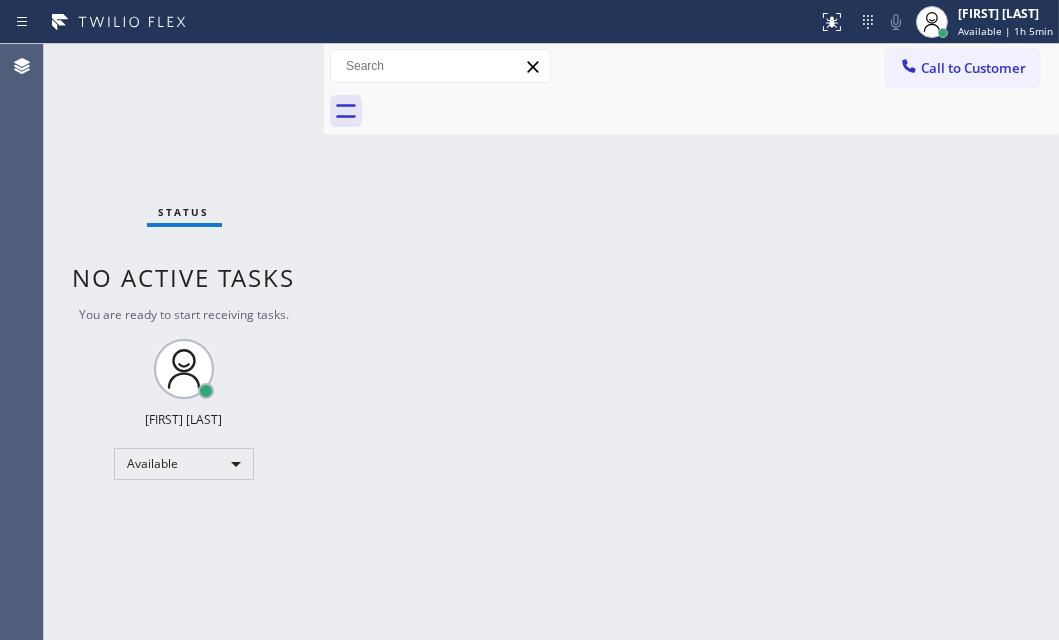click on "Status   No active tasks     You are ready to start receiving tasks.   [FIRST] [LAST] Available" at bounding box center [184, 342] 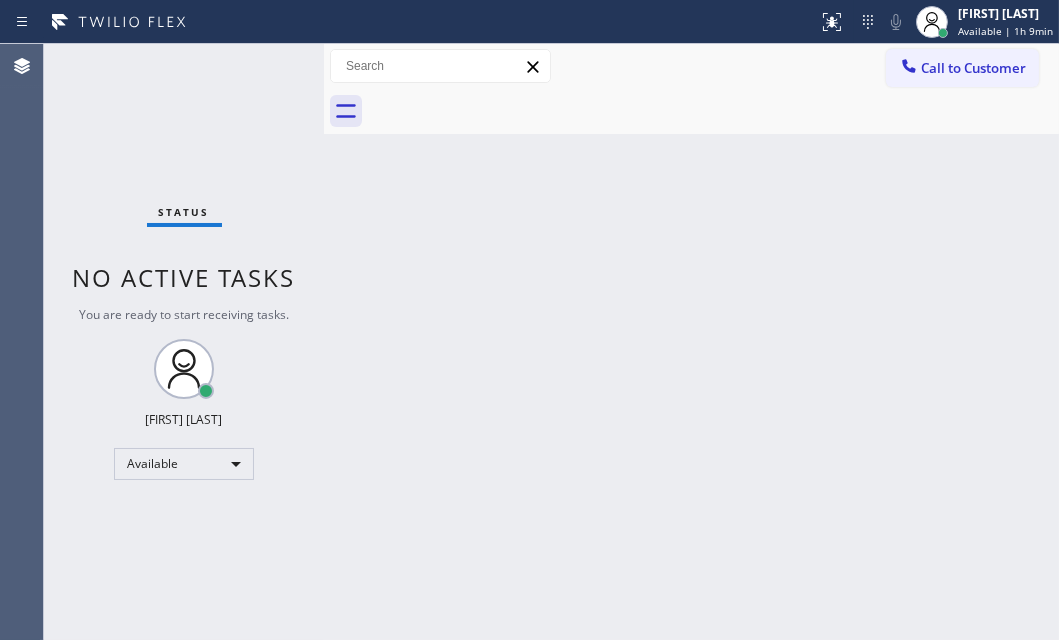 click on "Status   No active tasks     You are ready to start receiving tasks.   [FIRST] [LAST] Available" at bounding box center [184, 342] 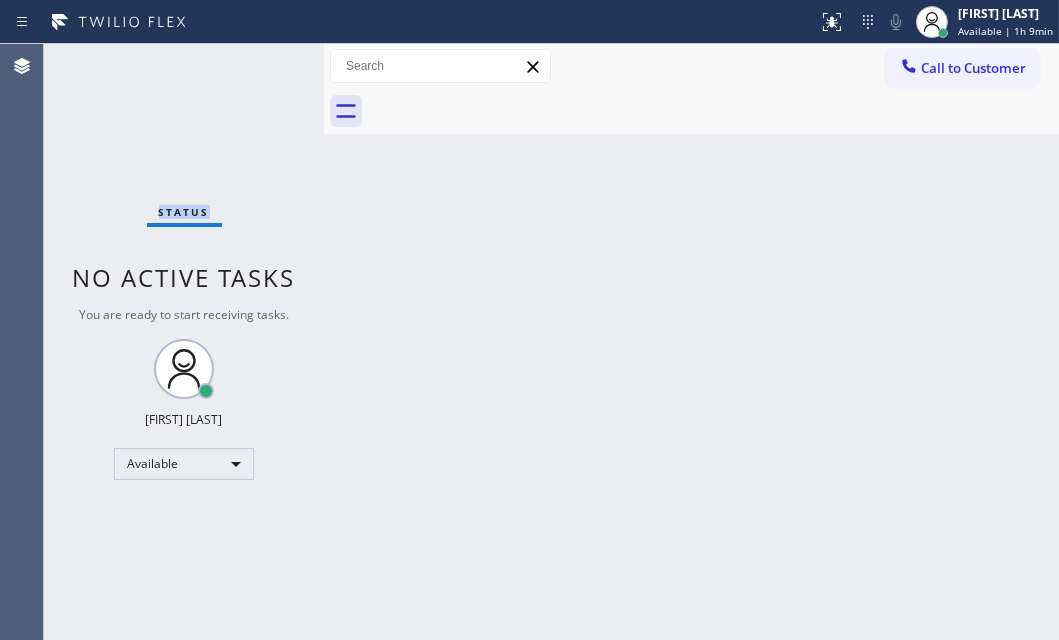 click on "Status   No active tasks     You are ready to start receiving tasks.   [FIRST] [LAST] Available" at bounding box center (184, 342) 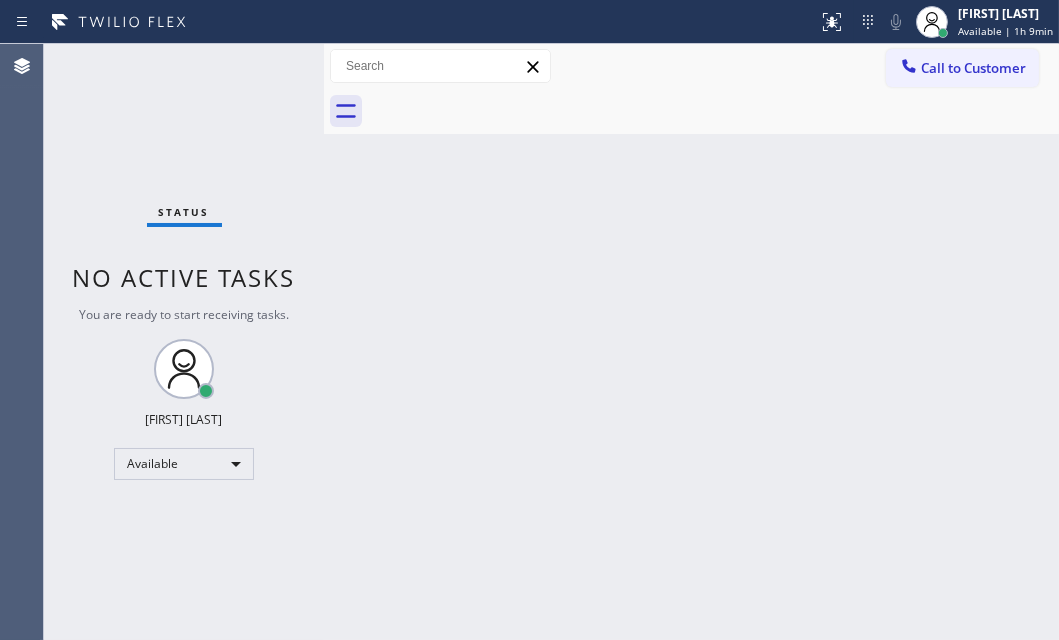 click on "Status   No active tasks     You are ready to start receiving tasks.   [FIRST] [LAST] Available" at bounding box center [184, 342] 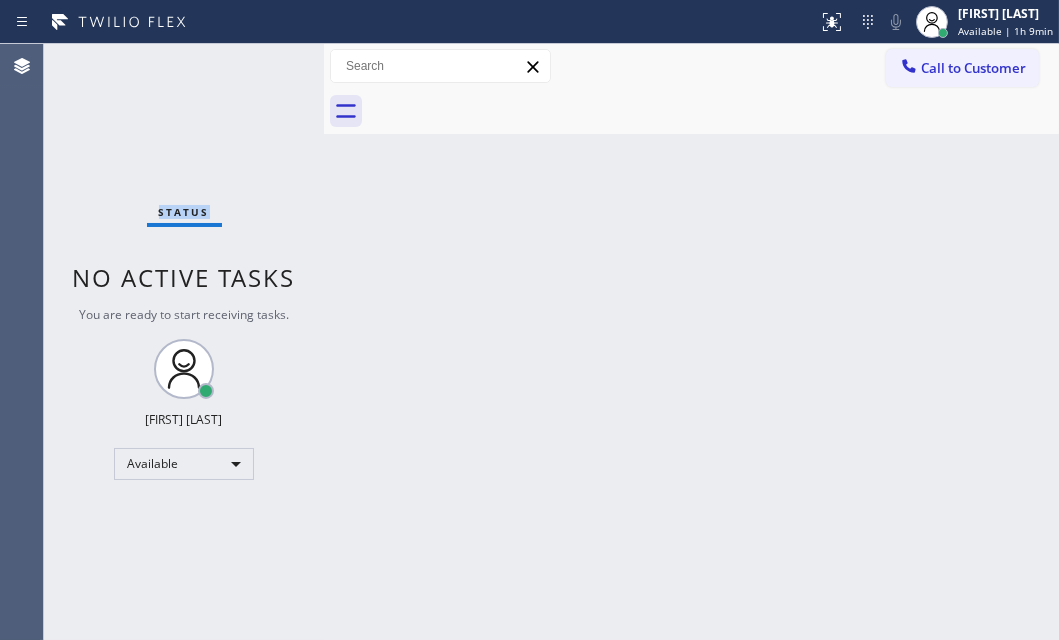 click on "Status   No active tasks     You are ready to start receiving tasks.   [FIRST] [LAST] Available" at bounding box center [184, 342] 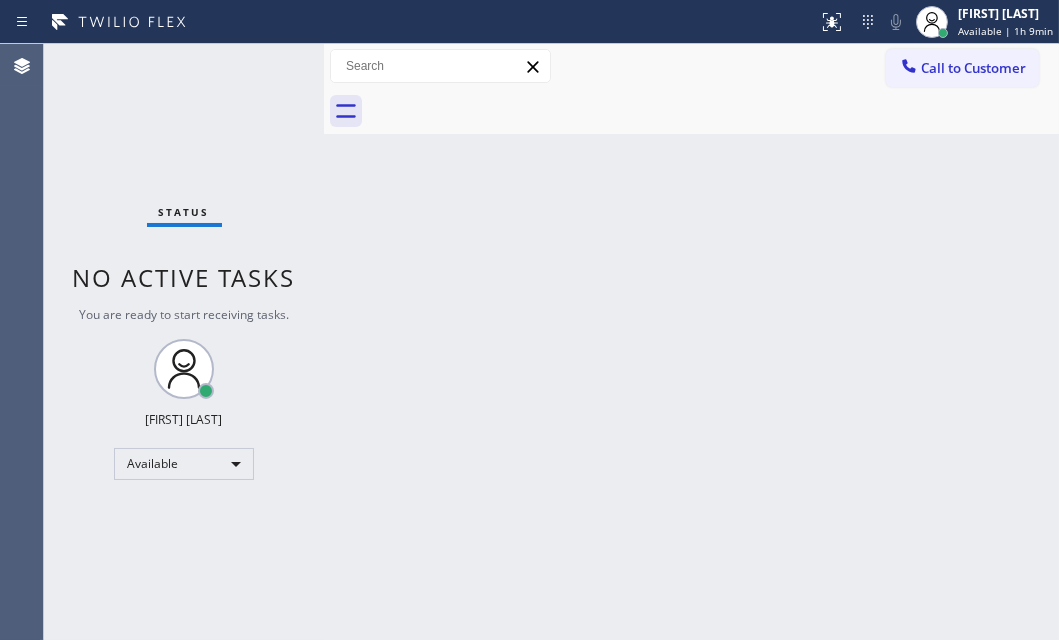 click on "Status   No active tasks     You are ready to start receiving tasks.   [FIRST] [LAST] Available" at bounding box center [184, 342] 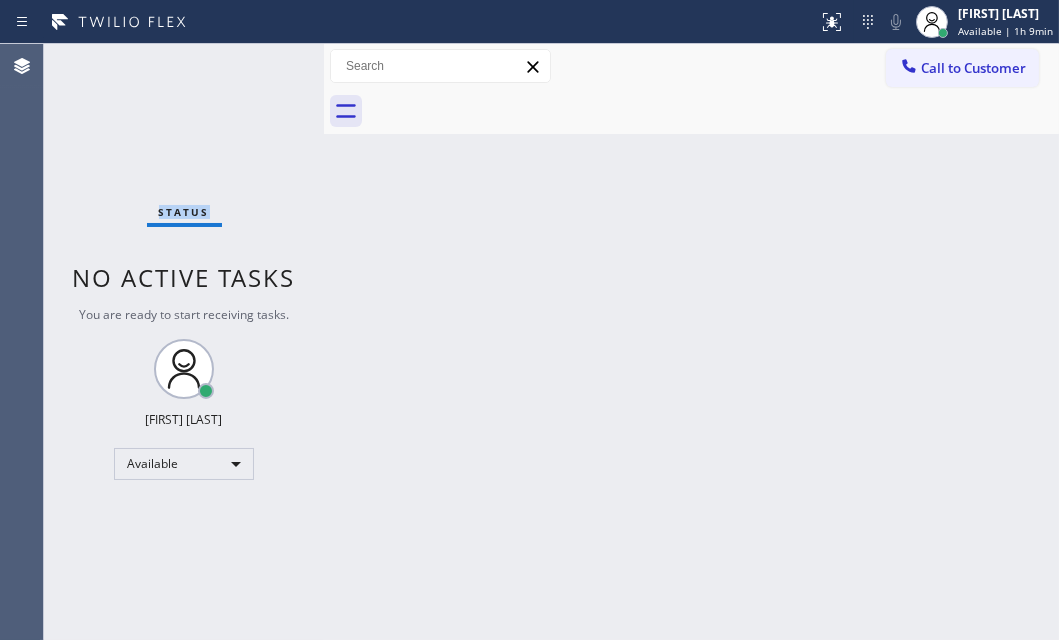 click on "Status   No active tasks     You are ready to start receiving tasks.   [FIRST] [LAST] Available" at bounding box center [184, 342] 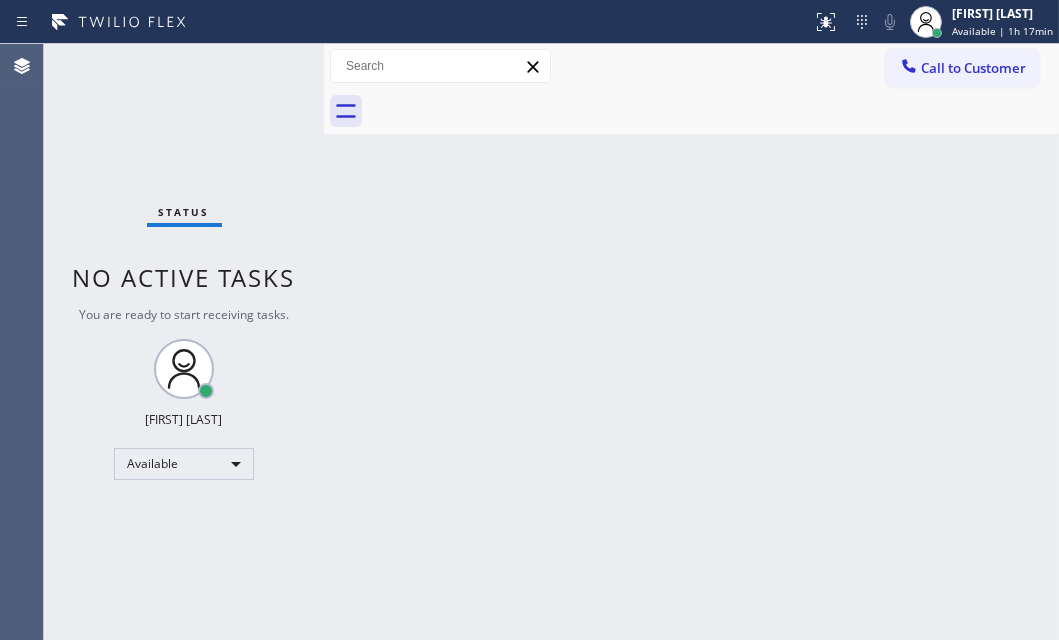 click on "Status   No active tasks     You are ready to start receiving tasks.   [FIRST] [LAST] Available" at bounding box center (184, 342) 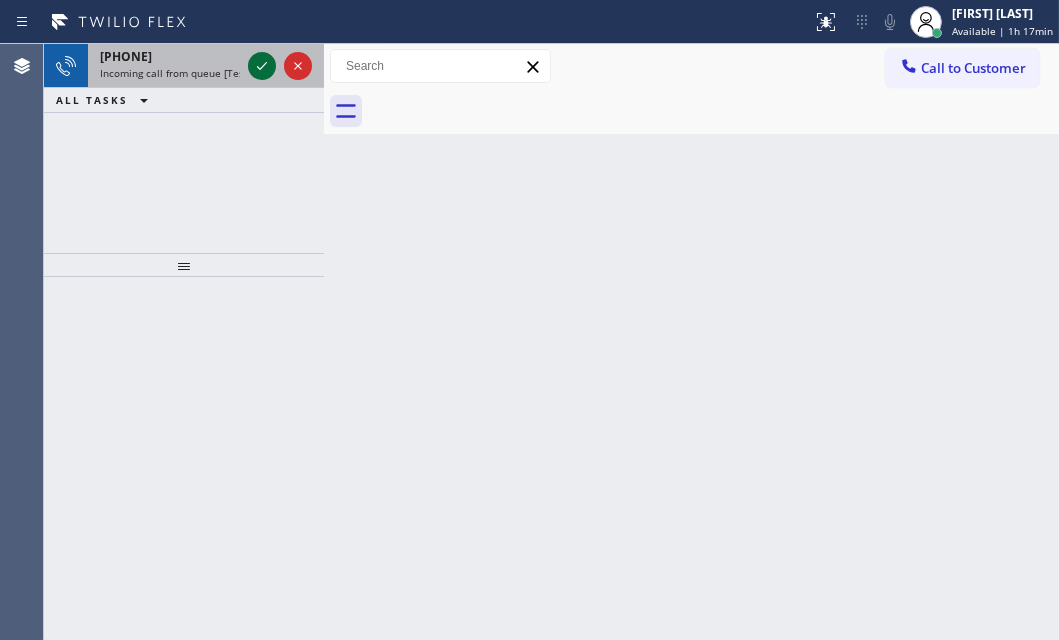 click 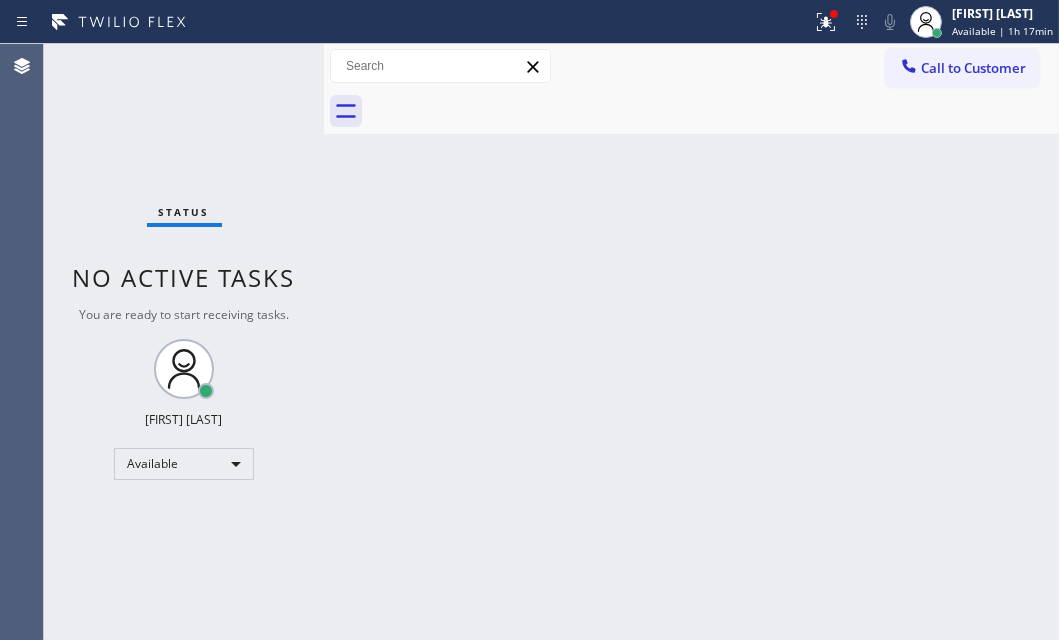click on "Status   No active tasks     You are ready to start receiving tasks.   [FIRST] [LAST] Available" at bounding box center [184, 342] 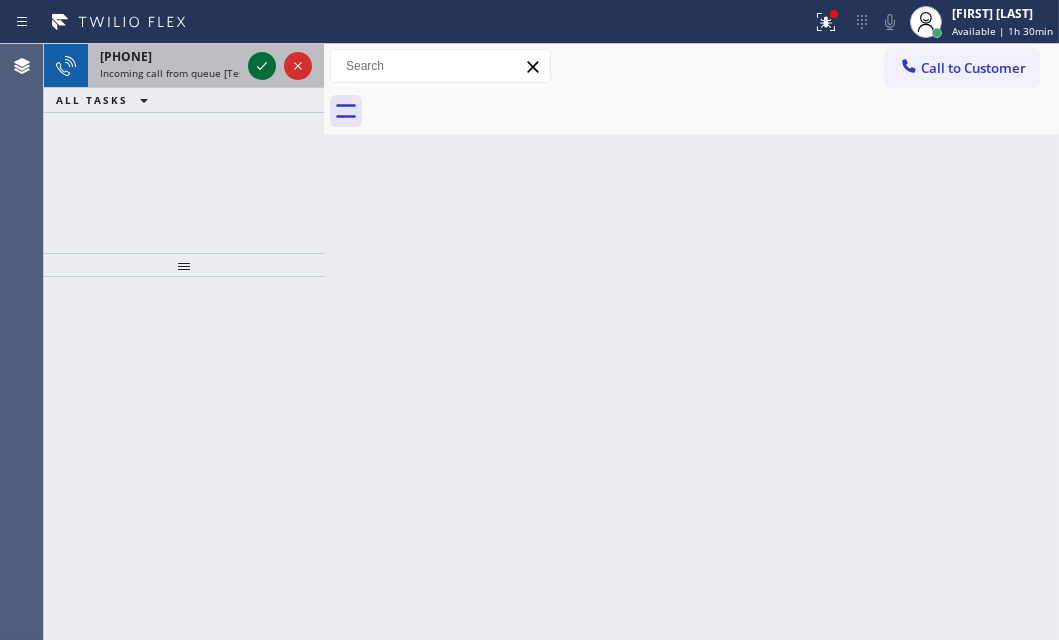 click 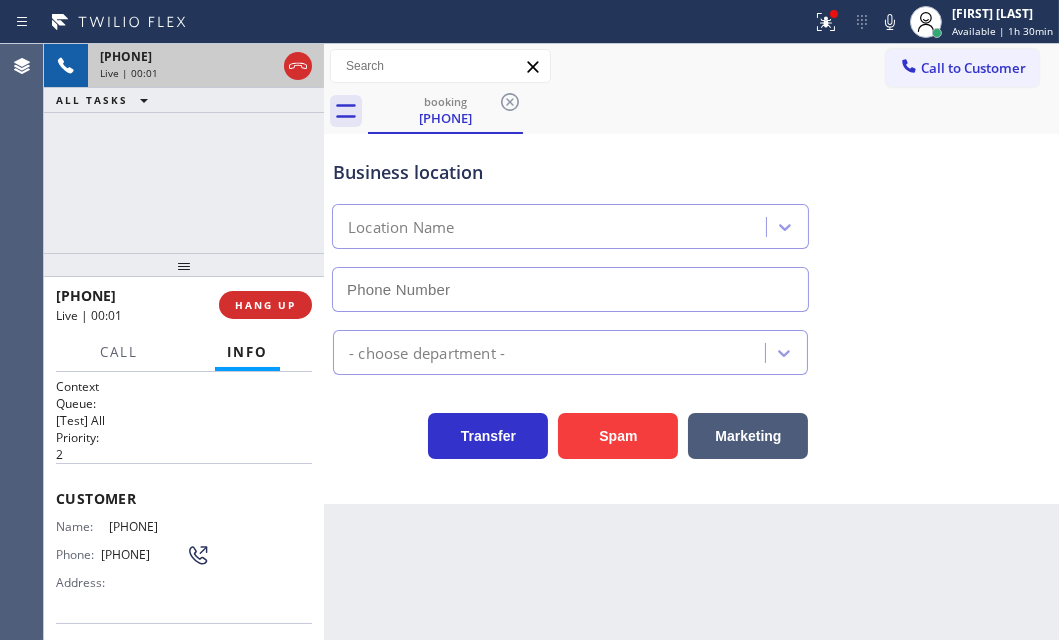 type on "[PHONE]" 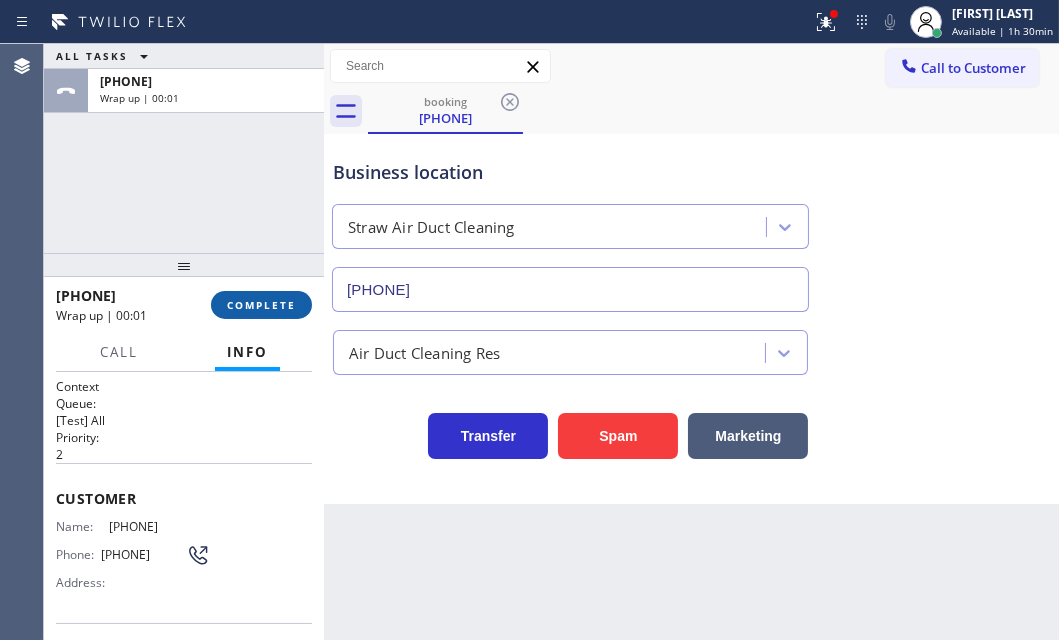 click on "COMPLETE" at bounding box center [261, 305] 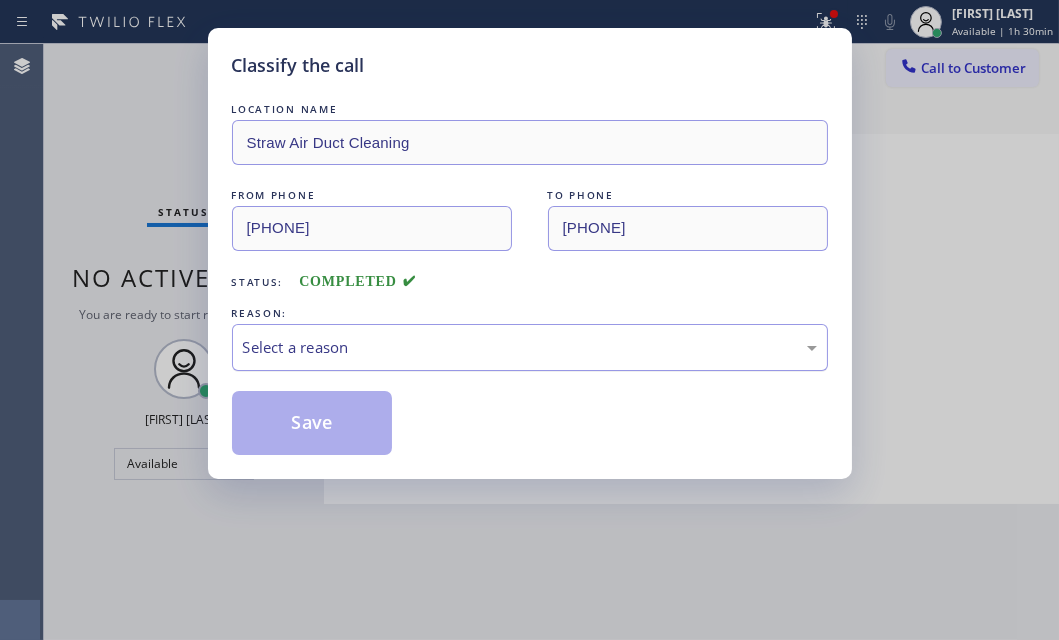 click on "Select a reason" at bounding box center [530, 347] 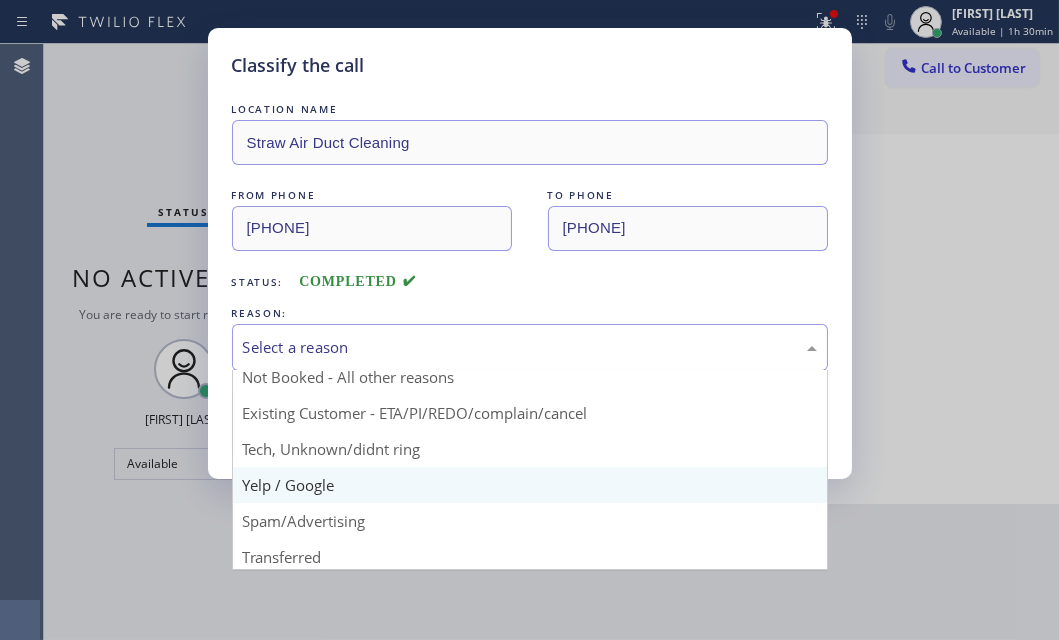 scroll, scrollTop: 90, scrollLeft: 0, axis: vertical 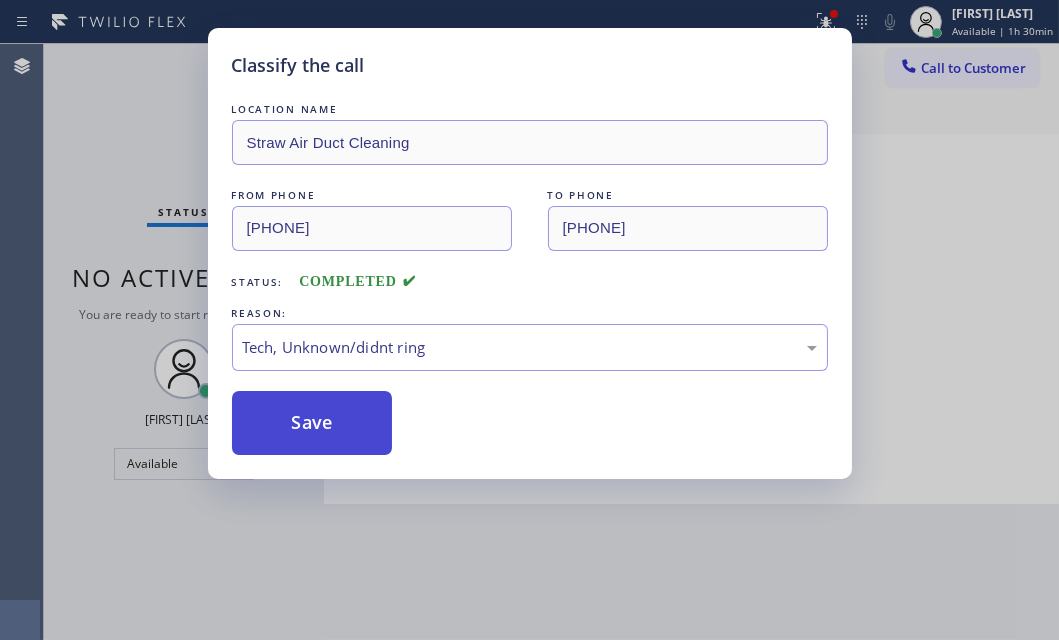 click on "Save" at bounding box center [312, 423] 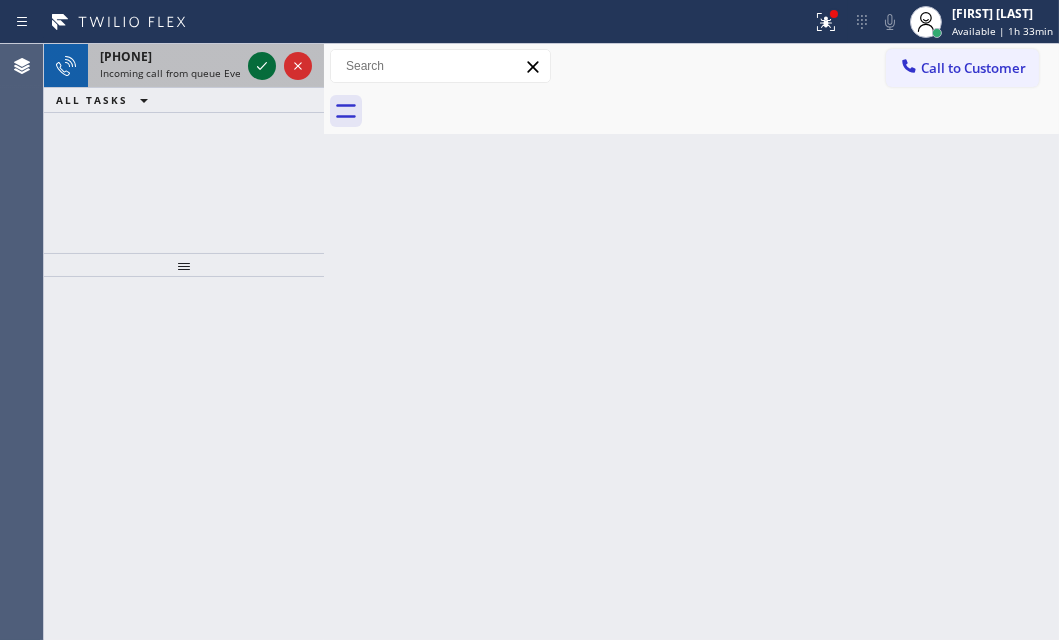 click 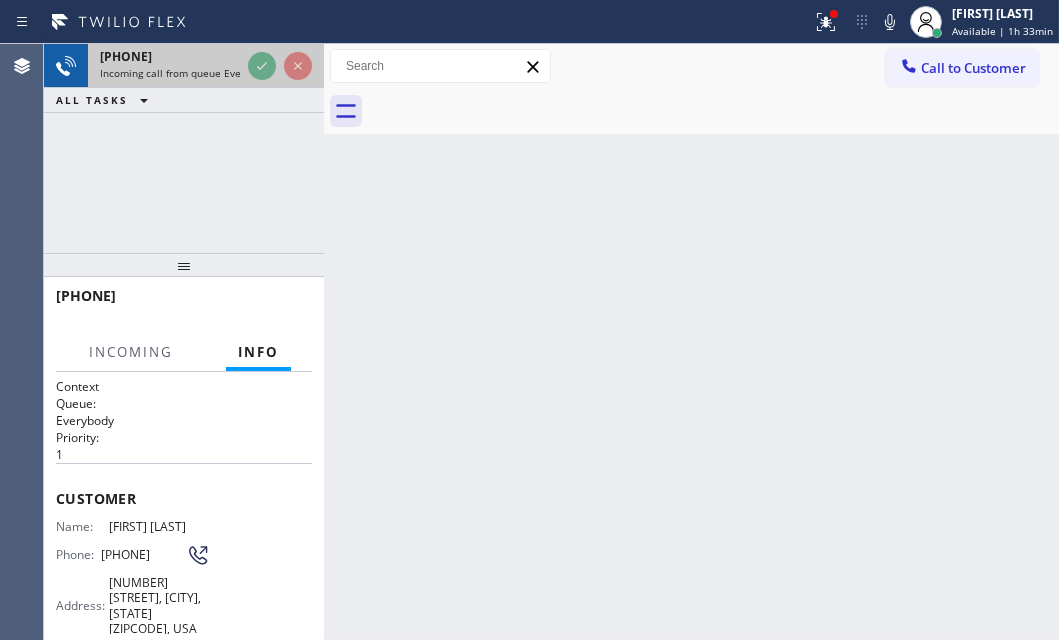 click on "Incoming call from queue Everybody" at bounding box center (186, 73) 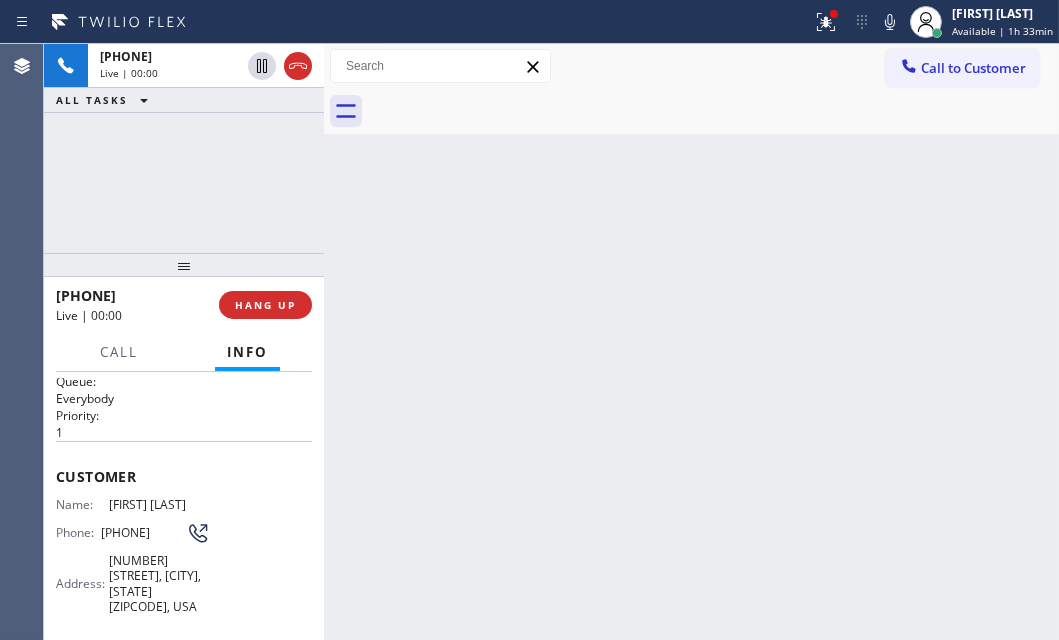scroll, scrollTop: 90, scrollLeft: 0, axis: vertical 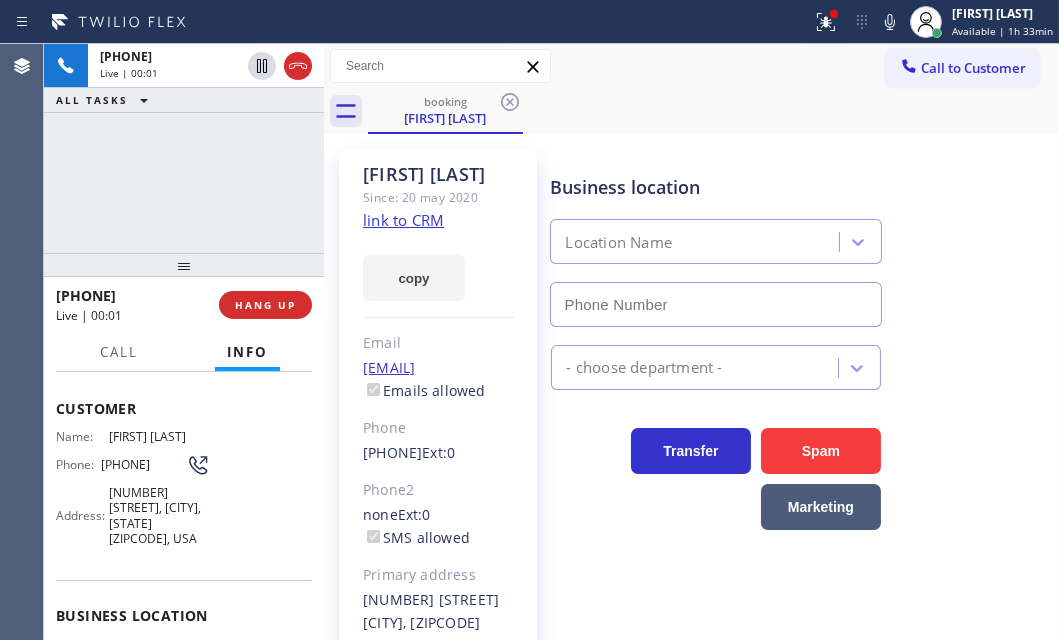 type on "[PHONE]" 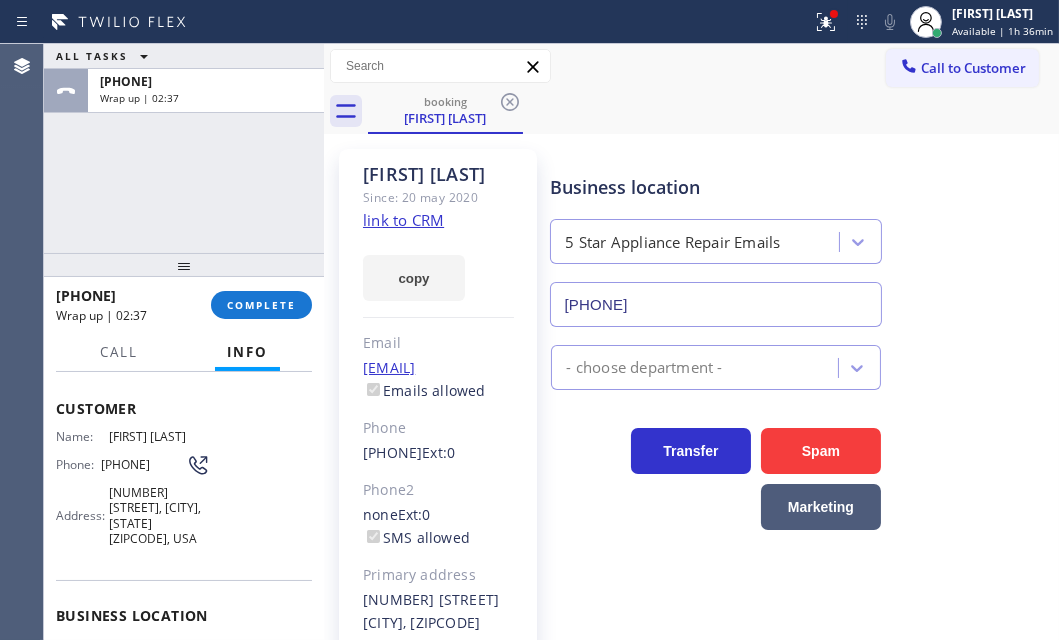 click on "[PHONE] Wrap up | 02:37 COMPLETE" at bounding box center [184, 305] 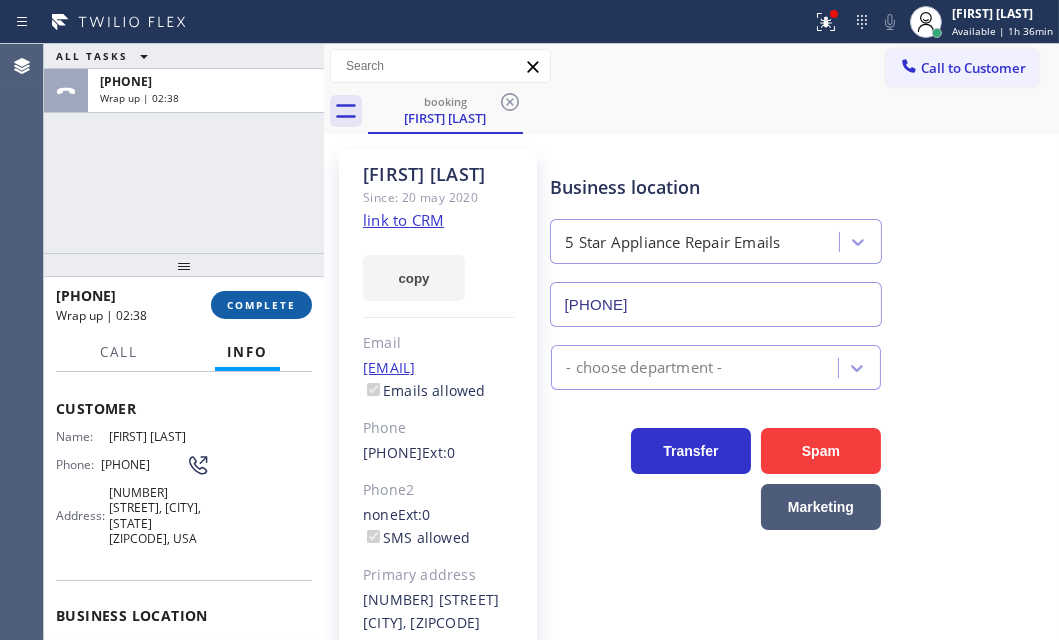 click on "COMPLETE" at bounding box center [261, 305] 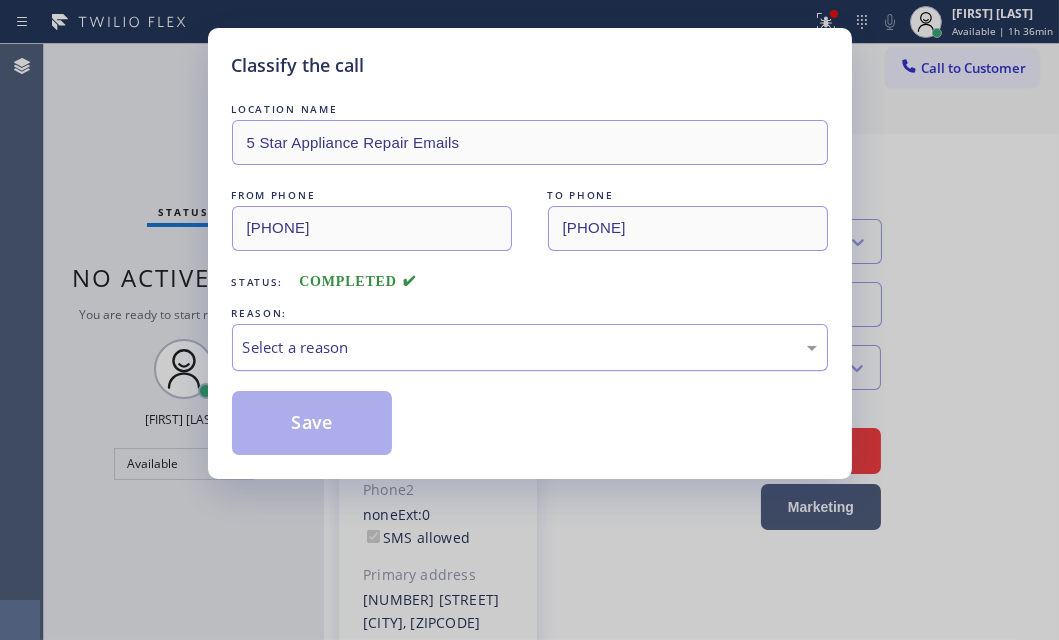 click on "Select a reason" at bounding box center (530, 347) 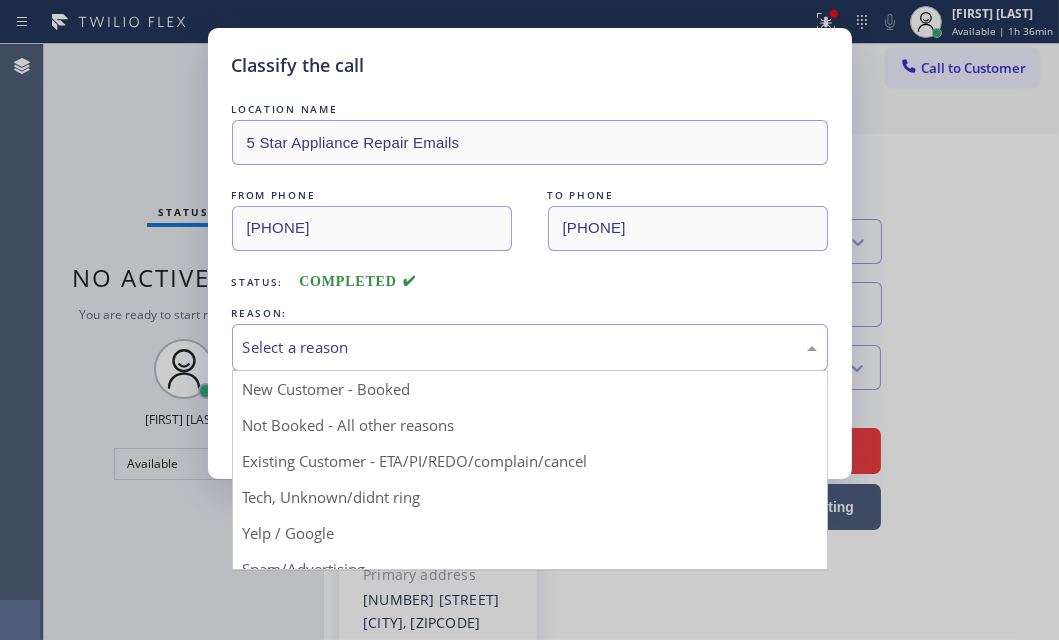 drag, startPoint x: 347, startPoint y: 459, endPoint x: 321, endPoint y: 449, distance: 27.856777 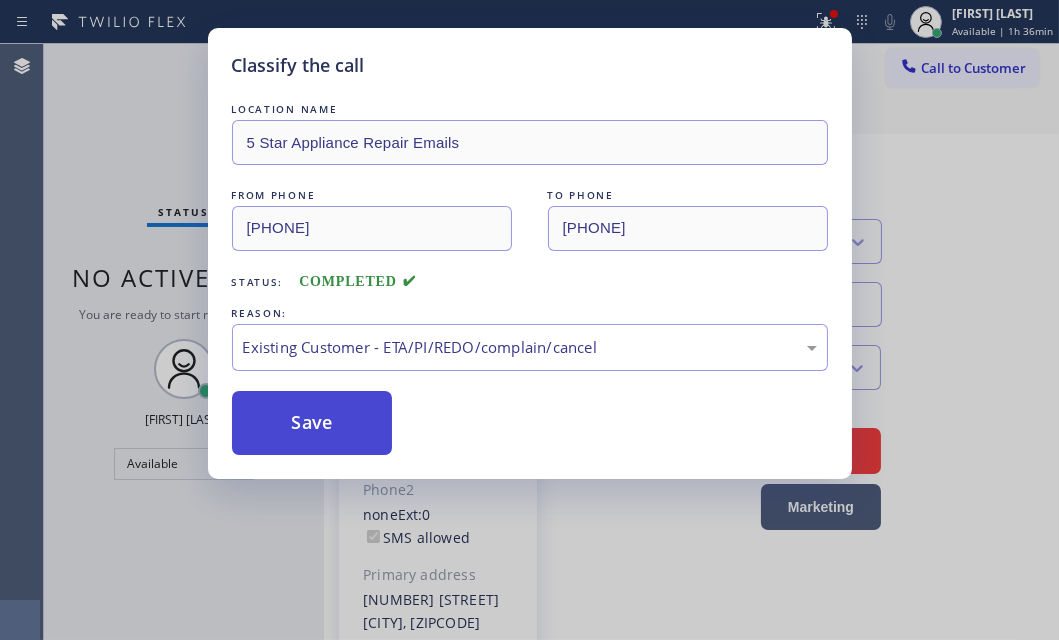 click on "Save" at bounding box center (312, 423) 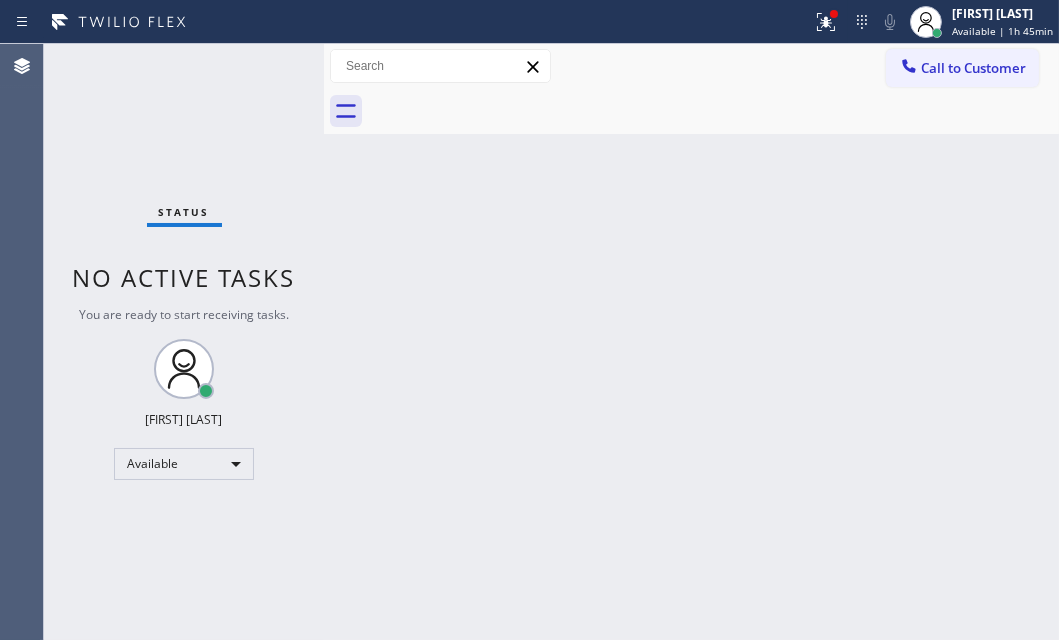 click on "Status   No active tasks     You are ready to start receiving tasks.   [FIRST] [LAST] Available" at bounding box center (184, 342) 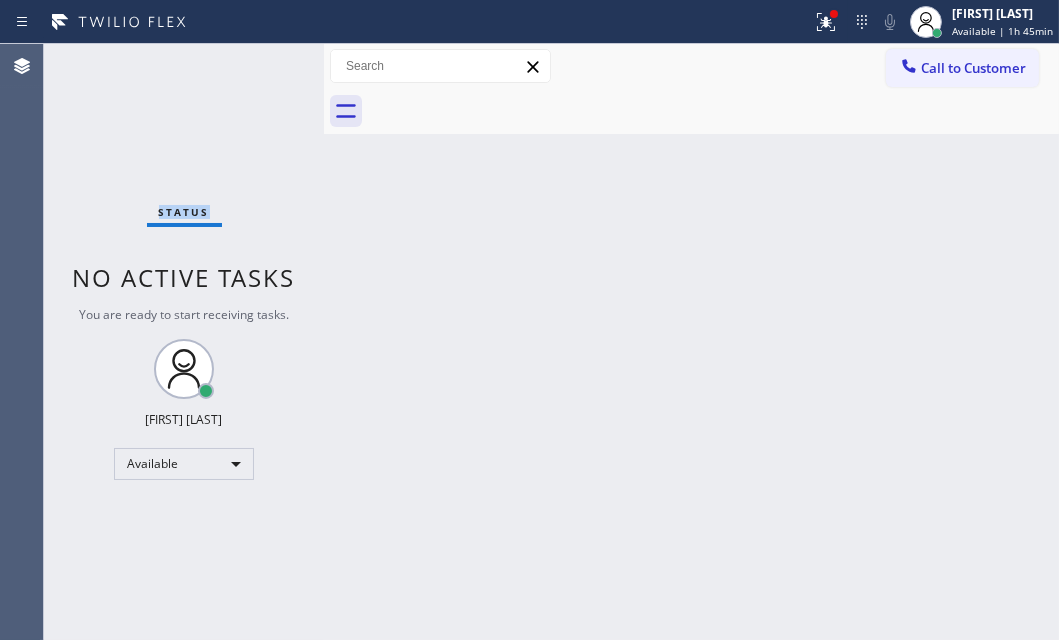 click on "Status   No active tasks     You are ready to start receiving tasks.   [FIRST] [LAST] Available" at bounding box center (184, 342) 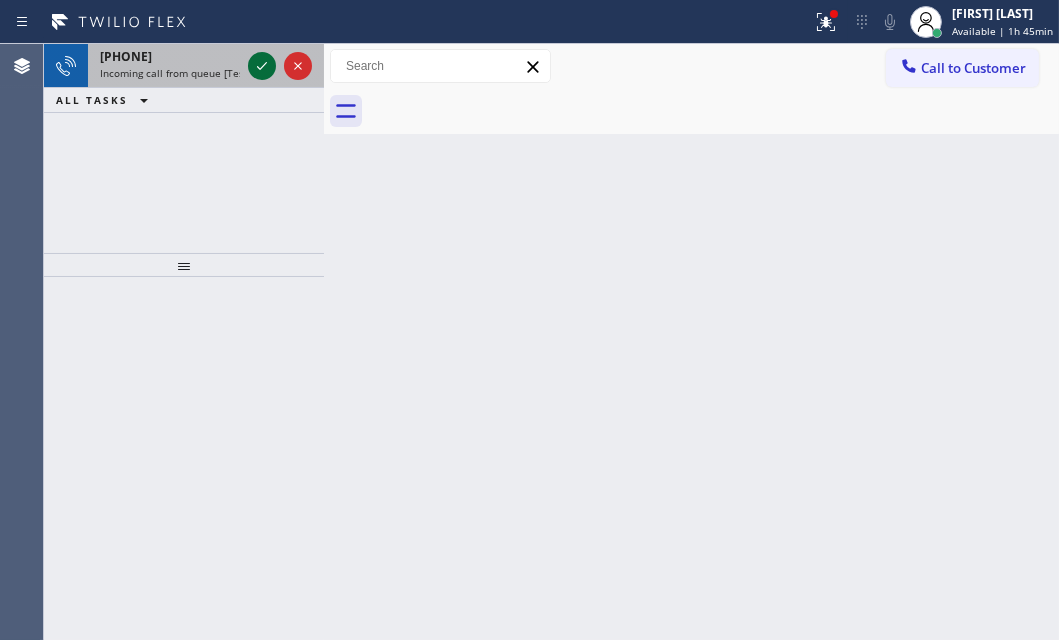 click 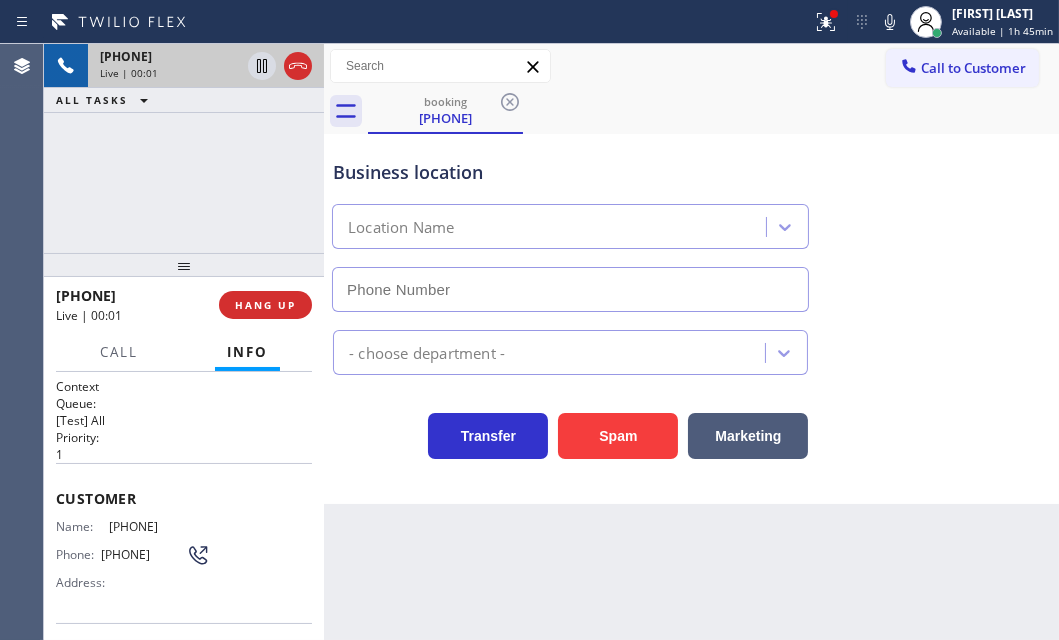 type on "[PHONE]" 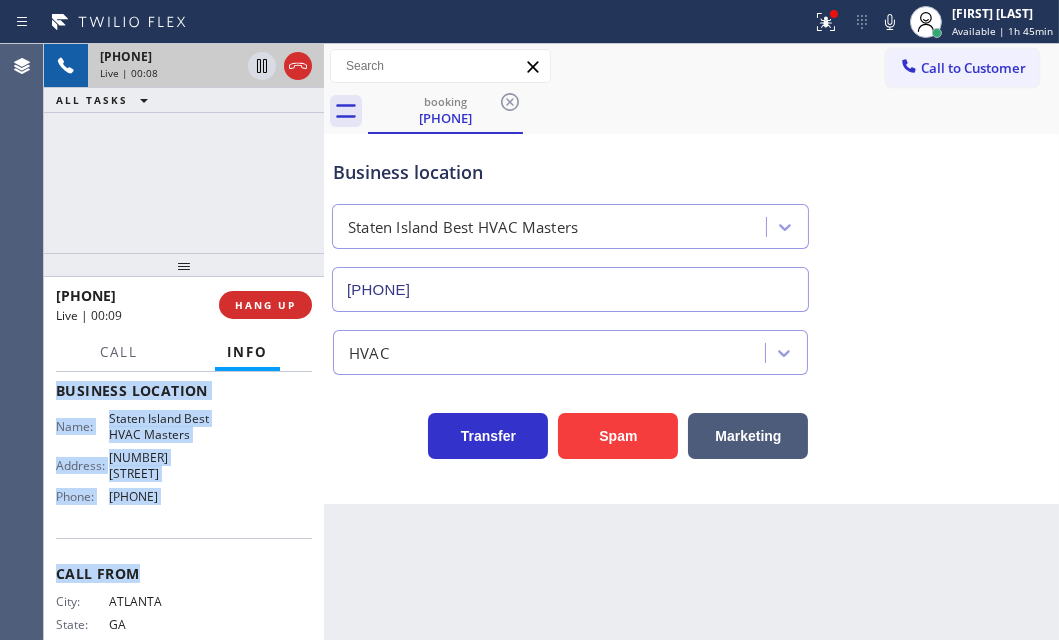 scroll, scrollTop: 272, scrollLeft: 0, axis: vertical 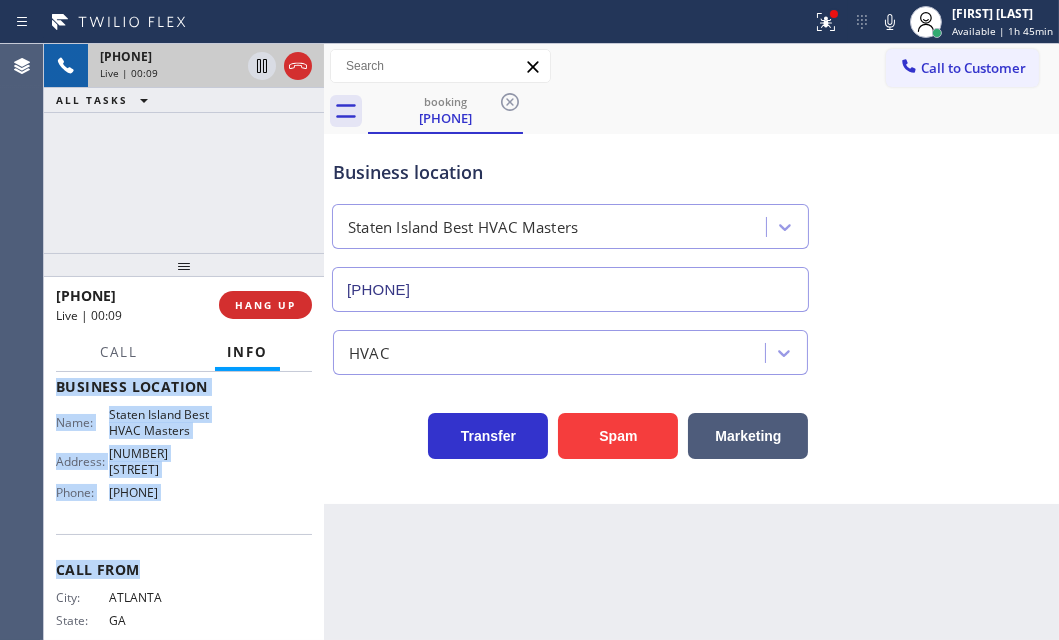 drag, startPoint x: 53, startPoint y: 491, endPoint x: 229, endPoint y: 509, distance: 176.91806 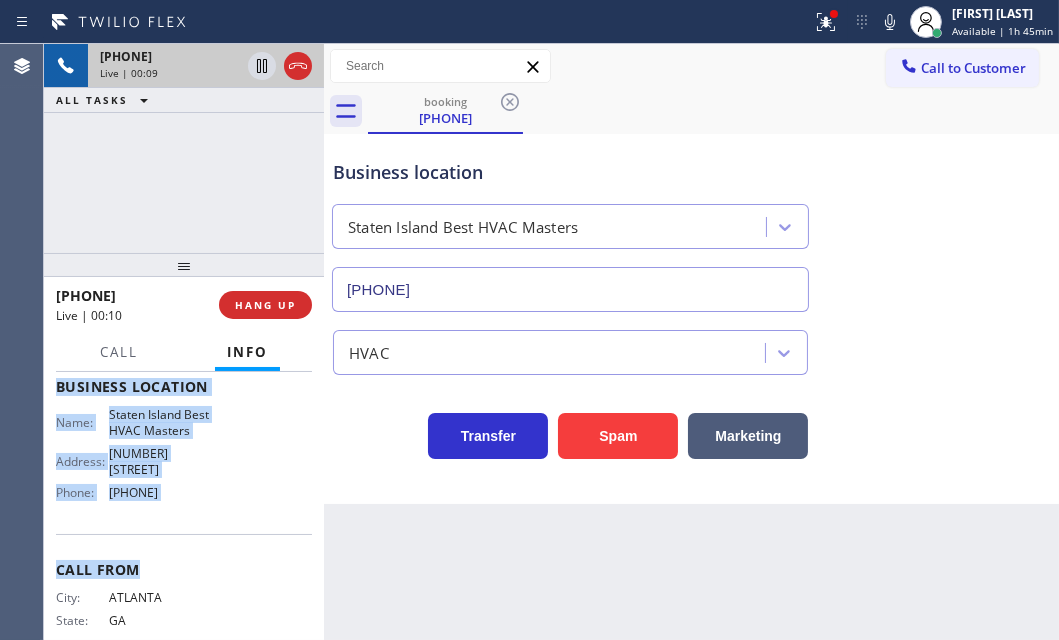 copy on "Customer Name: [PHONE] Phone: [PHONE] Address: Business location Name: Staten Island Best HVAC Masters Address: [NUMBER] [STREET]  Phone: [PHONE]" 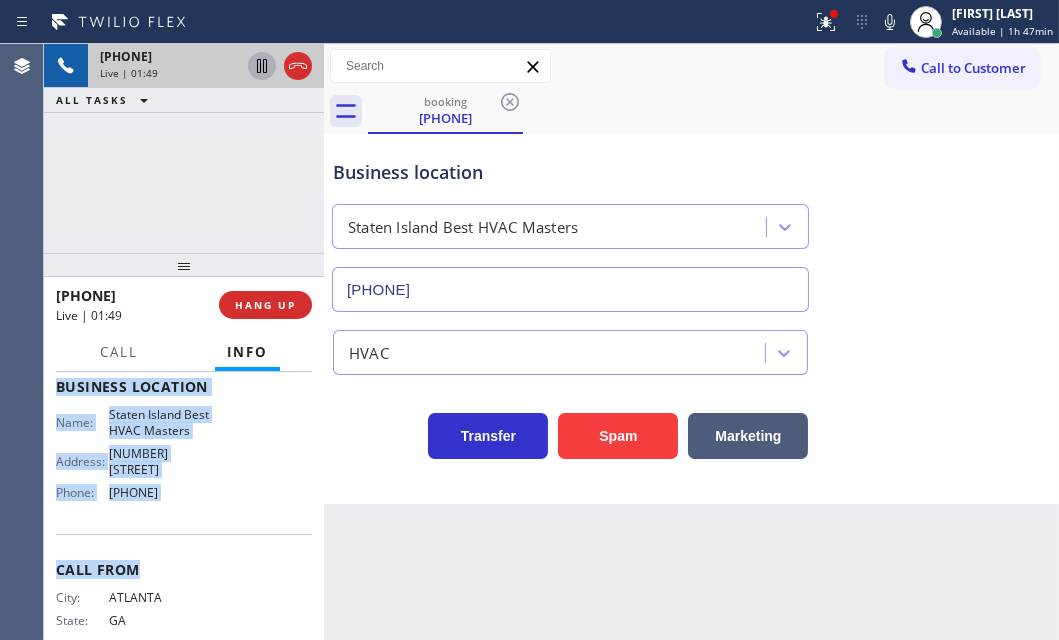 click 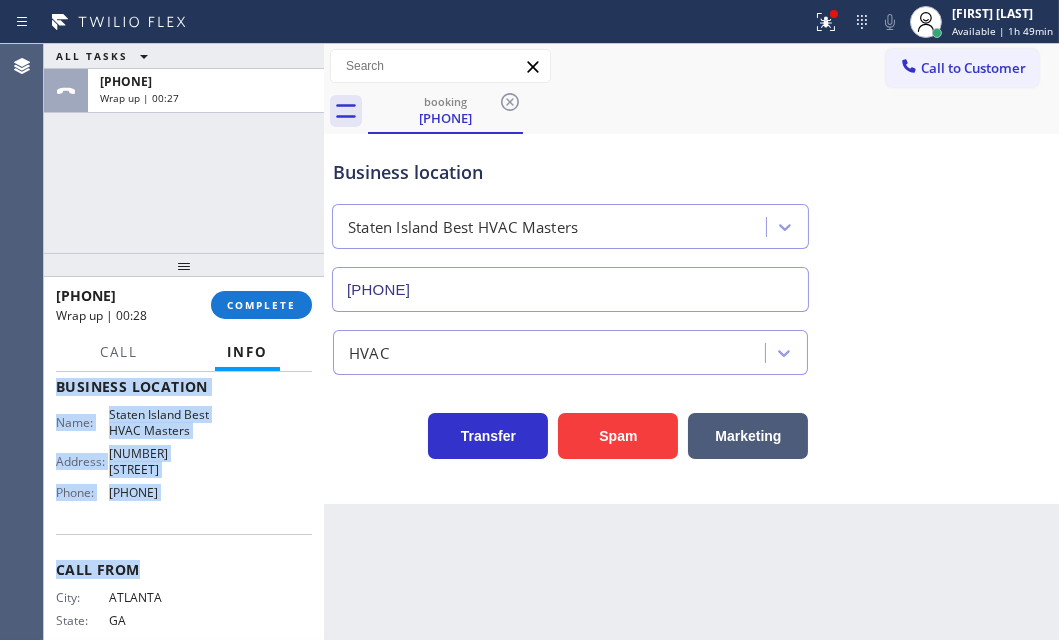 click on "Name: Staten Island Best HVAC Masters Address: [NUMBER] [STREET]  Phone: [PHONE]" at bounding box center [184, 457] 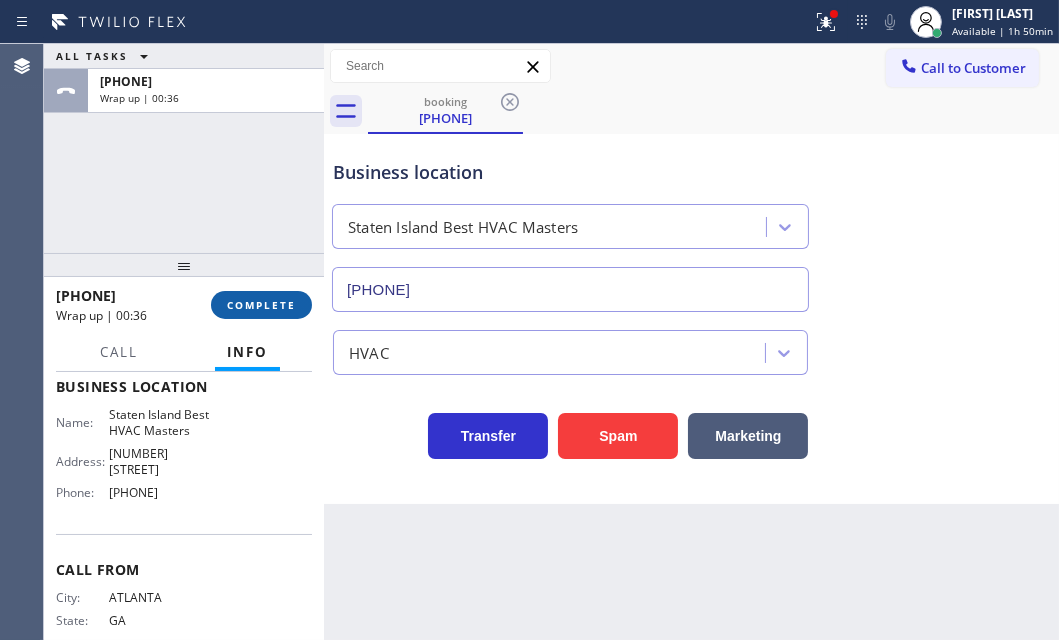 click on "COMPLETE" at bounding box center [261, 305] 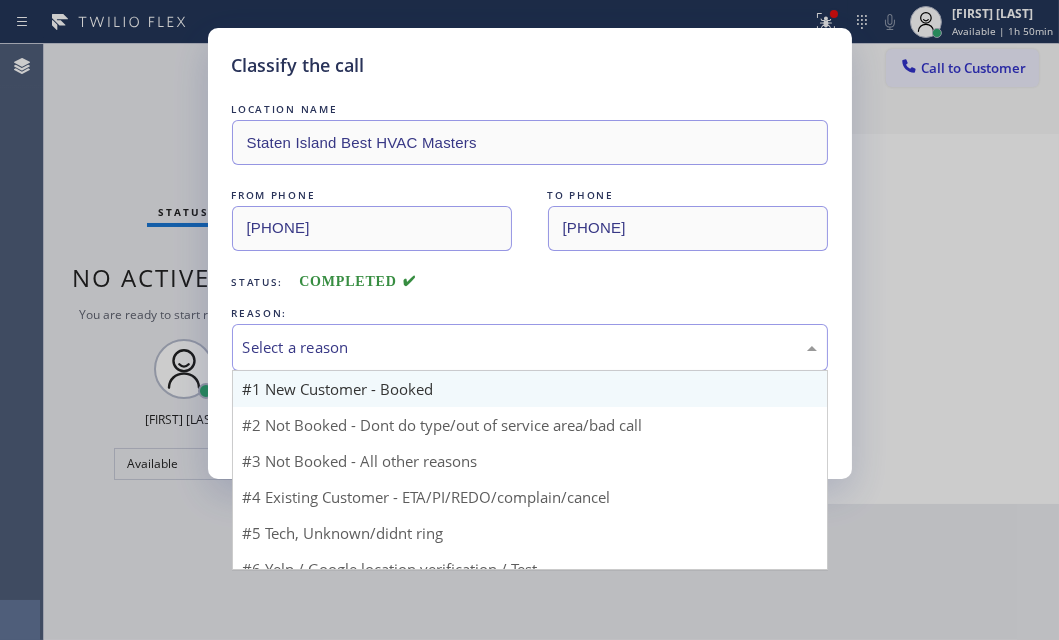 drag, startPoint x: 453, startPoint y: 337, endPoint x: 403, endPoint y: 378, distance: 64.66065 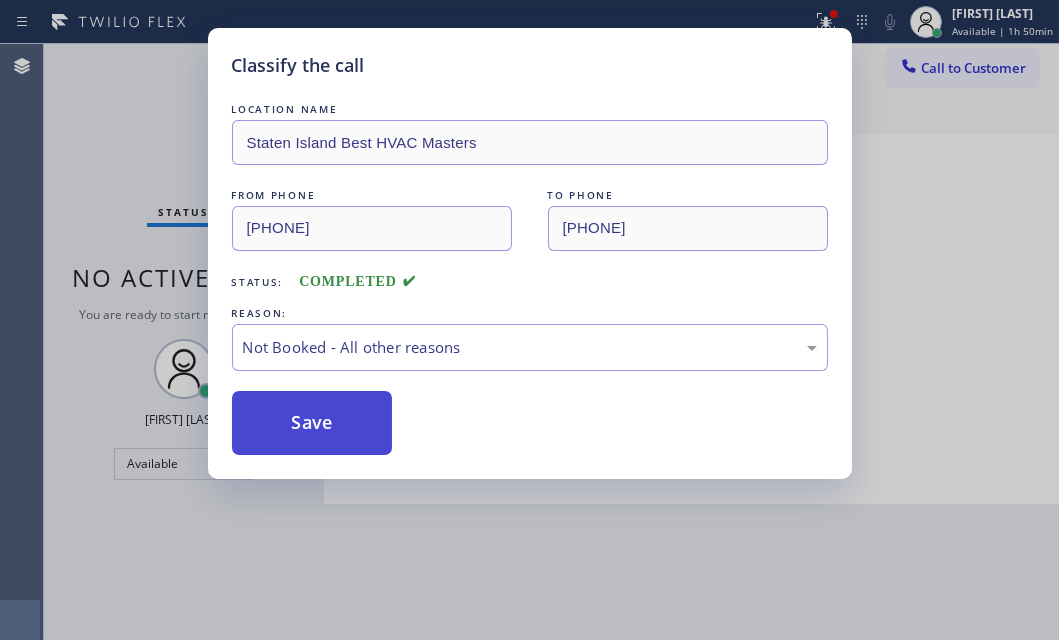 drag, startPoint x: 305, startPoint y: 429, endPoint x: 1030, endPoint y: 415, distance: 725.13513 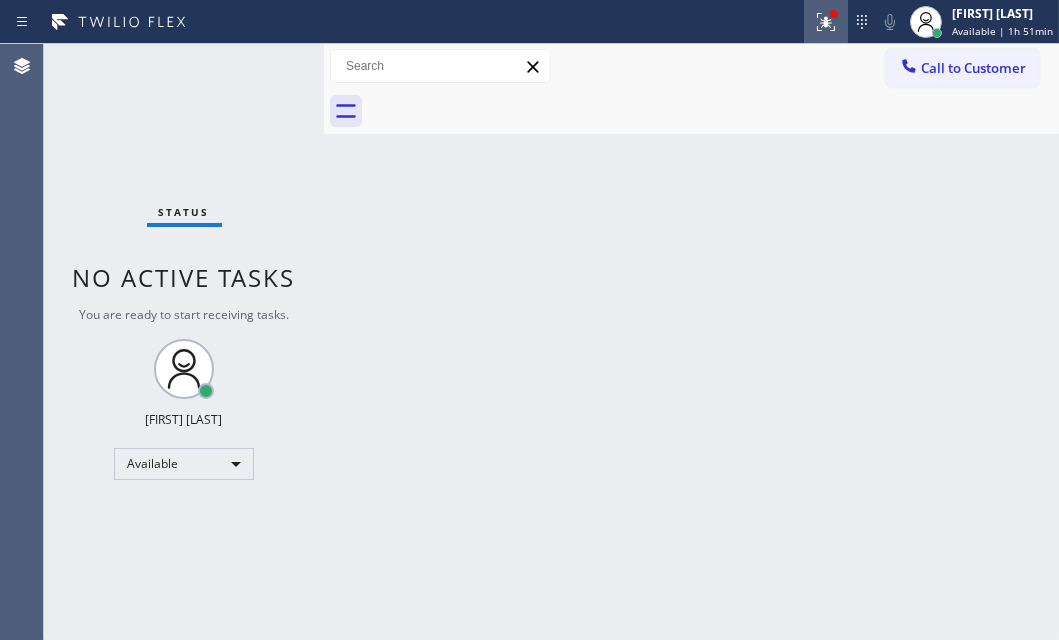 click at bounding box center (826, 22) 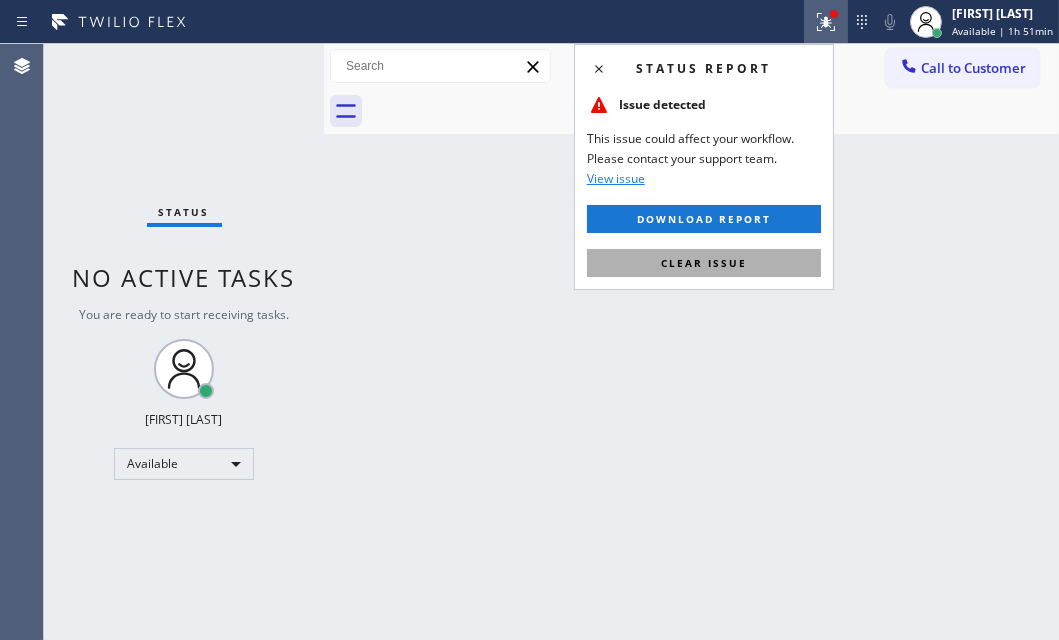 click on "Clear issue" at bounding box center (704, 263) 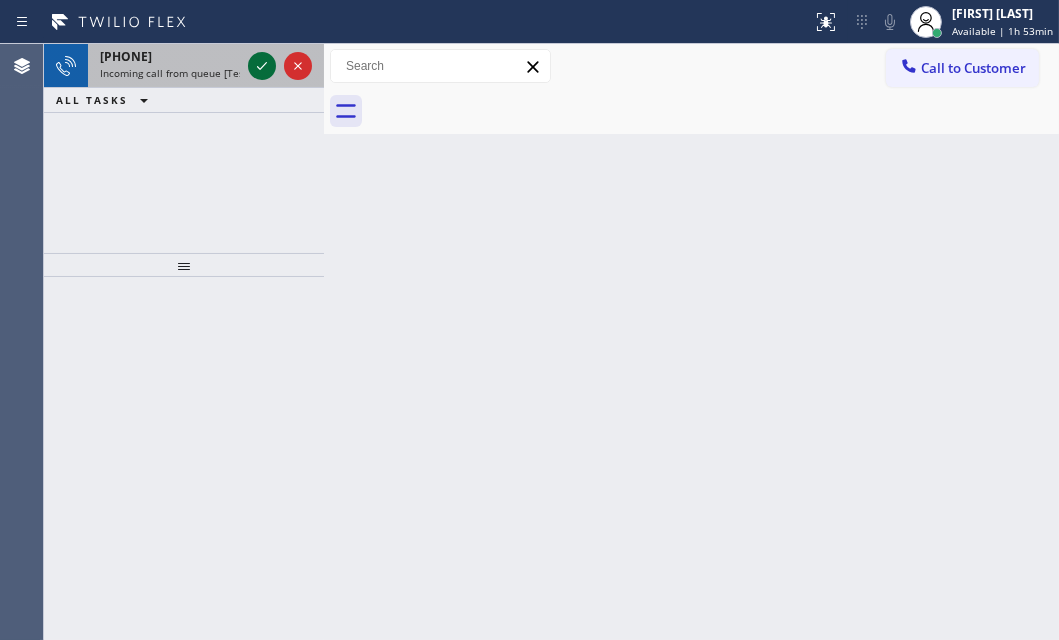 click 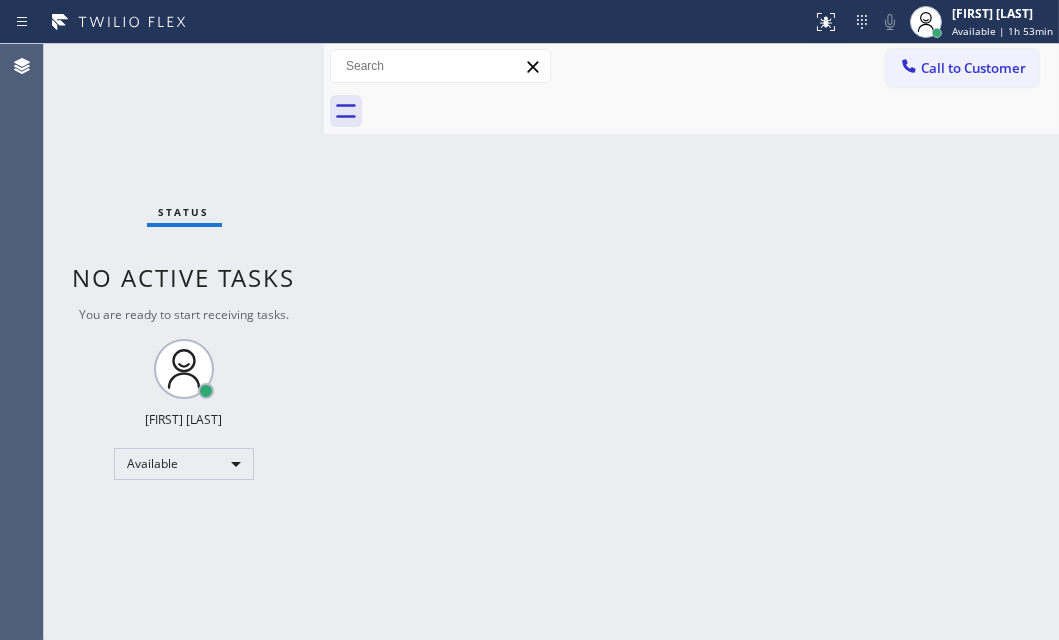 click on "Status   No active tasks     You are ready to start receiving tasks.   [FIRST] [LAST] Available" at bounding box center (184, 342) 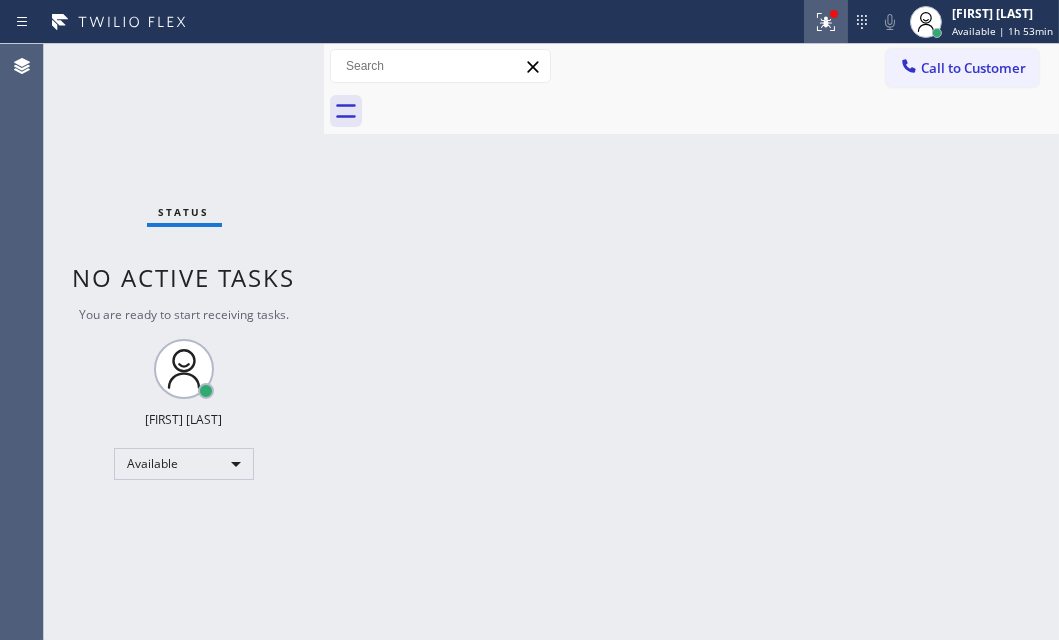 click 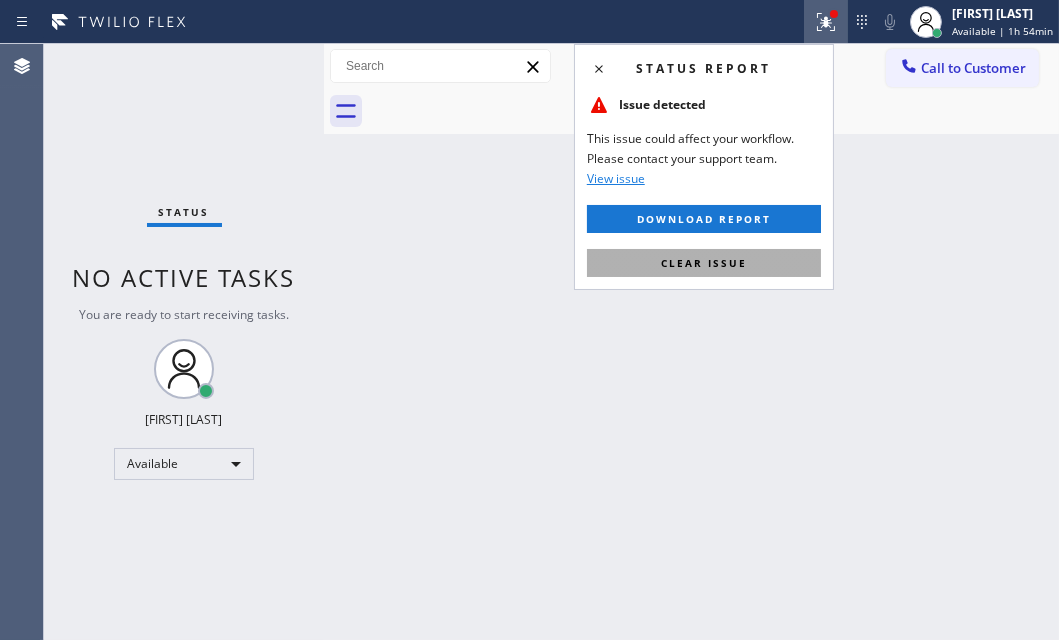 click on "Clear issue" at bounding box center (704, 263) 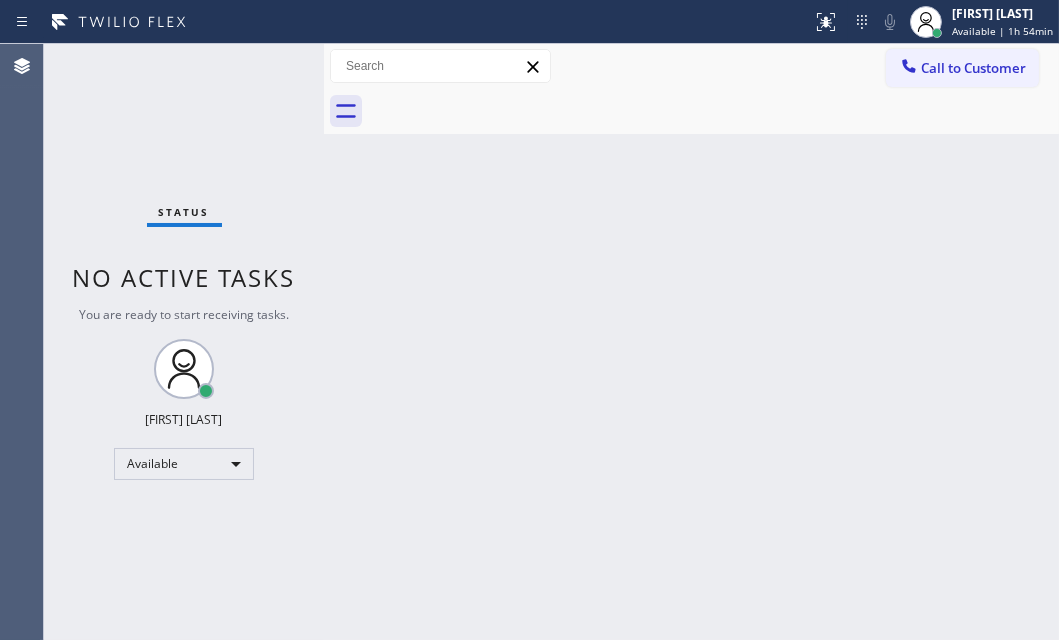 click on "Back to Dashboard Change Sender ID Customers Technicians Select a contact Outbound call Technician Search Technician Your caller id phone number Your caller id phone number Call Technician info Name   Phone none Address none Change Sender ID HVAC [PHONE] 5 Star Appliance [PHONE] Appliance Repair [PHONE] Plumbing [PHONE] Air Duct Cleaning [PHONE]  Electricians [PHONE] Cancel Change Check personal SMS Reset Change No tabs Call to Customer Outbound call Location Platinum Subzero Repair [CITY] Your caller id phone number [PHONE] Customer number Call Outbound call Technician Search Technician Your caller id phone number Your caller id phone number Call" at bounding box center (691, 342) 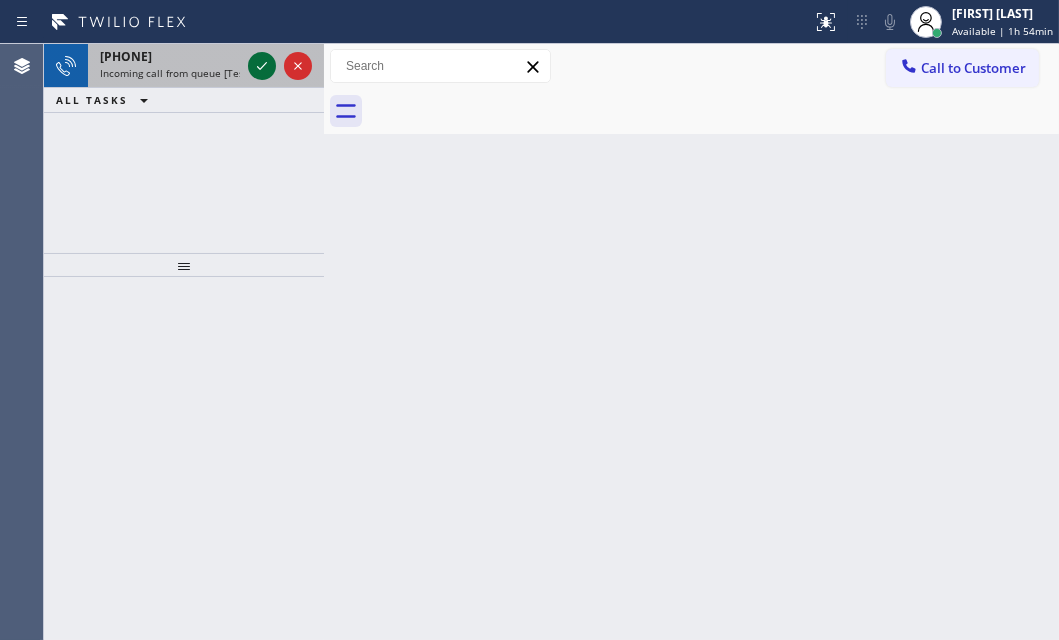 click 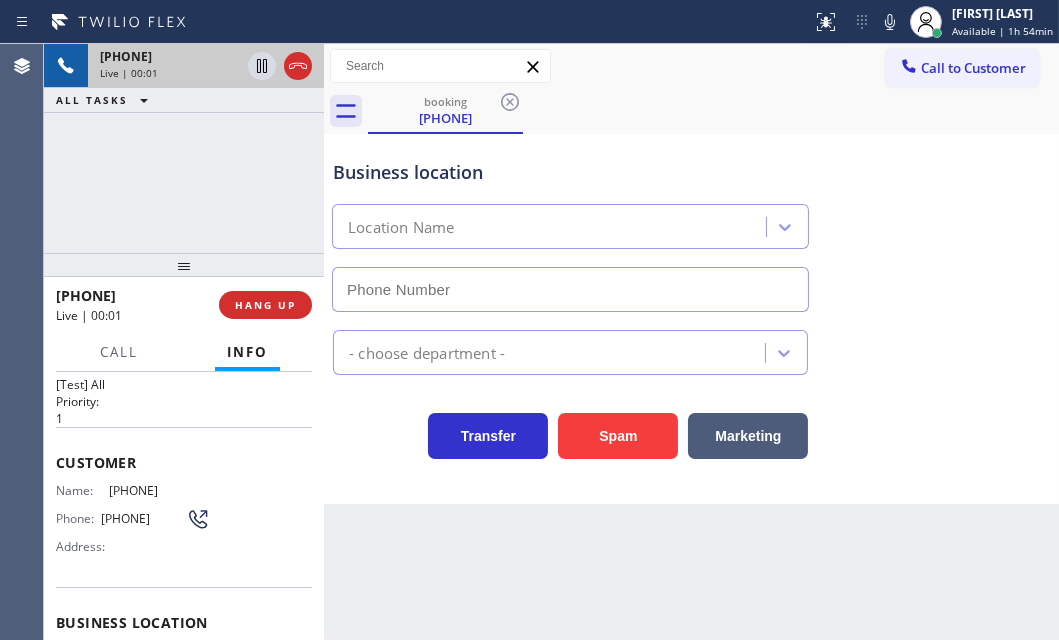 type on "[PHONE]" 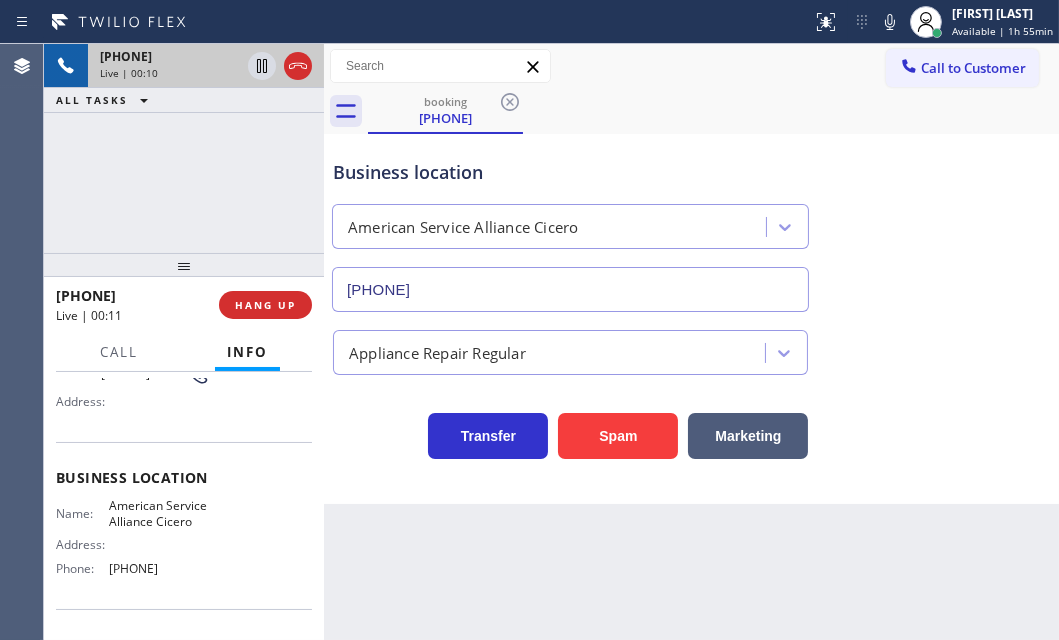 scroll, scrollTop: 0, scrollLeft: 0, axis: both 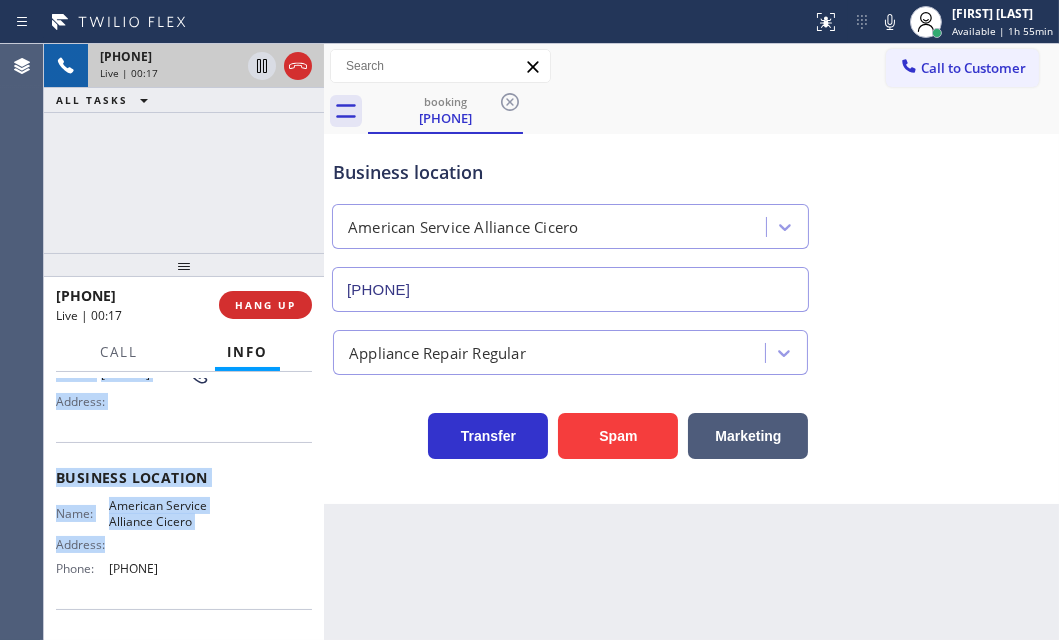 drag, startPoint x: 58, startPoint y: 489, endPoint x: 227, endPoint y: 590, distance: 196.88068 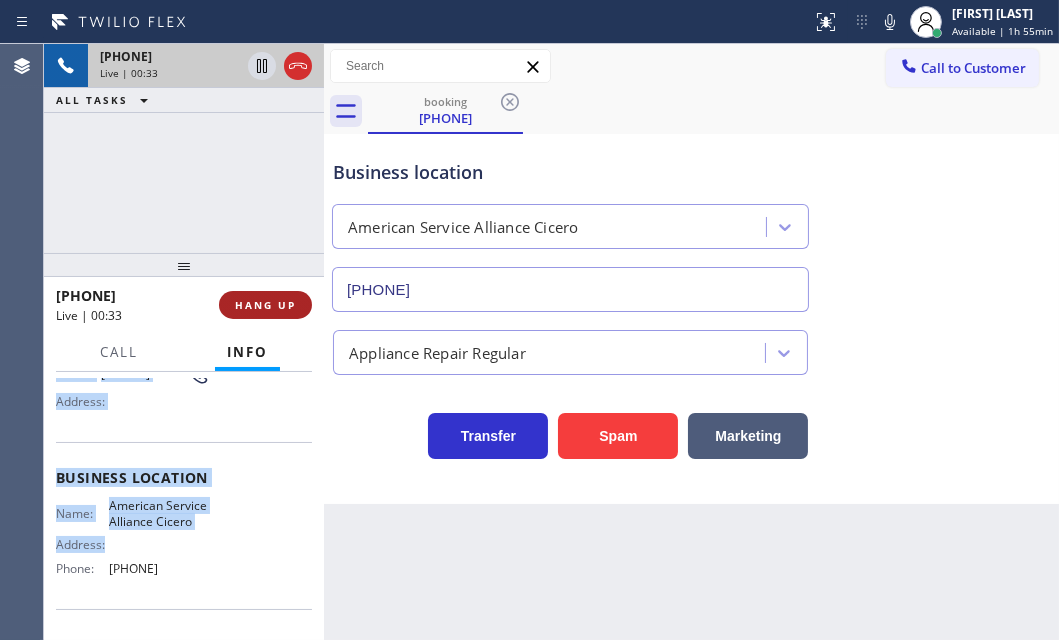 click on "HANG UP" at bounding box center (265, 305) 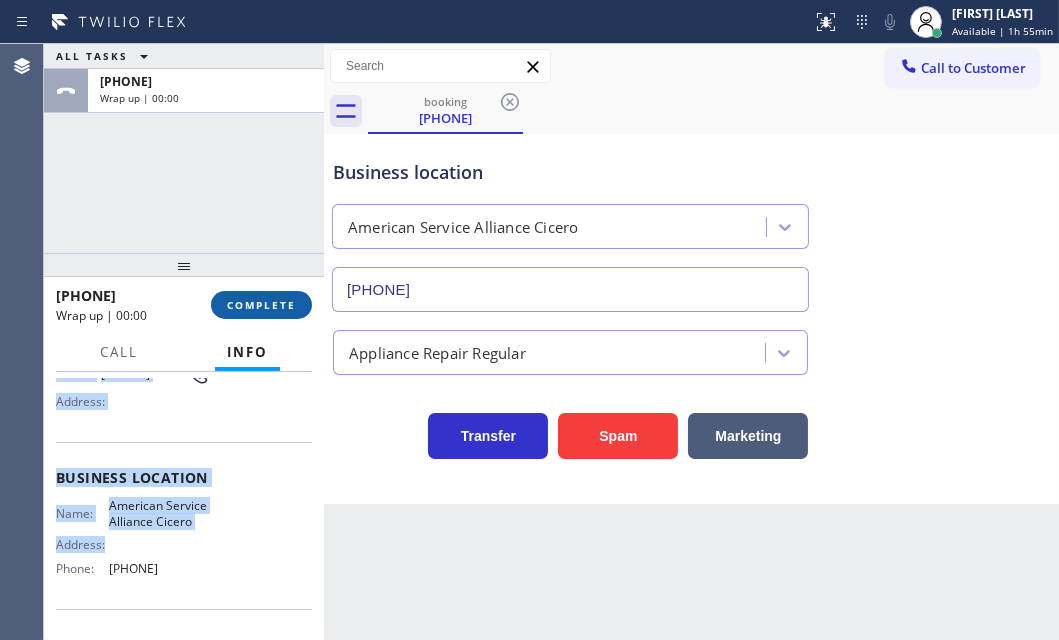 click on "COMPLETE" at bounding box center (261, 305) 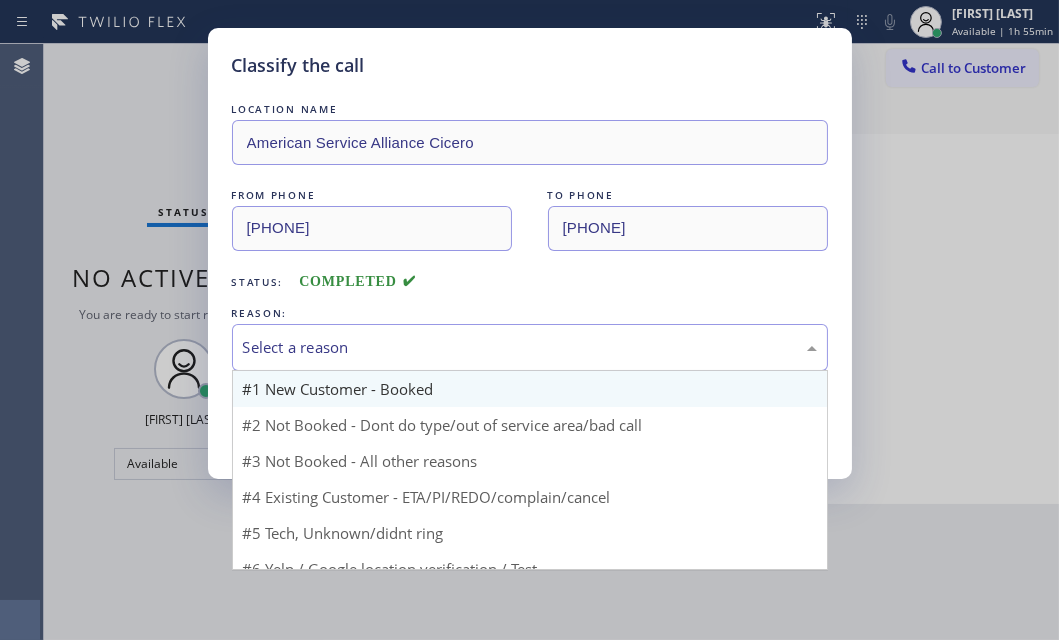 drag, startPoint x: 507, startPoint y: 342, endPoint x: 478, endPoint y: 385, distance: 51.86521 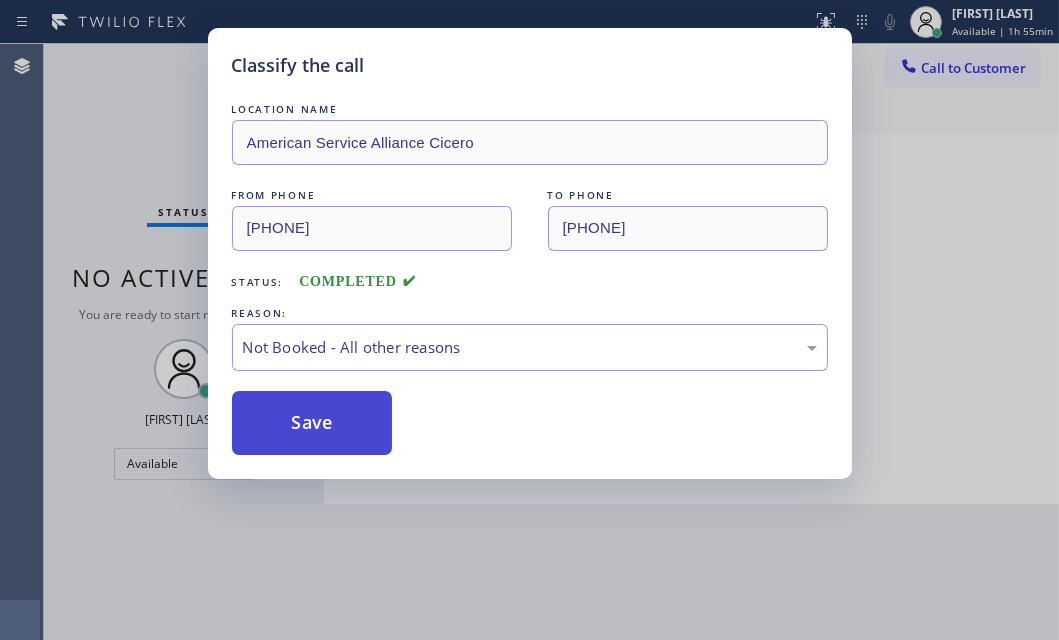 drag, startPoint x: 350, startPoint y: 427, endPoint x: 316, endPoint y: 427, distance: 34 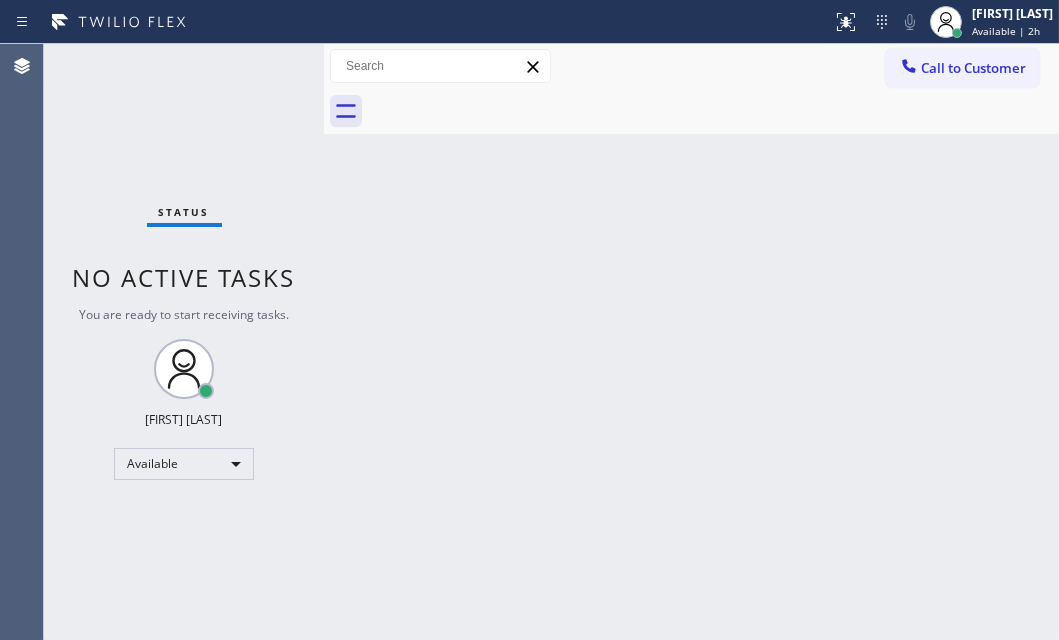 click on "Status   No active tasks     You are ready to start receiving tasks.   [FIRST] [LAST] Available" at bounding box center (184, 342) 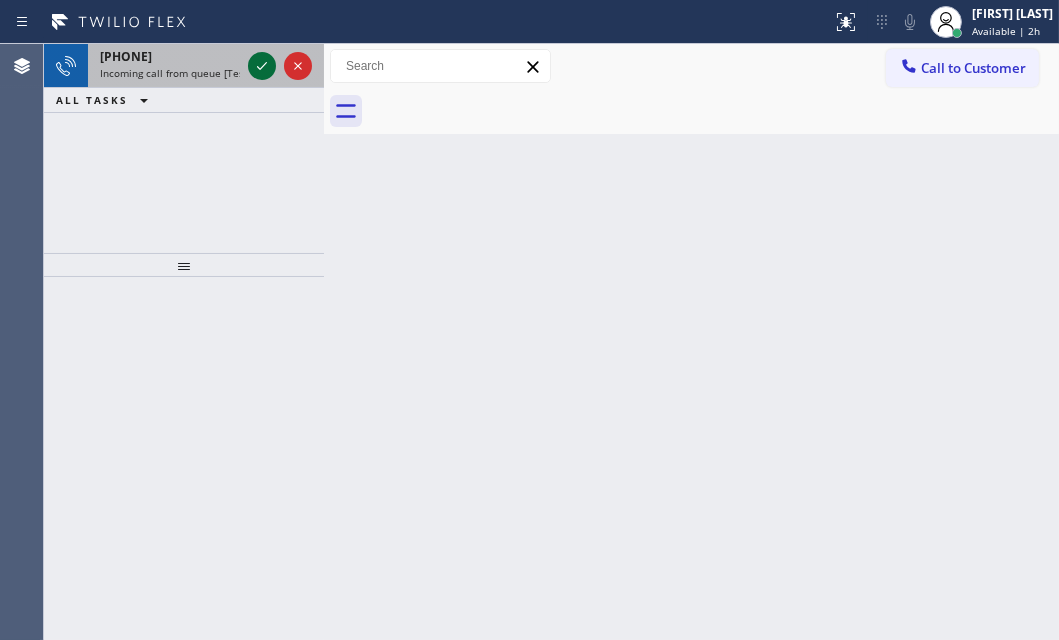 click 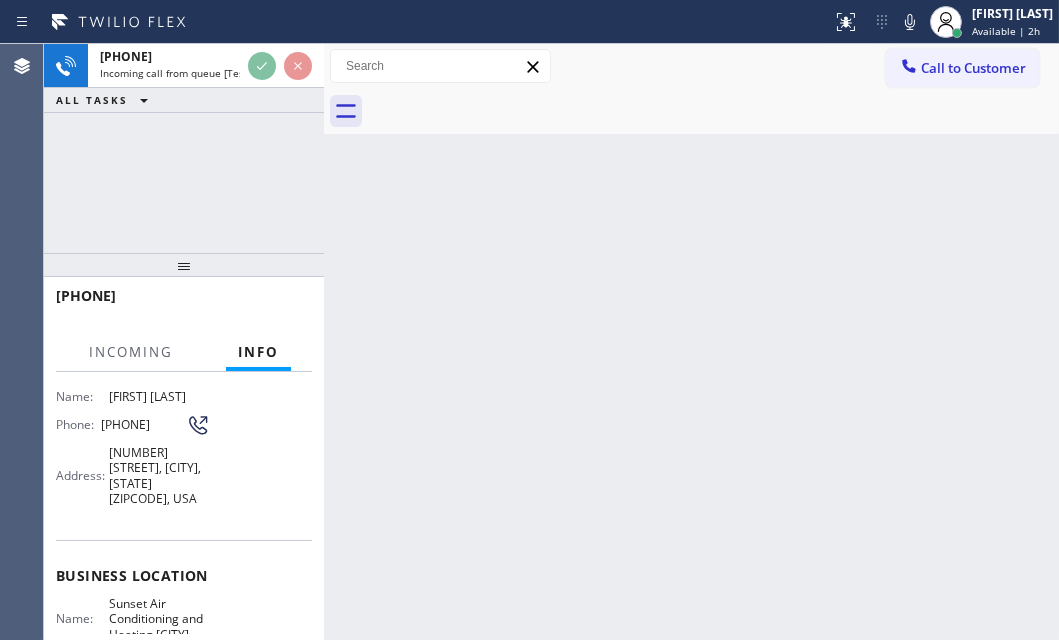 scroll, scrollTop: 0, scrollLeft: 0, axis: both 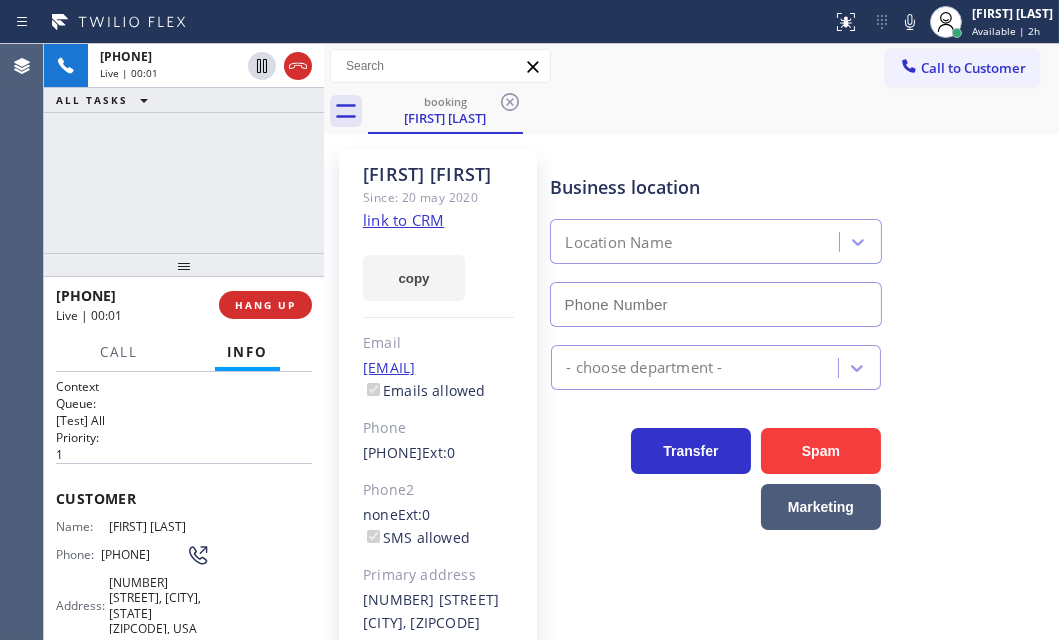 type on "[PHONE]" 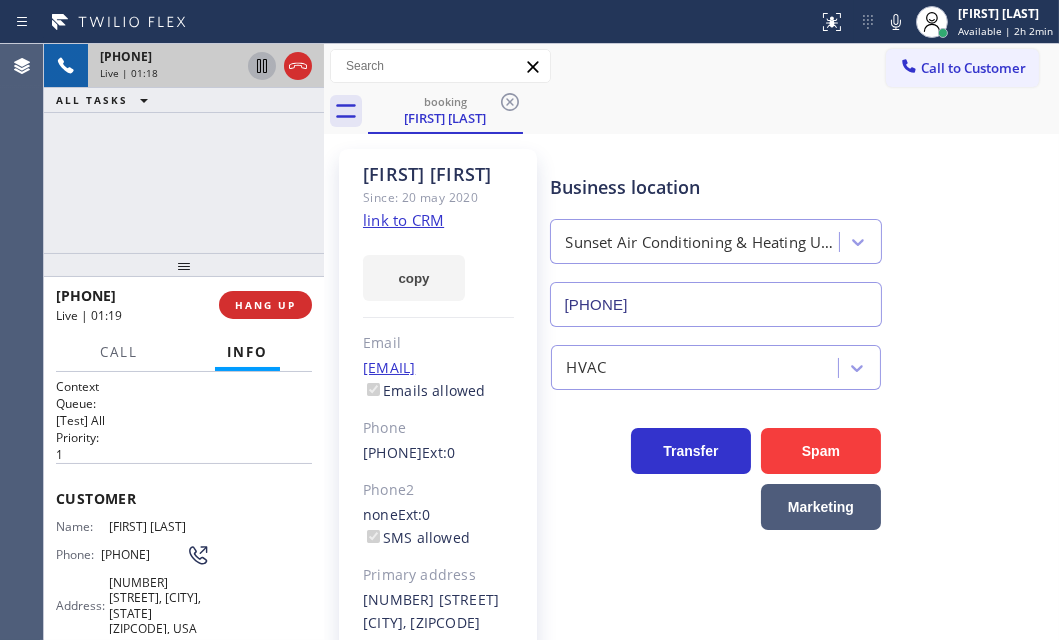 click 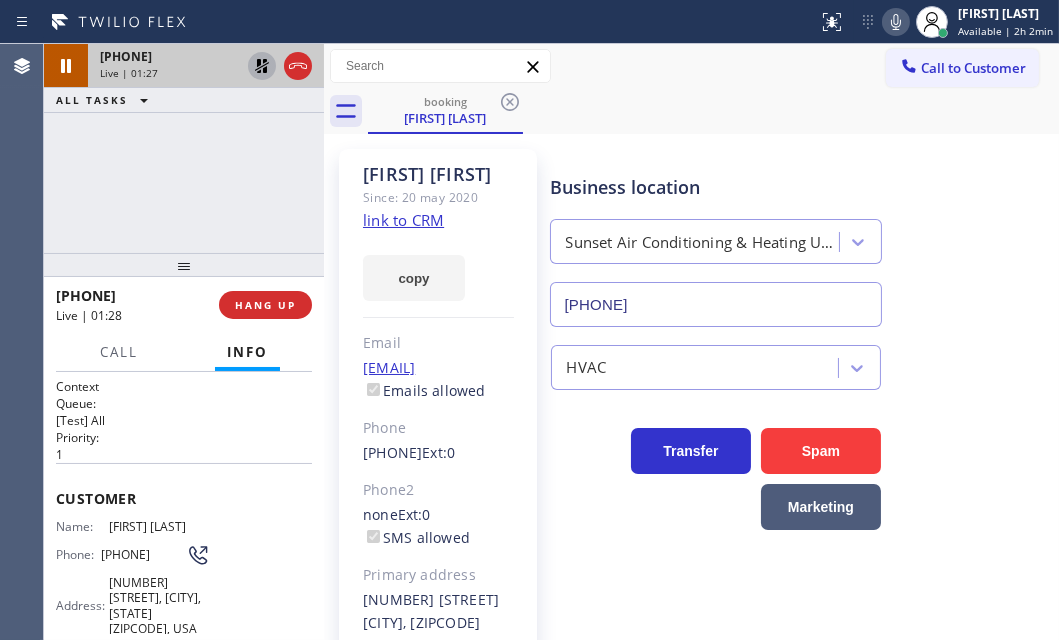 click 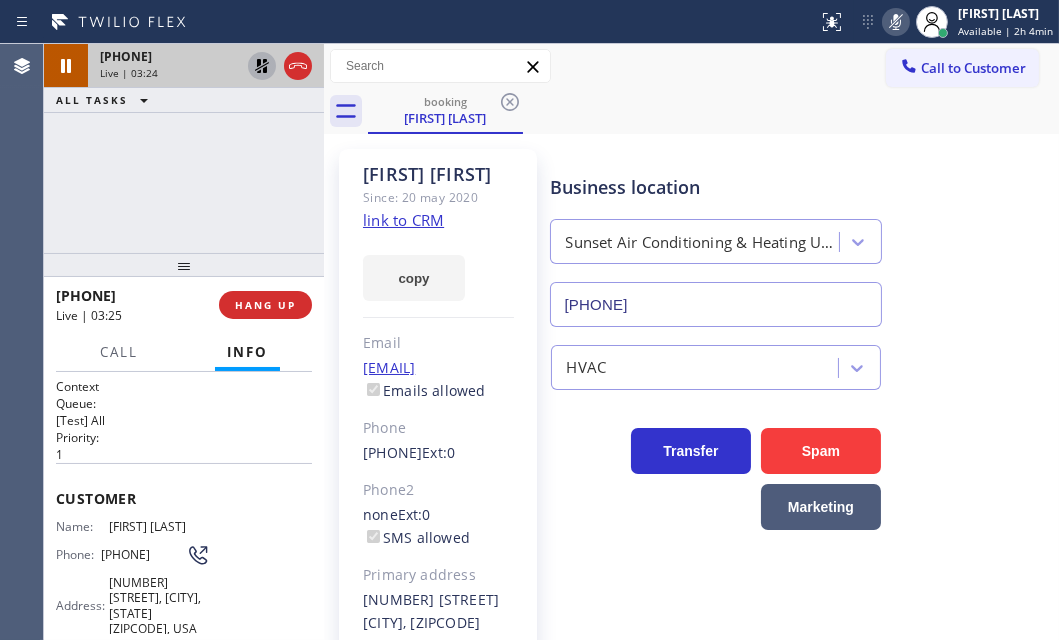 click 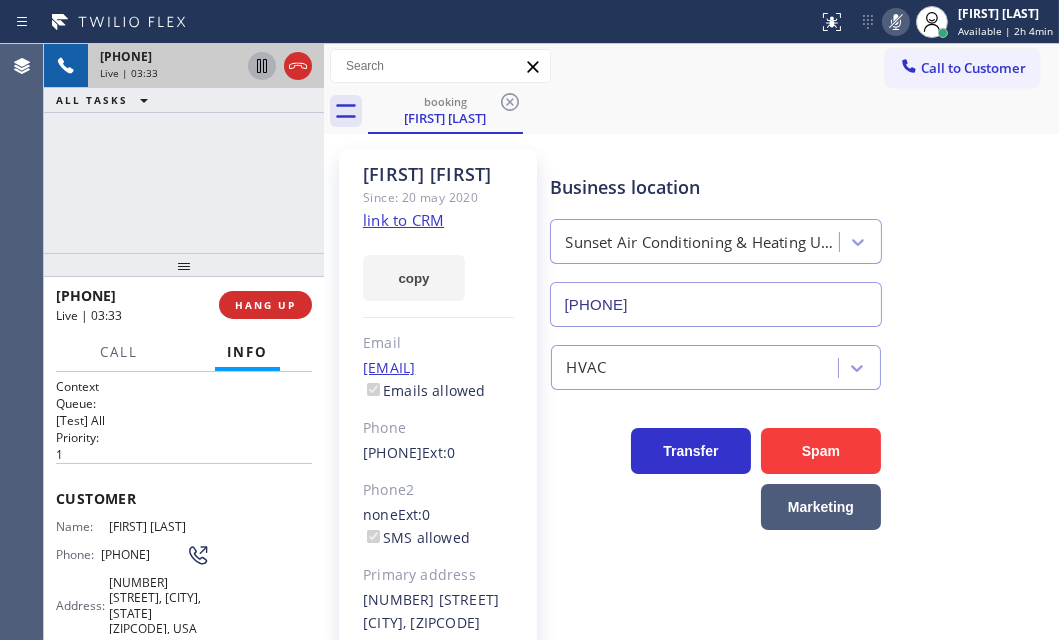 click 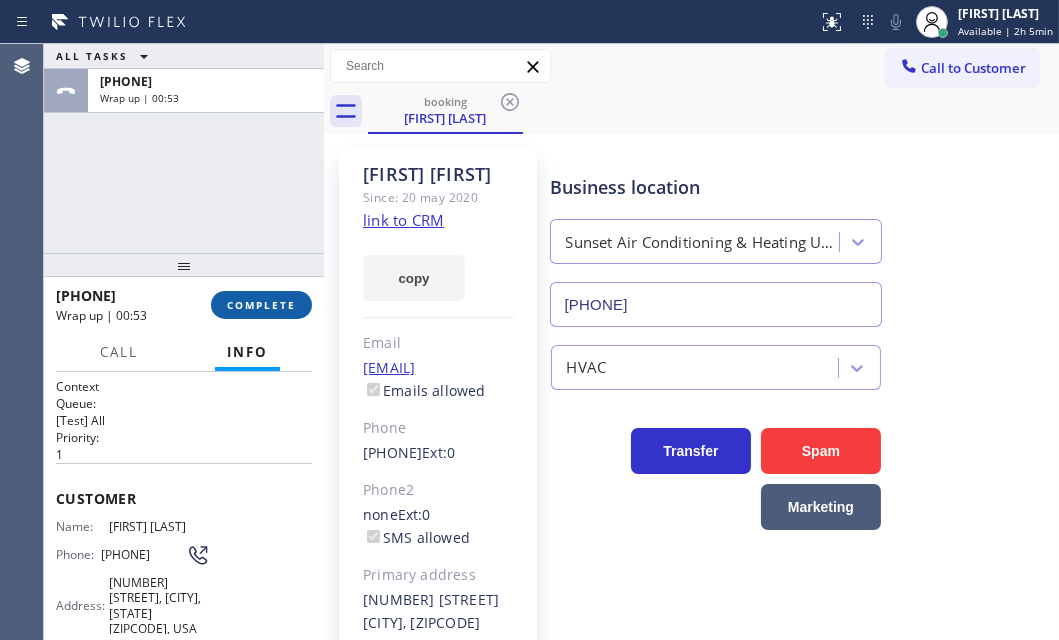 click on "COMPLETE" at bounding box center [261, 305] 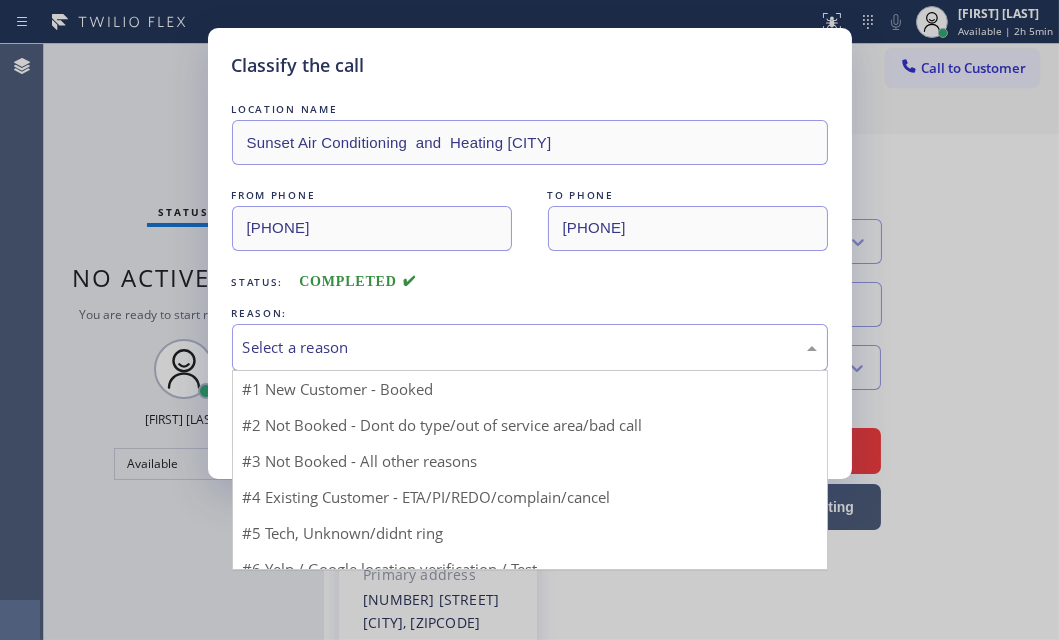 click on "Select a reason" at bounding box center [530, 347] 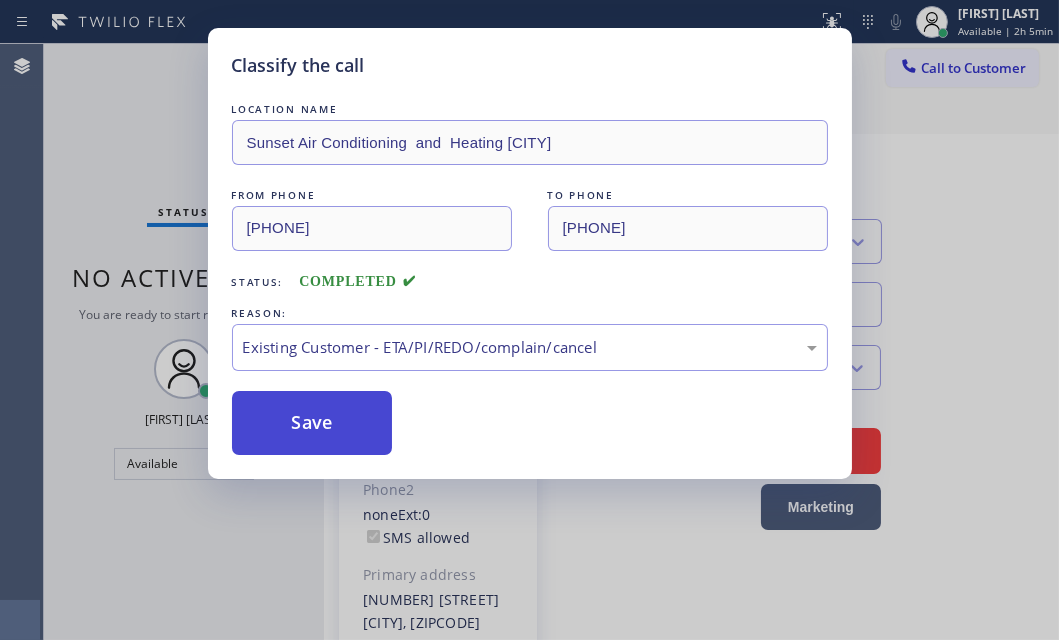 drag, startPoint x: 298, startPoint y: 429, endPoint x: 355, endPoint y: 429, distance: 57 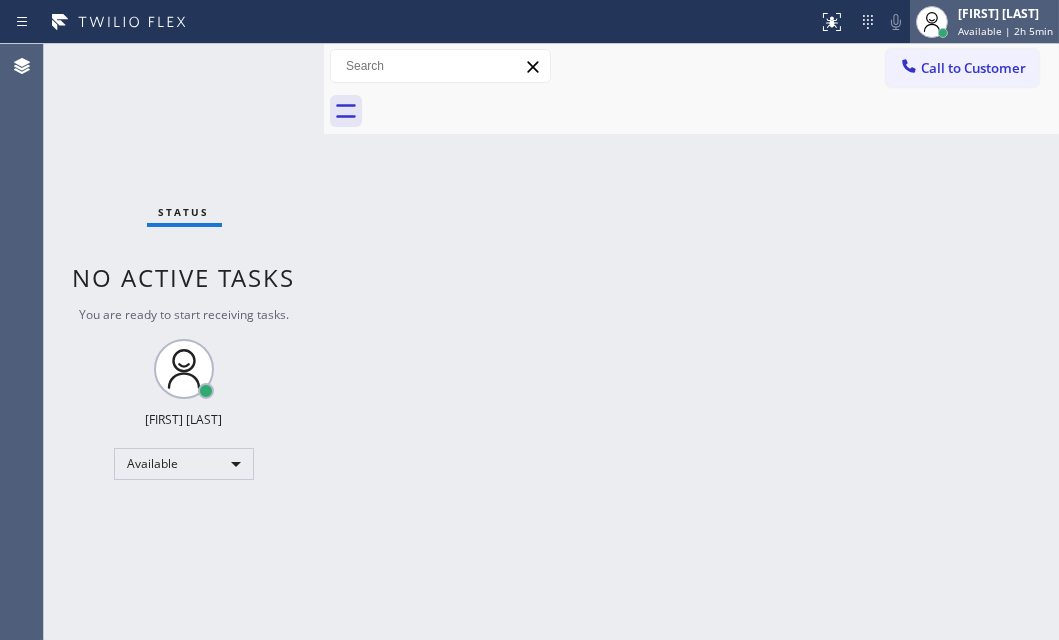 click on "Available | 2h 5min" at bounding box center [1005, 31] 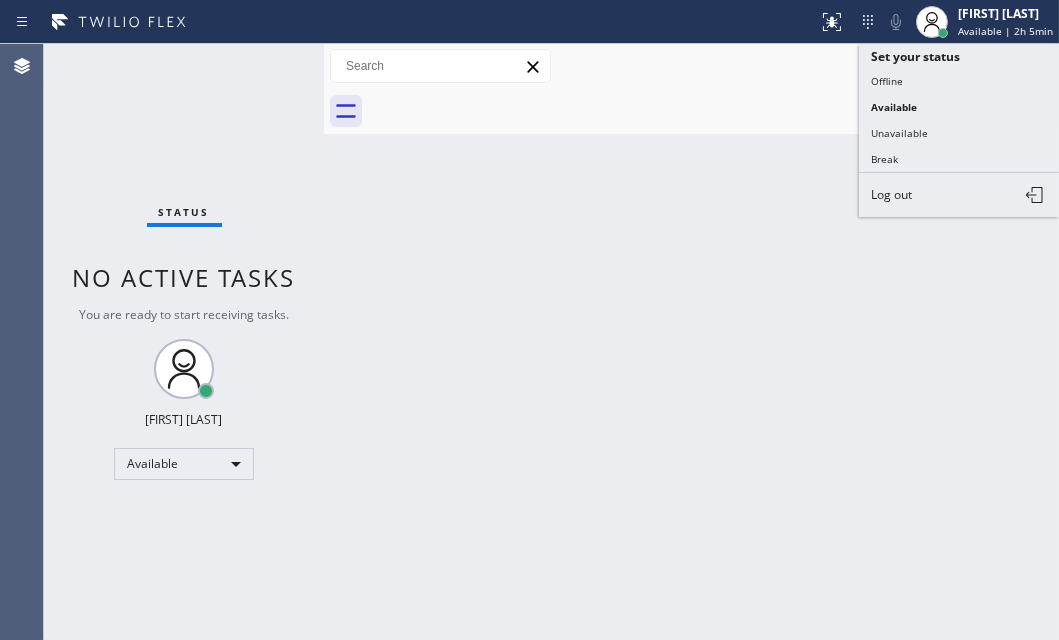 drag, startPoint x: 895, startPoint y: 164, endPoint x: 1026, endPoint y: 161, distance: 131.03435 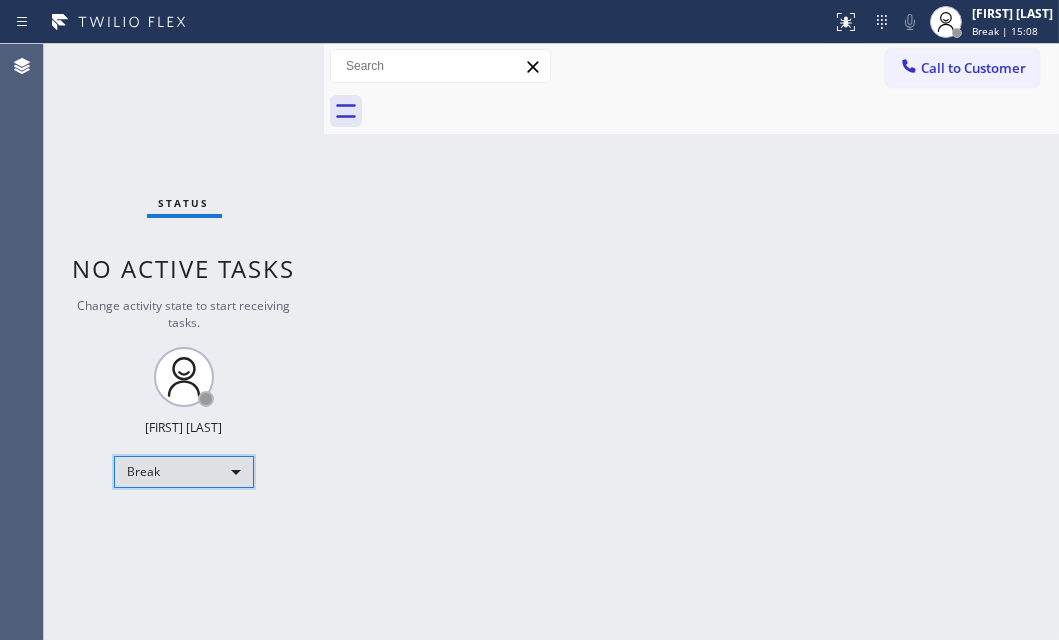 click on "Break" at bounding box center [184, 472] 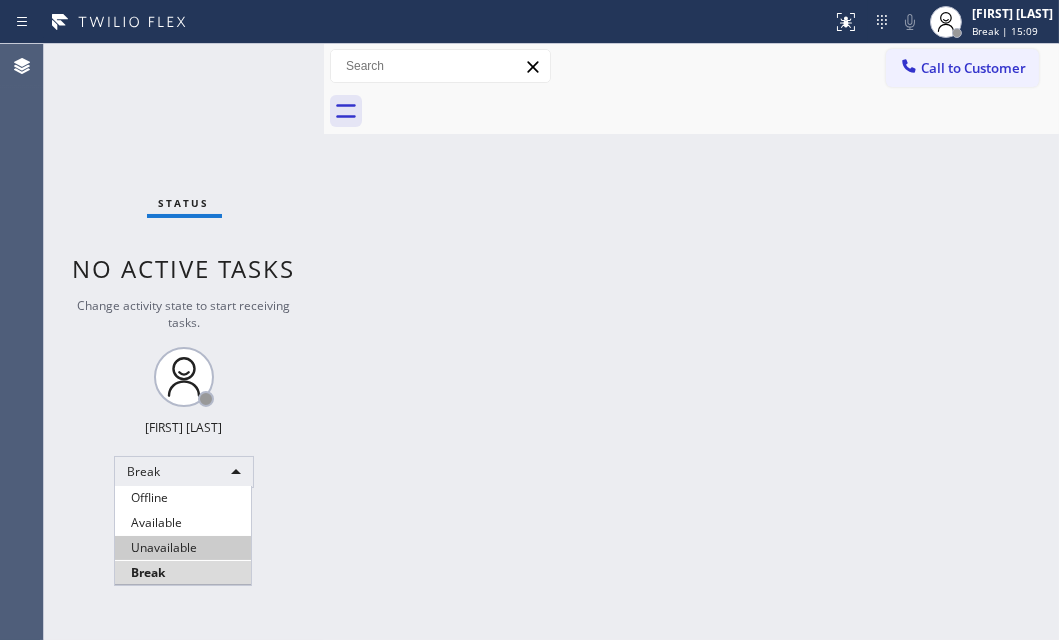 click on "Available" at bounding box center [183, 523] 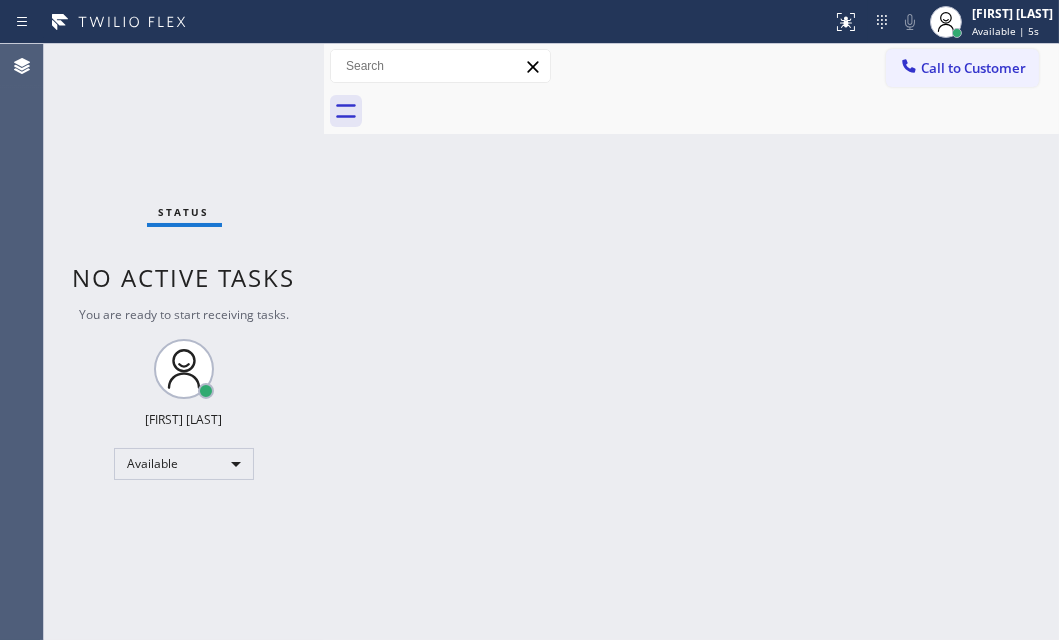 click on "Status   No active tasks     You are ready to start receiving tasks.   [FIRST] [LAST] Available" at bounding box center [184, 342] 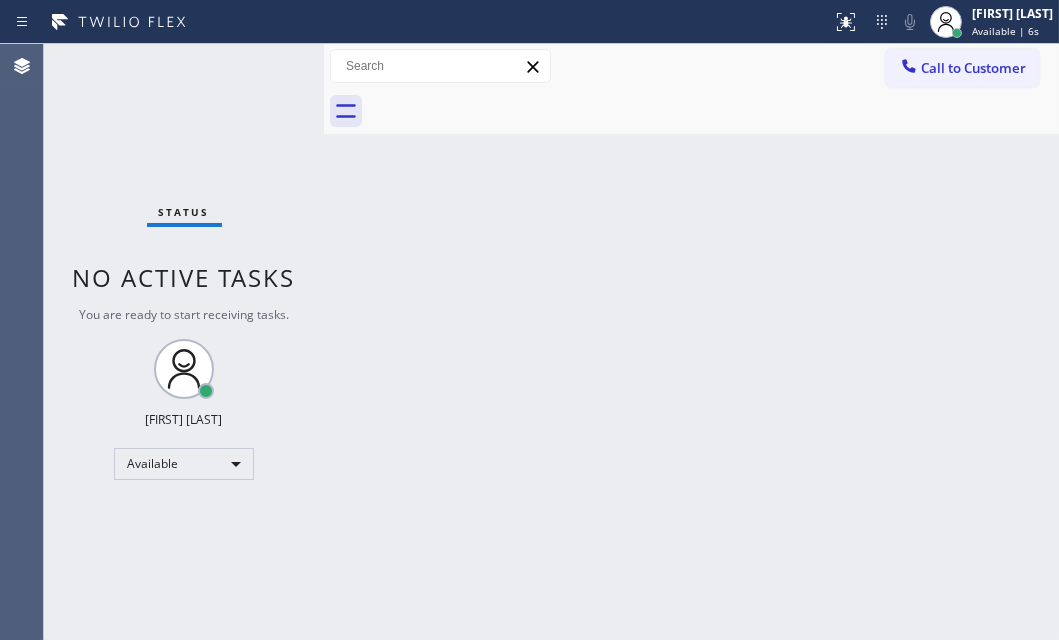 click on "Status   No active tasks     You are ready to start receiving tasks.   [FIRST] [LAST] Available" at bounding box center [184, 342] 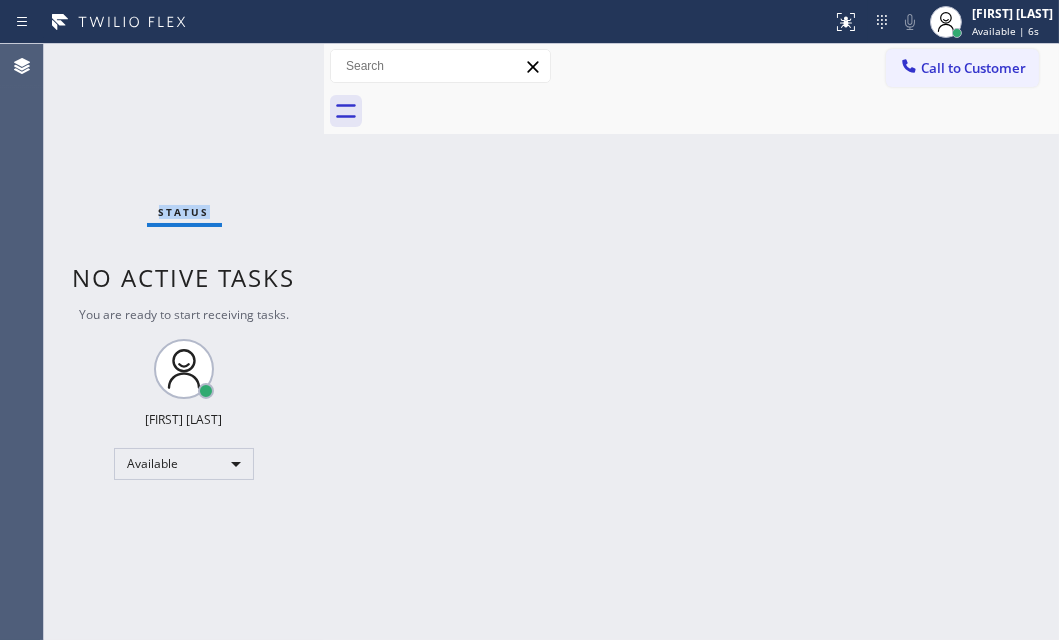 click on "Status   No active tasks     You are ready to start receiving tasks.   [FIRST] [LAST] Available" at bounding box center [184, 342] 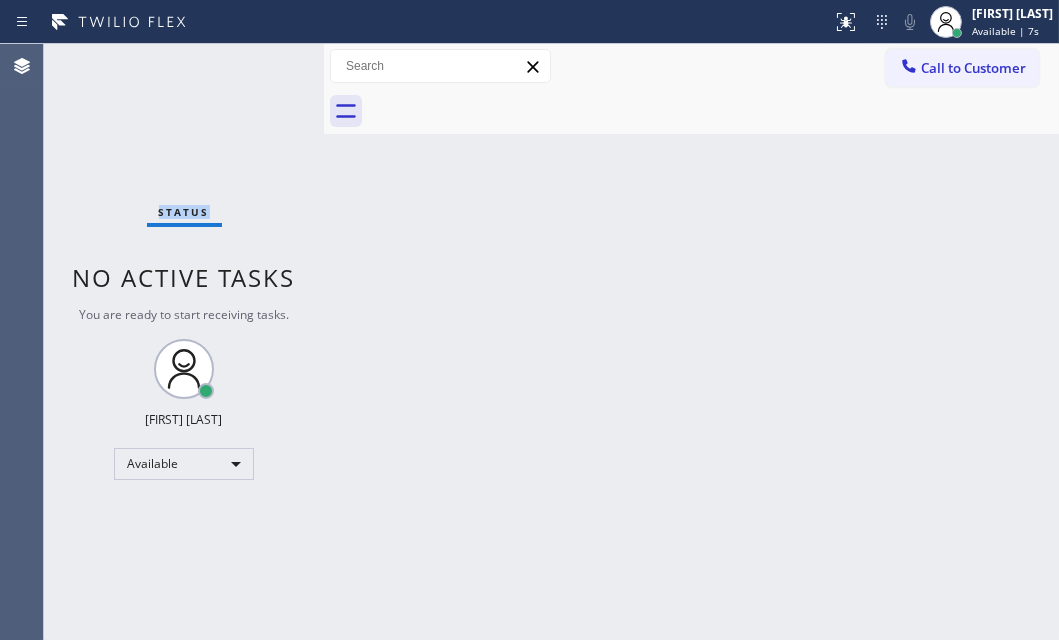 click on "Status   No active tasks     You are ready to start receiving tasks.   [FIRST] [LAST] Available" at bounding box center (184, 342) 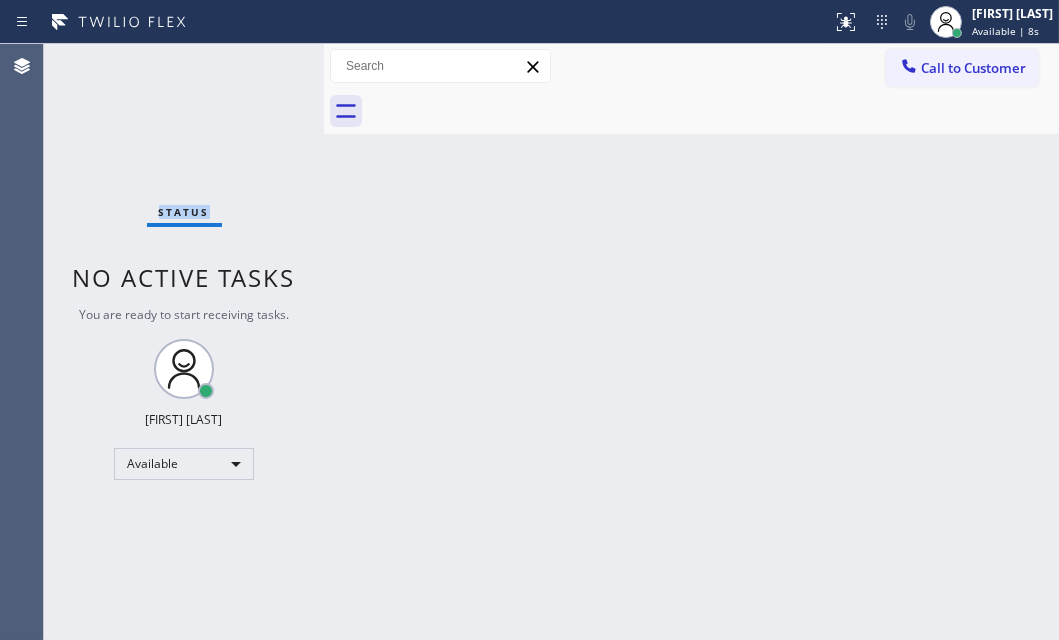 click on "Status   No active tasks     You are ready to start receiving tasks.   [FIRST] [LAST] Available" at bounding box center (184, 342) 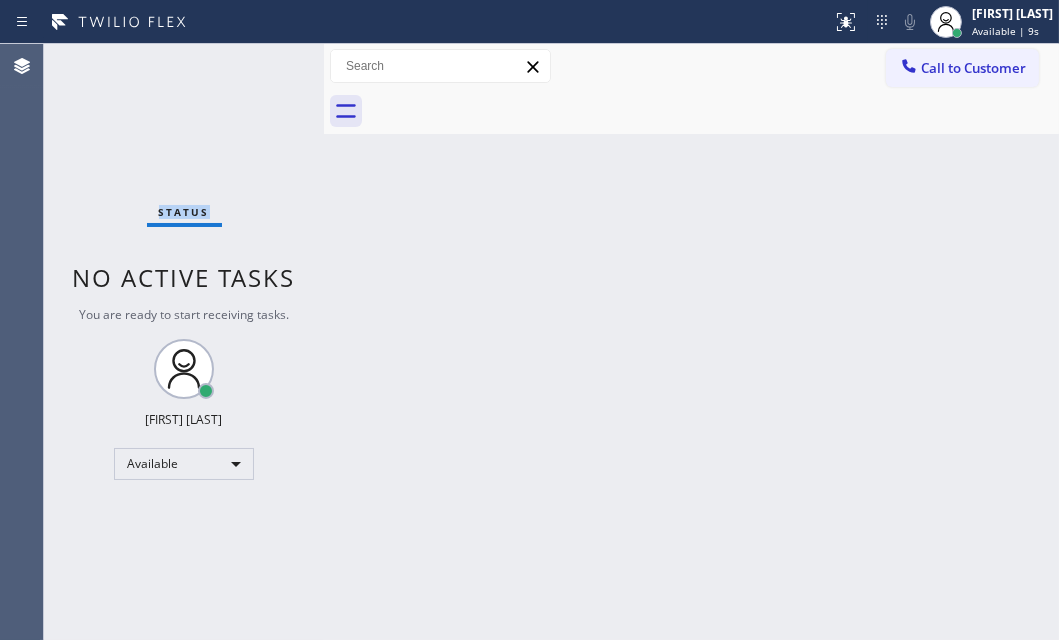 click on "Status   No active tasks     You are ready to start receiving tasks.   [FIRST] [LAST] Available" at bounding box center [184, 342] 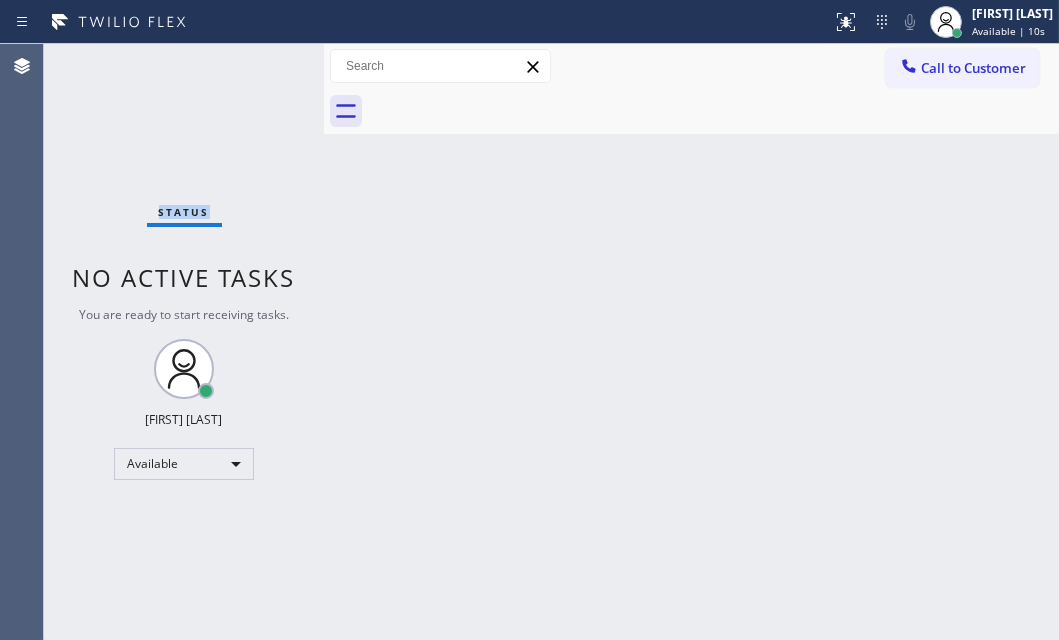 click on "Status   No active tasks     You are ready to start receiving tasks.   [FIRST] [LAST] Available" at bounding box center (184, 342) 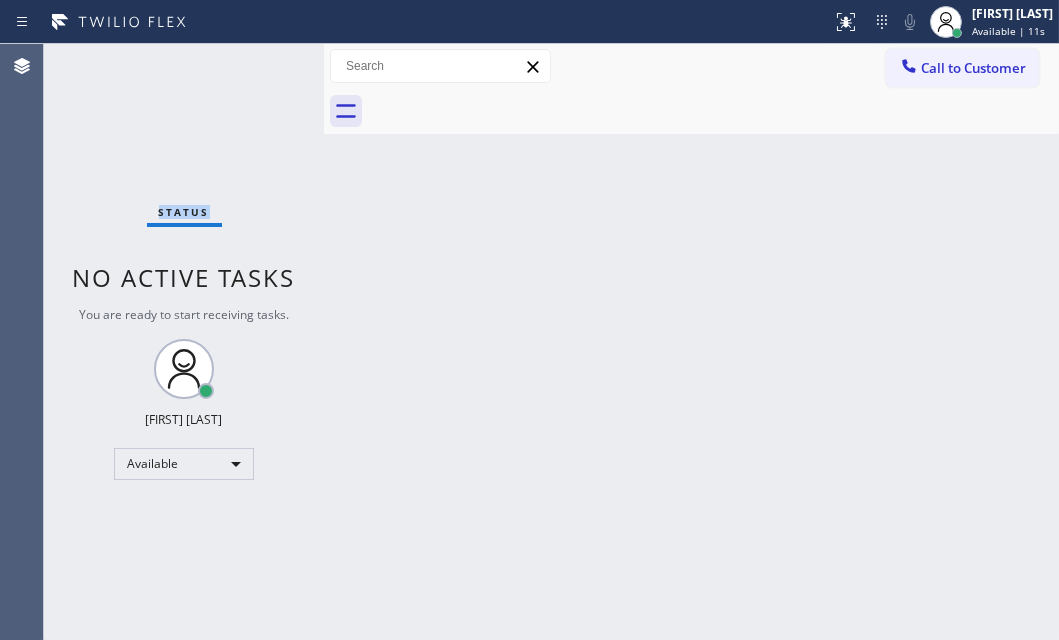 click on "Status   No active tasks     You are ready to start receiving tasks.   [FIRST] [LAST] Available" at bounding box center (184, 342) 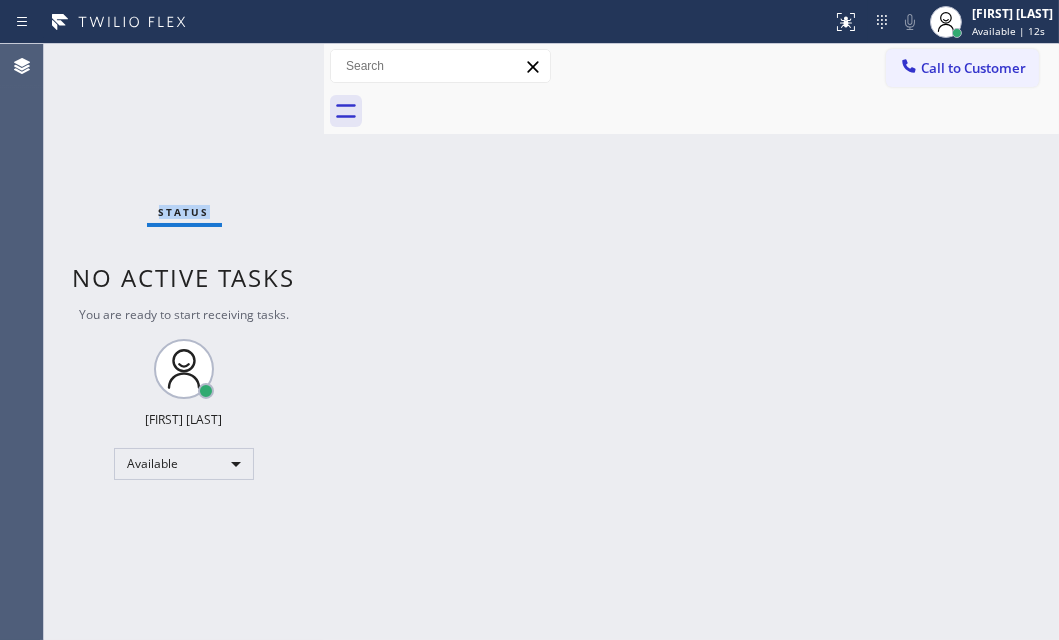 click on "Status   No active tasks     You are ready to start receiving tasks.   [FIRST] [LAST] Available" at bounding box center (184, 342) 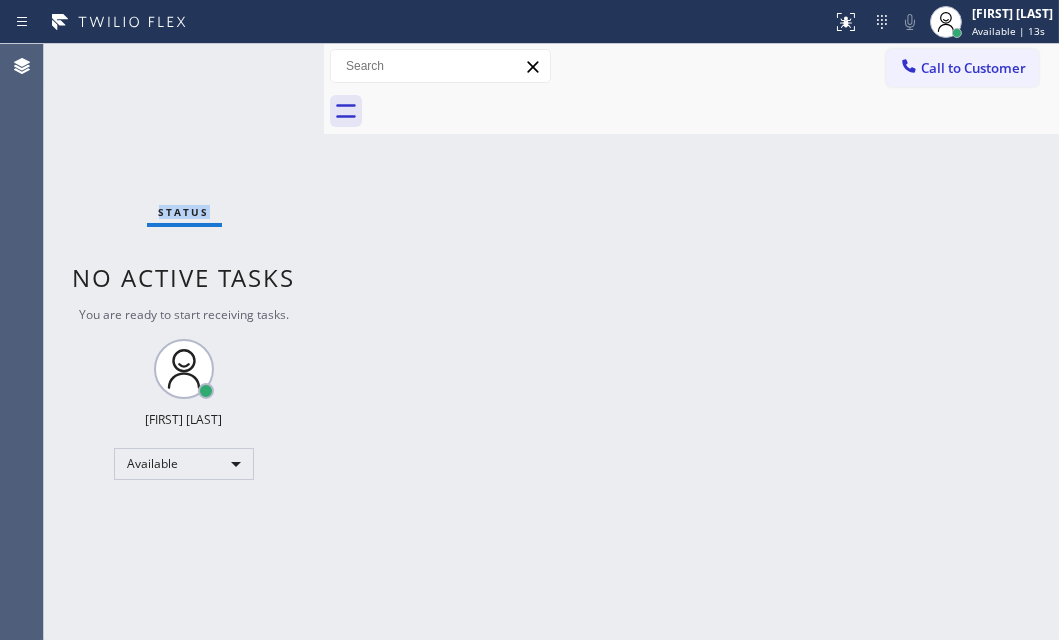 click on "Status   No active tasks     You are ready to start receiving tasks.   [FIRST] [LAST] Available" at bounding box center [184, 342] 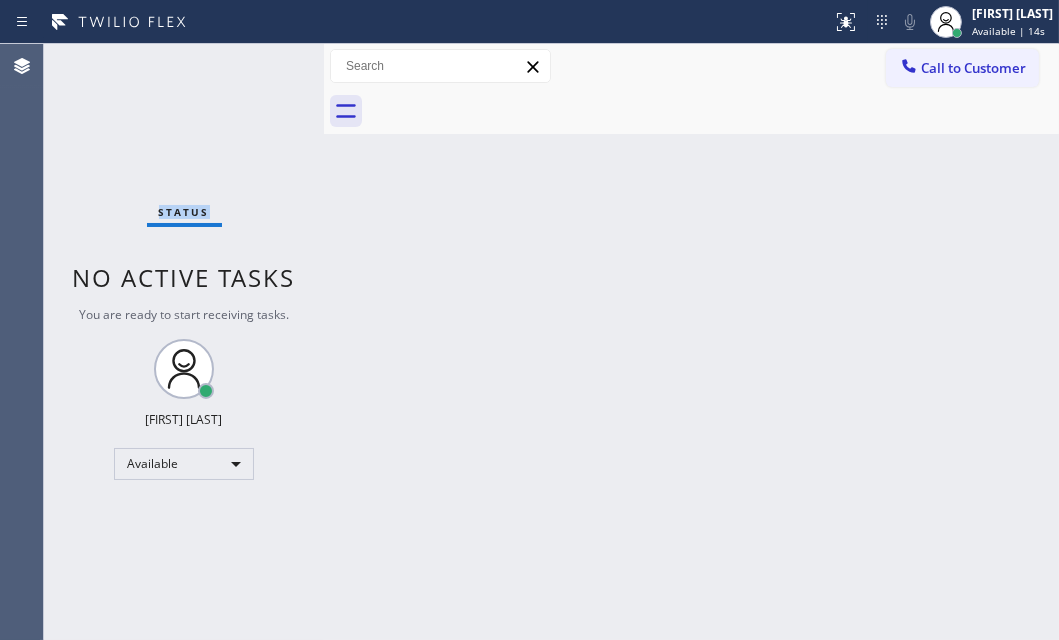 click on "Status   No active tasks     You are ready to start receiving tasks.   [FIRST] [LAST] Available" at bounding box center (184, 342) 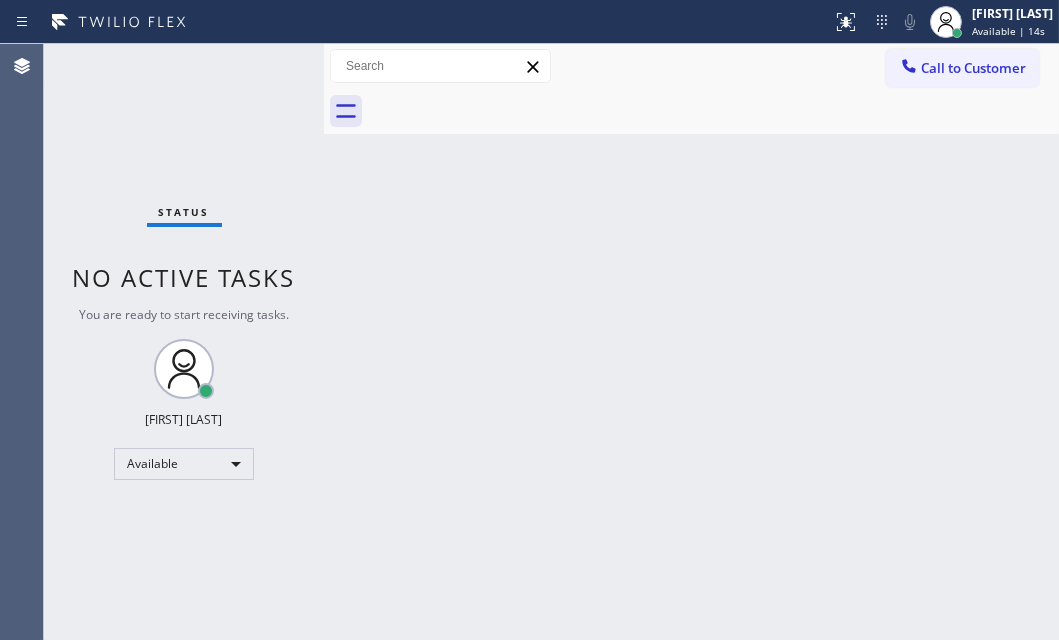 click on "Status   No active tasks     You are ready to start receiving tasks.   [FIRST] [LAST] Available" at bounding box center [184, 342] 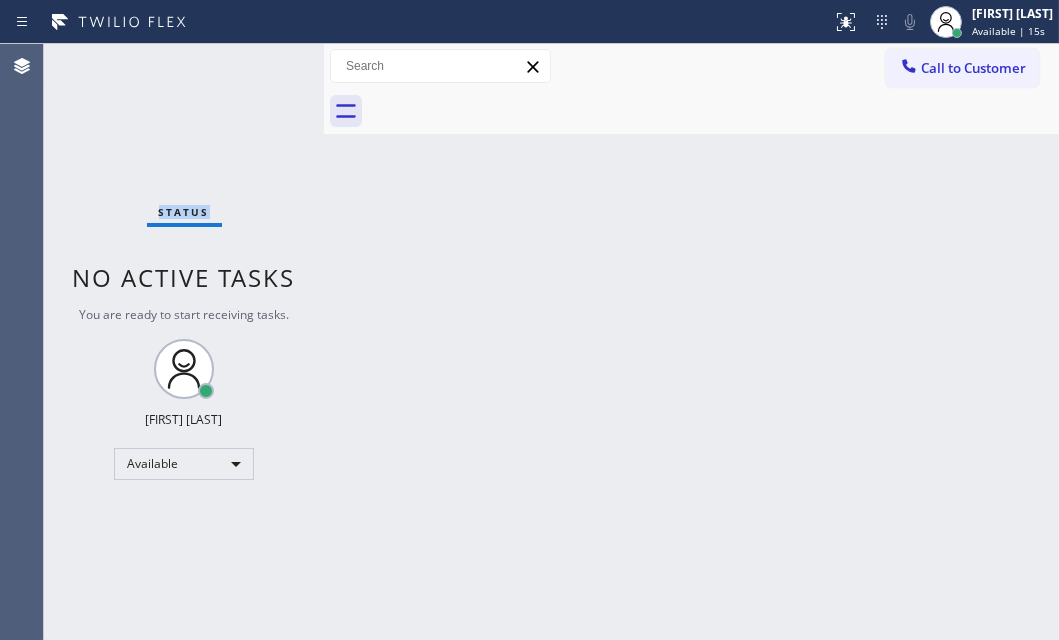 click on "Status   No active tasks     You are ready to start receiving tasks.   [FIRST] [LAST] Available" at bounding box center (184, 342) 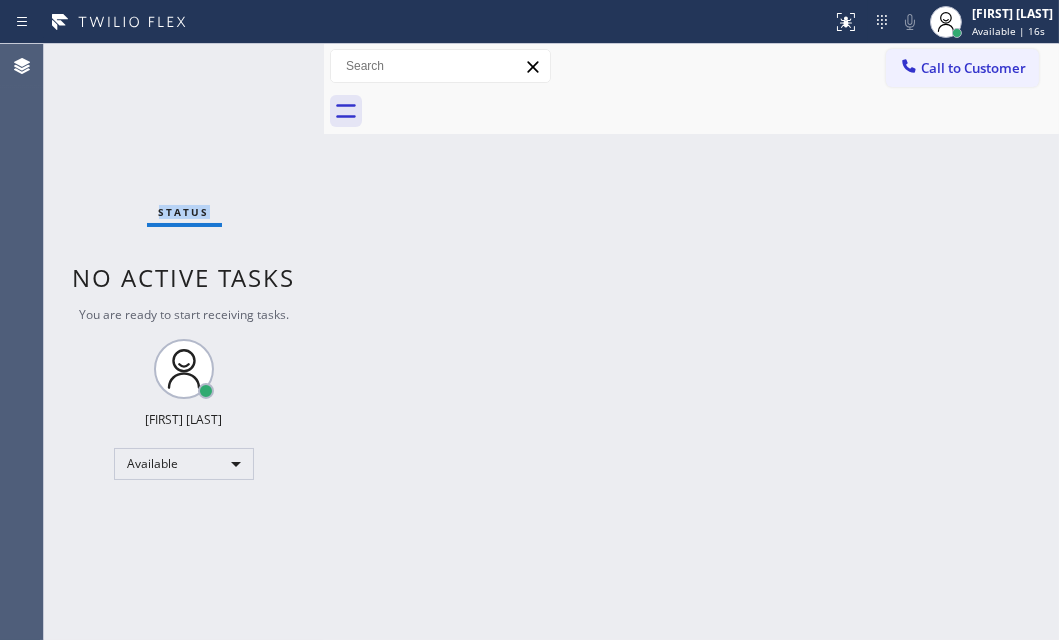 click on "Status   No active tasks     You are ready to start receiving tasks.   [FIRST] [LAST] Available" at bounding box center (184, 342) 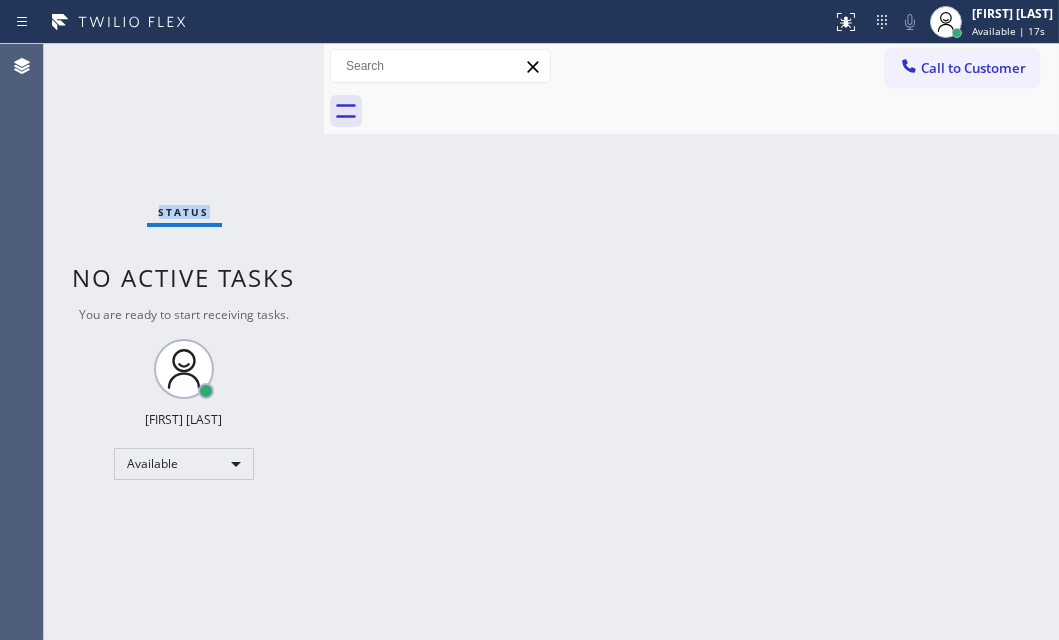 click on "Status   No active tasks     You are ready to start receiving tasks.   [FIRST] [LAST] Available" at bounding box center (184, 342) 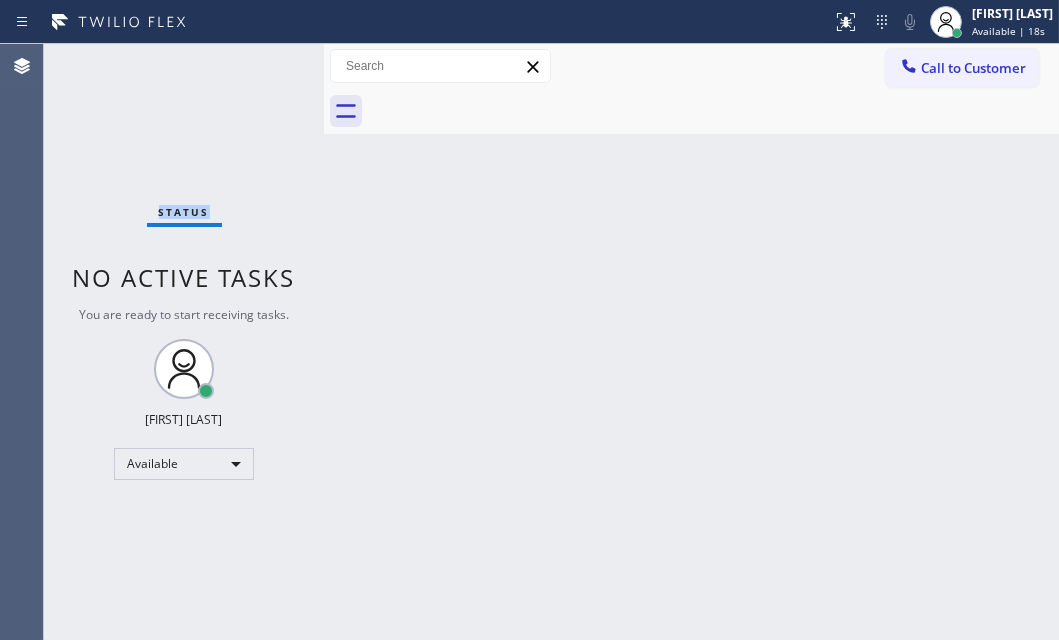 click on "Status   No active tasks     You are ready to start receiving tasks.   [FIRST] [LAST] Available" at bounding box center [184, 342] 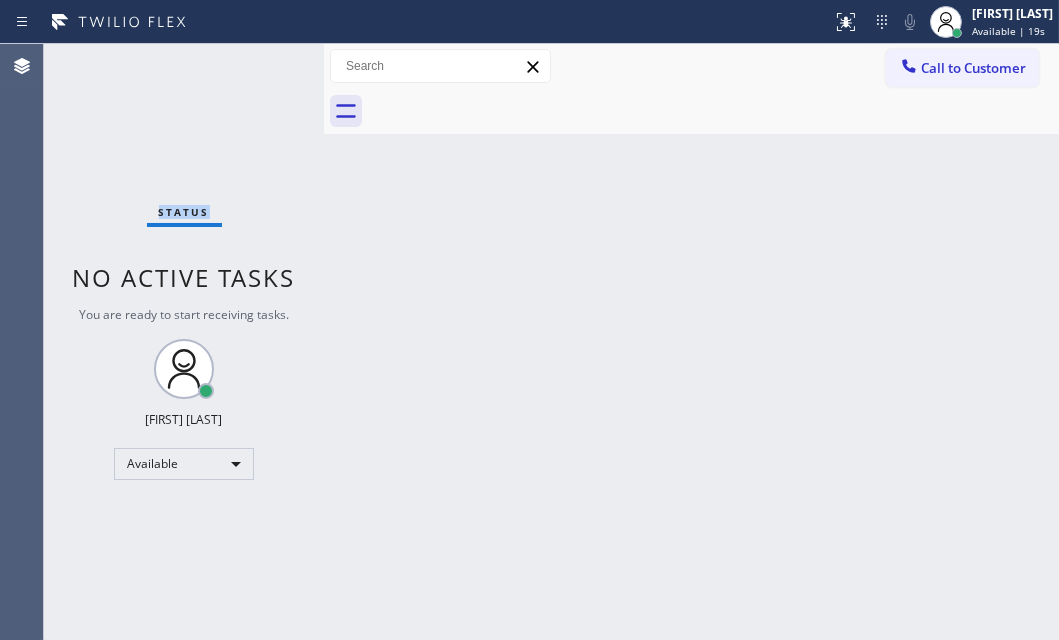 click on "Status   No active tasks     You are ready to start receiving tasks.   [FIRST] [LAST] Available" at bounding box center [184, 342] 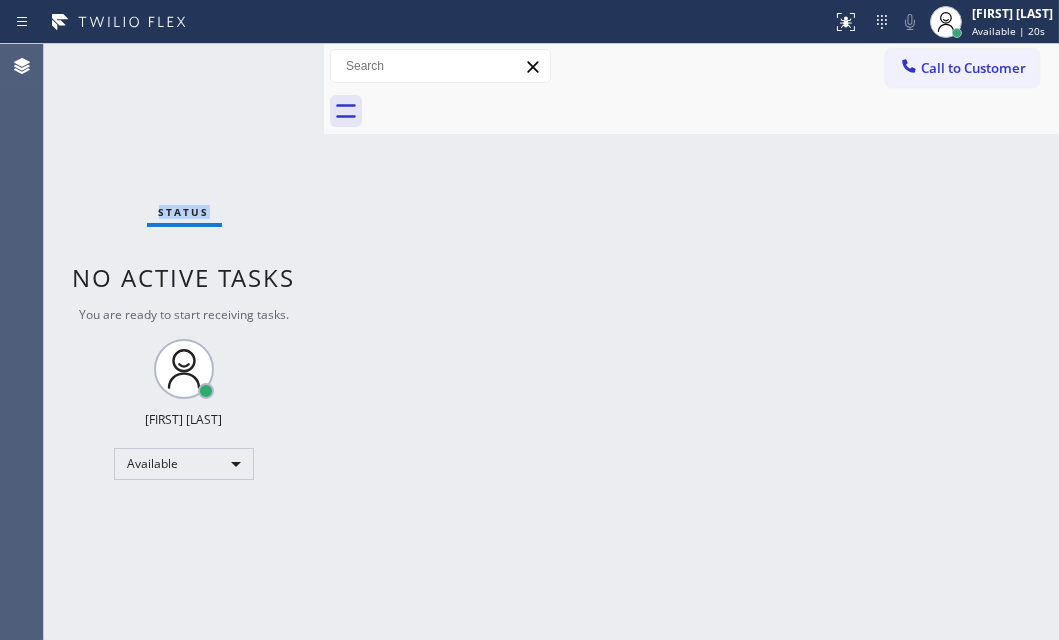click on "Status   No active tasks     You are ready to start receiving tasks.   [FIRST] [LAST] Available" at bounding box center [184, 342] 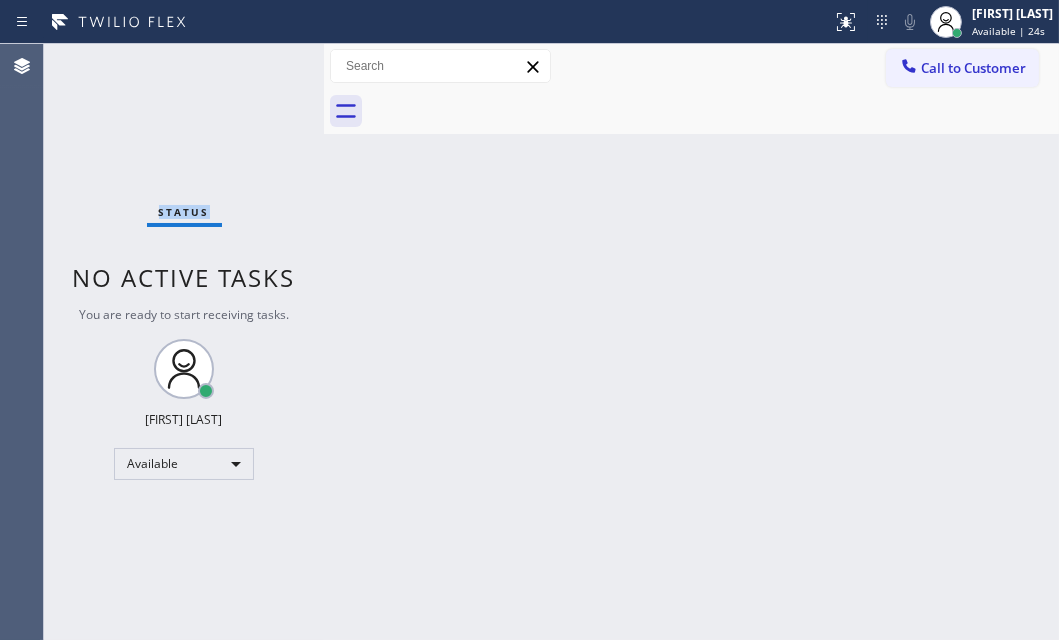 click on "Status   No active tasks     You are ready to start receiving tasks.   [FIRST] [LAST] Available" at bounding box center [184, 342] 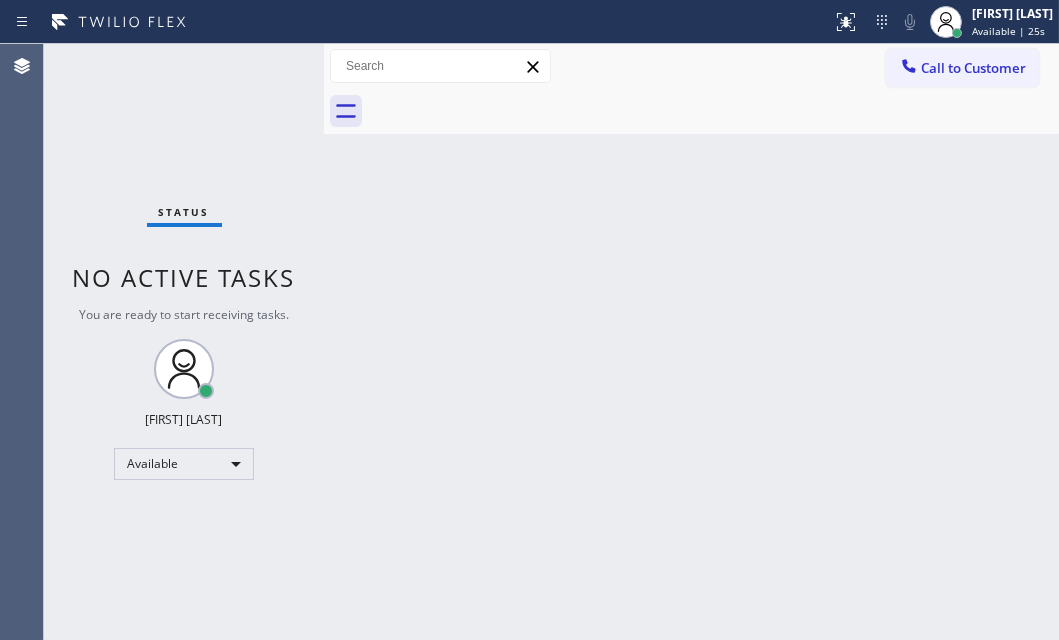 click on "Status   No active tasks     You are ready to start receiving tasks.   [FIRST] [LAST] Available" at bounding box center (184, 342) 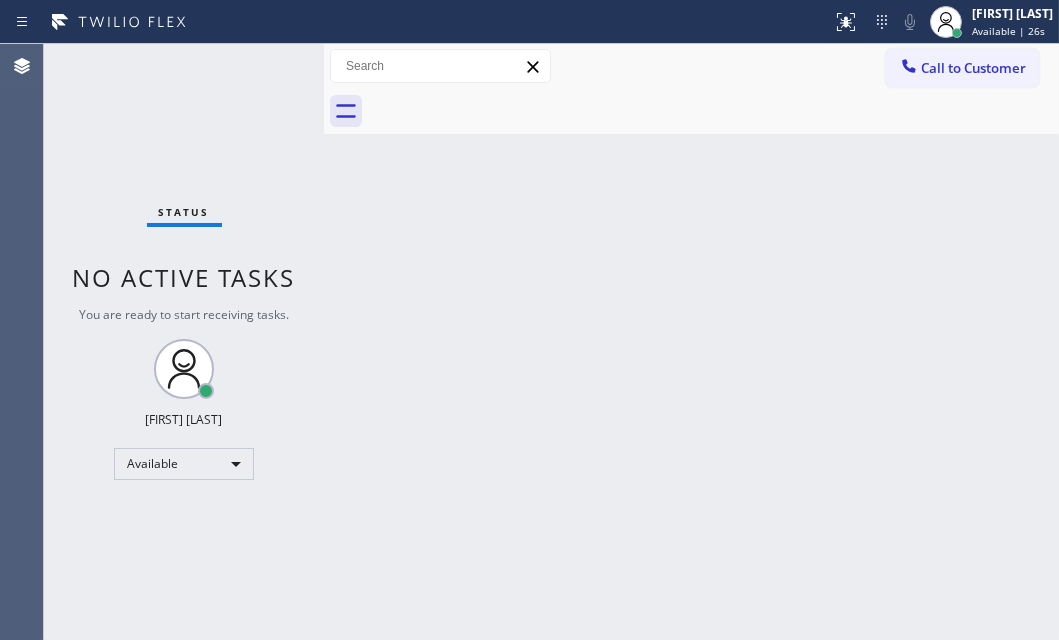 click on "Status   No active tasks     You are ready to start receiving tasks.   [FIRST] [LAST] Available" at bounding box center (184, 342) 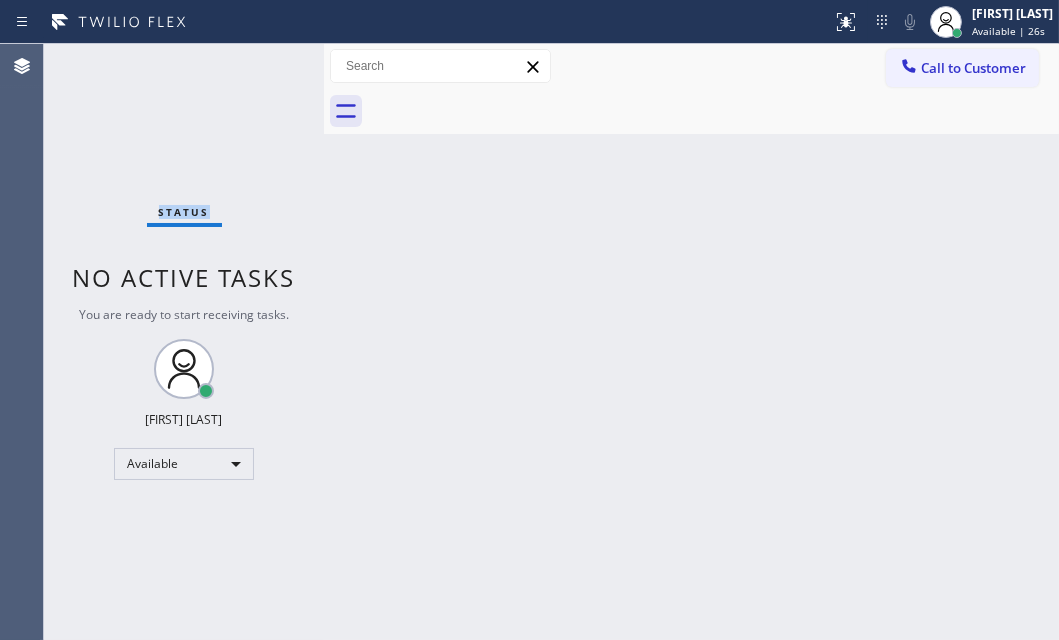 click on "Status   No active tasks     You are ready to start receiving tasks.   [FIRST] [LAST] Available" at bounding box center (184, 342) 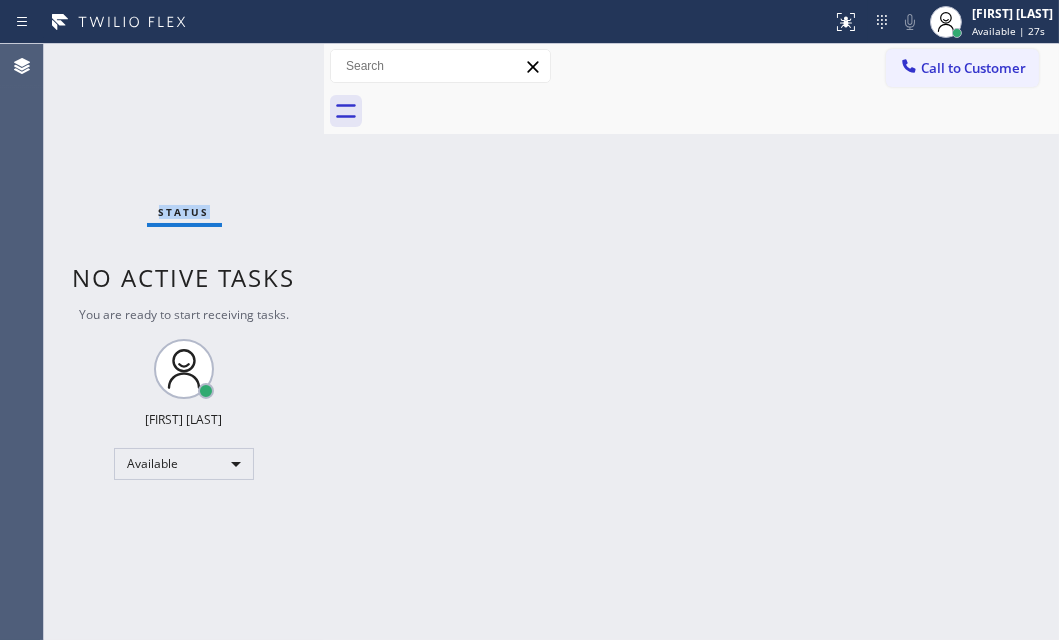 click on "Status   No active tasks     You are ready to start receiving tasks.   [FIRST] [LAST] Available" at bounding box center [184, 342] 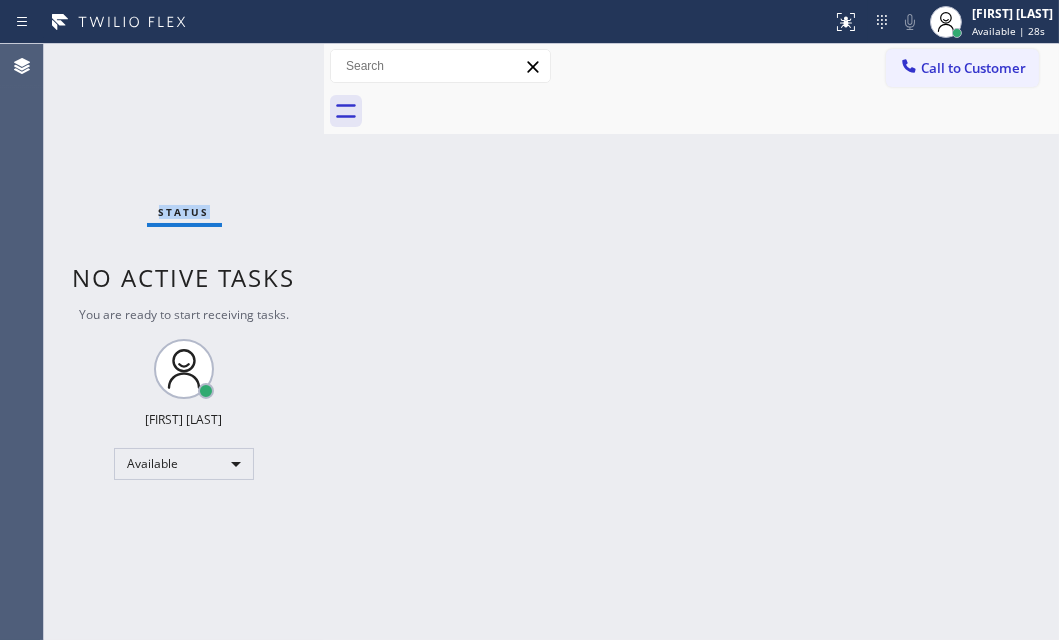 click on "Status   No active tasks     You are ready to start receiving tasks.   [FIRST] [LAST] Available" at bounding box center [184, 342] 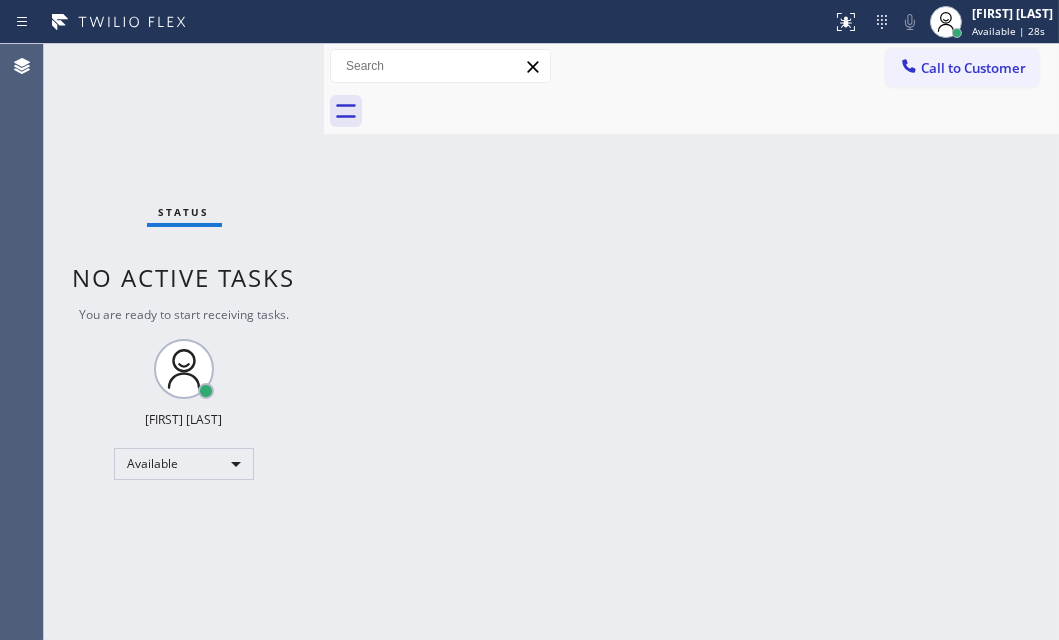 click on "Status   No active tasks     You are ready to start receiving tasks.   [FIRST] [LAST] Available" at bounding box center [184, 342] 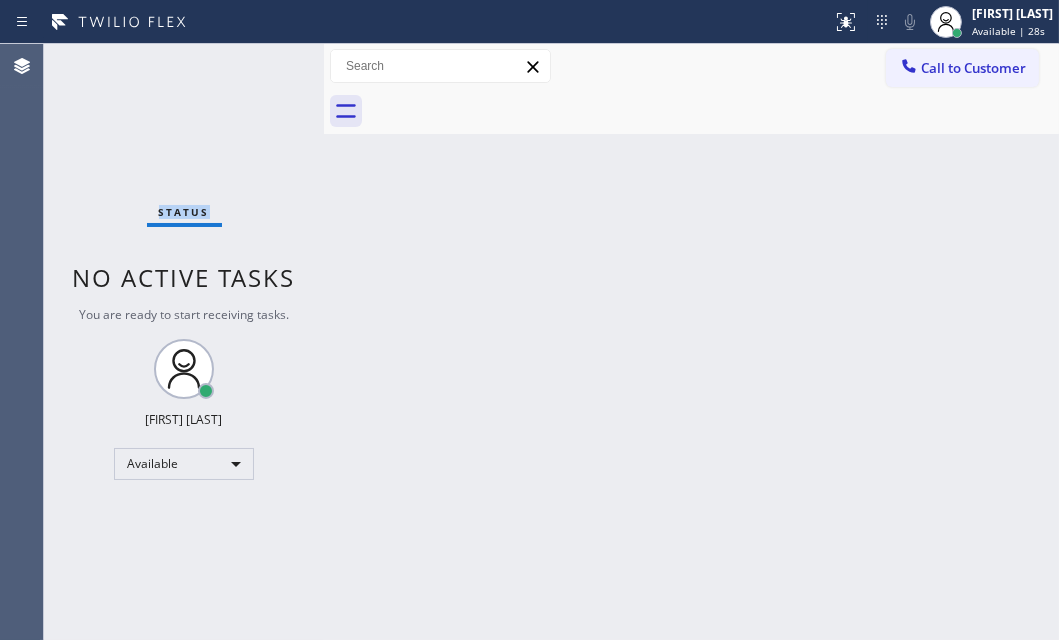 click on "Status   No active tasks     You are ready to start receiving tasks.   [FIRST] [LAST] Available" at bounding box center (184, 342) 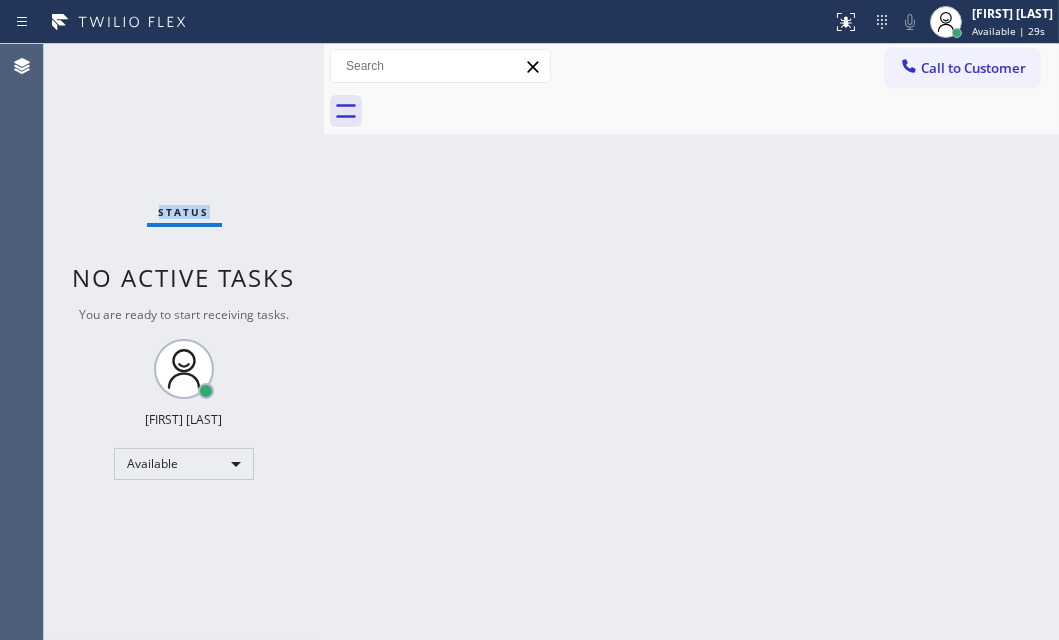 click on "Status   No active tasks     You are ready to start receiving tasks.   [FIRST] [LAST] Available" at bounding box center [184, 342] 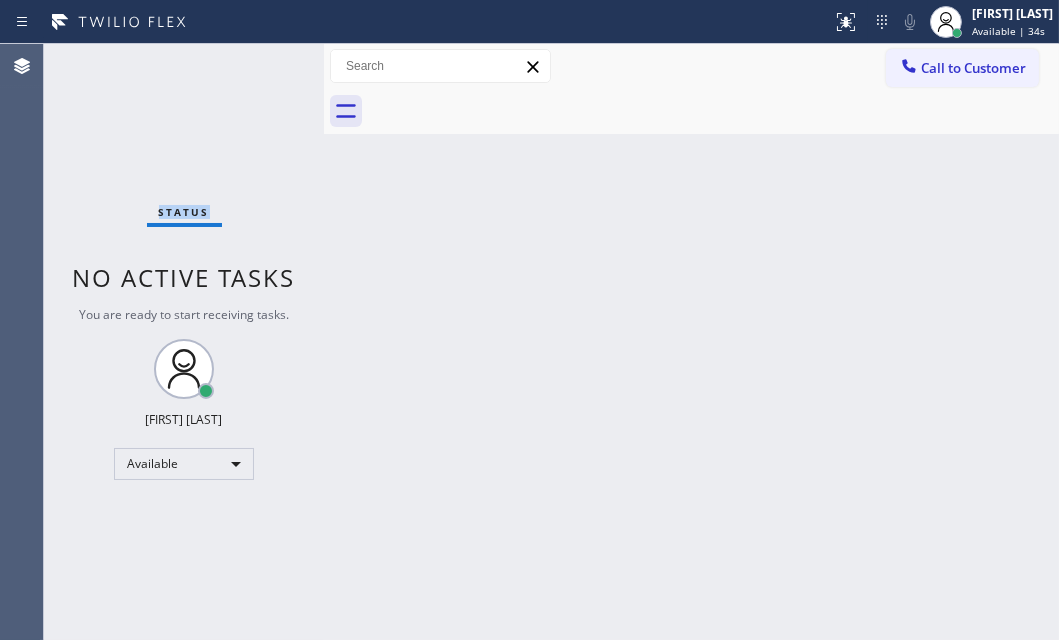 click on "Status   No active tasks     You are ready to start receiving tasks.   [FIRST] [LAST] Available" at bounding box center (184, 342) 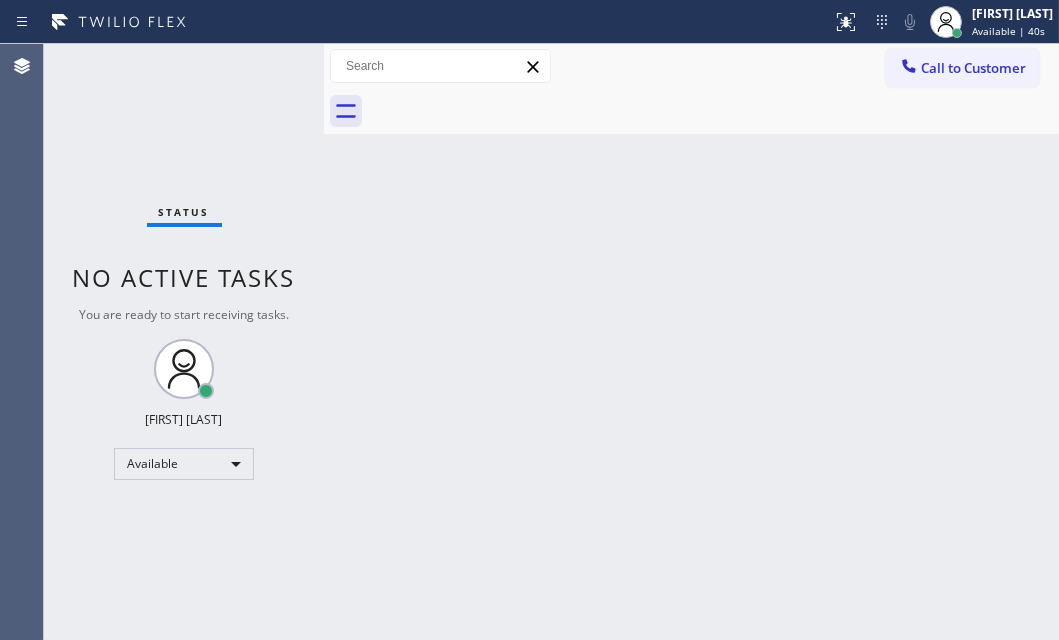 click on "Status   No active tasks     You are ready to start receiving tasks.   [FIRST] [LAST] Available" at bounding box center (184, 342) 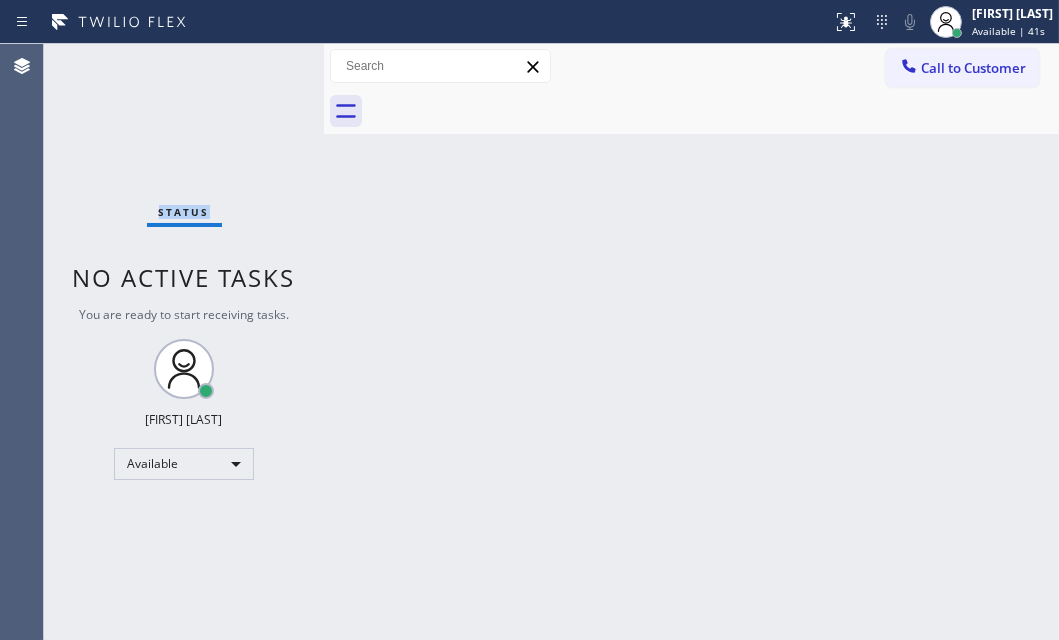 click on "Status   No active tasks     You are ready to start receiving tasks.   [FIRST] [LAST] Available" at bounding box center [184, 342] 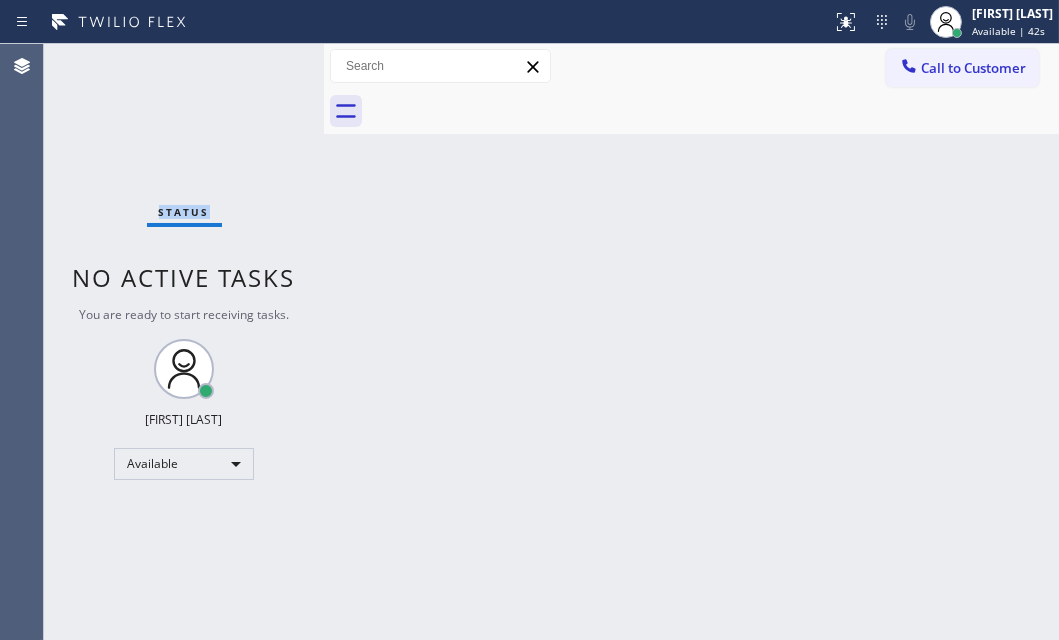 click on "Status   No active tasks     You are ready to start receiving tasks.   [FIRST] [LAST] Available" at bounding box center (184, 342) 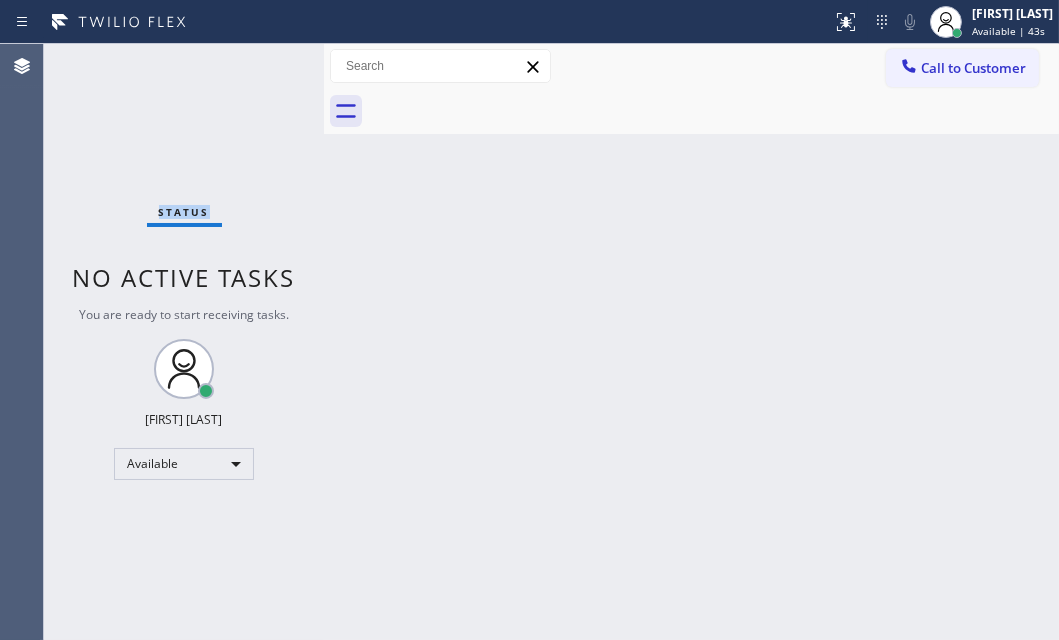 click on "Status   No active tasks     You are ready to start receiving tasks.   [FIRST] [LAST] Available" at bounding box center [184, 342] 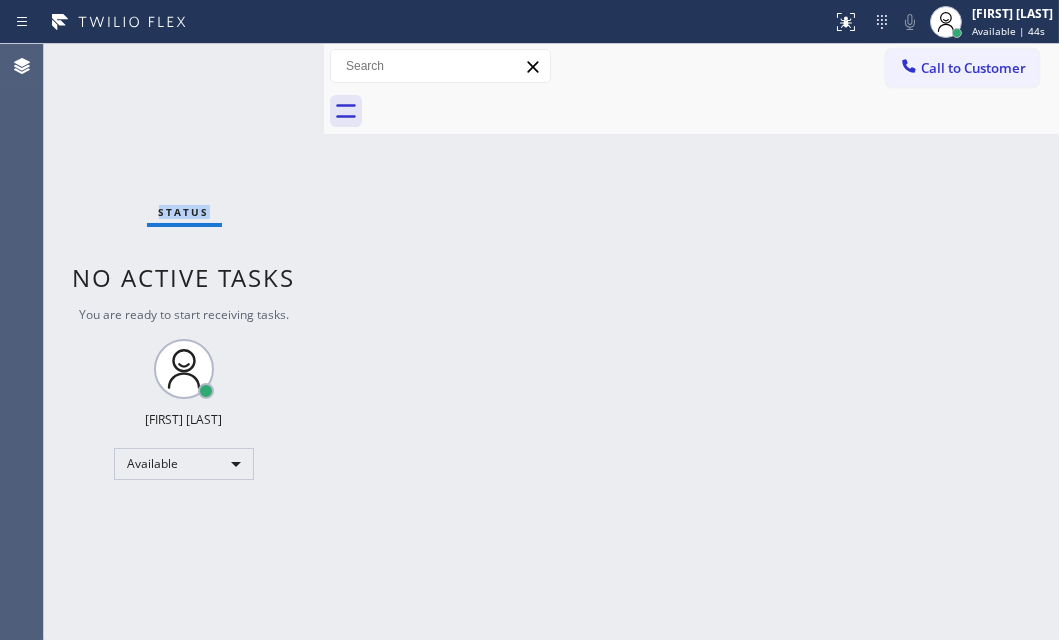 click on "Status   No active tasks     You are ready to start receiving tasks.   [FIRST] [LAST] Available" at bounding box center (184, 342) 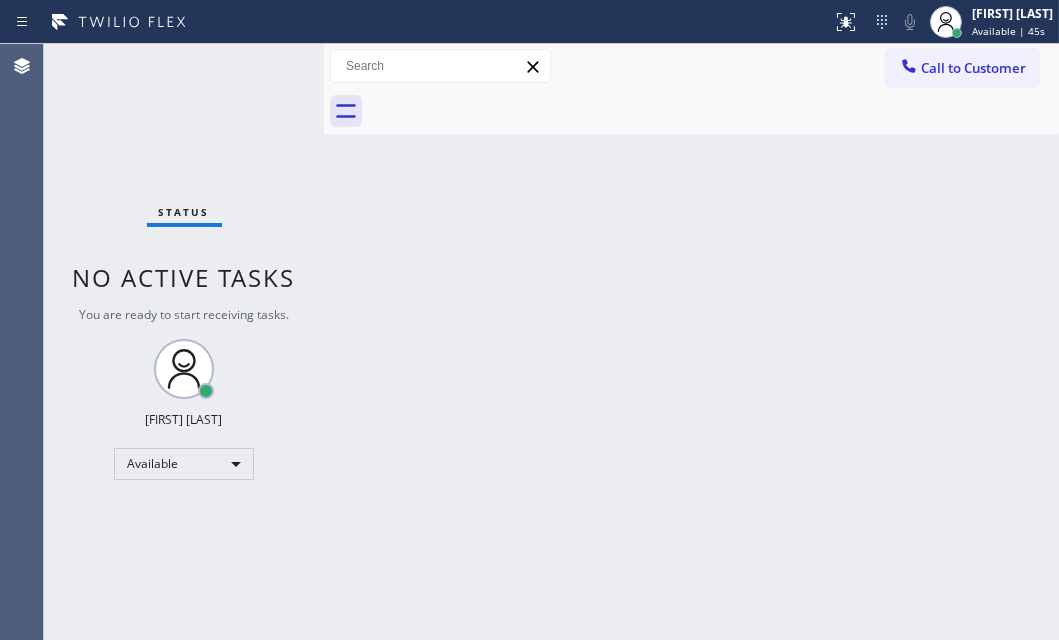 click on "Status   No active tasks     You are ready to start receiving tasks.   [FIRST] [LAST] Available" at bounding box center [184, 342] 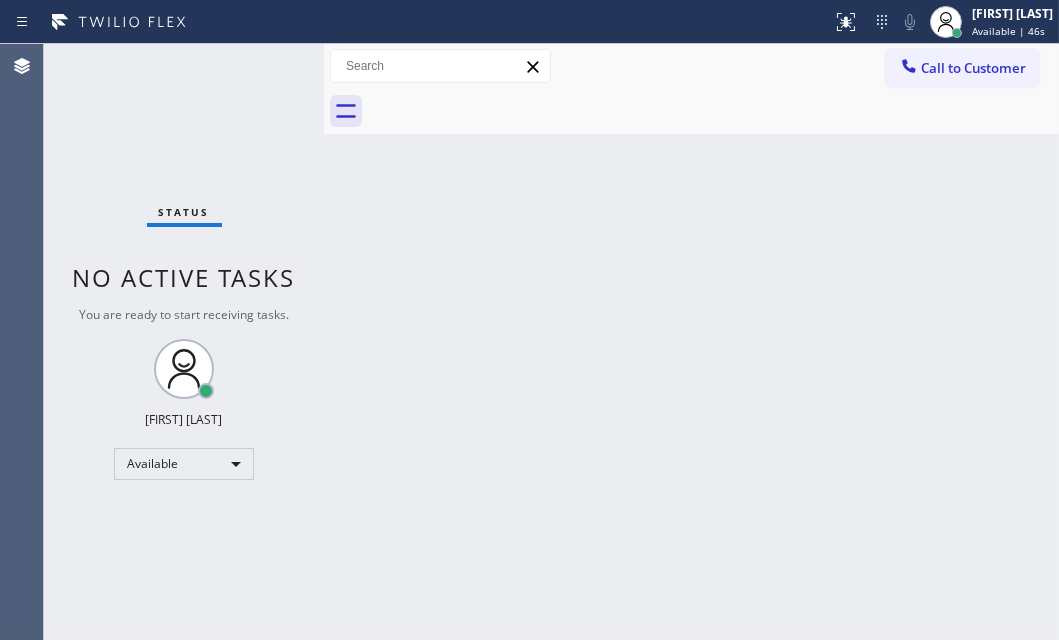 click on "Status   No active tasks     You are ready to start receiving tasks.   [FIRST] [LAST] Available" at bounding box center (184, 342) 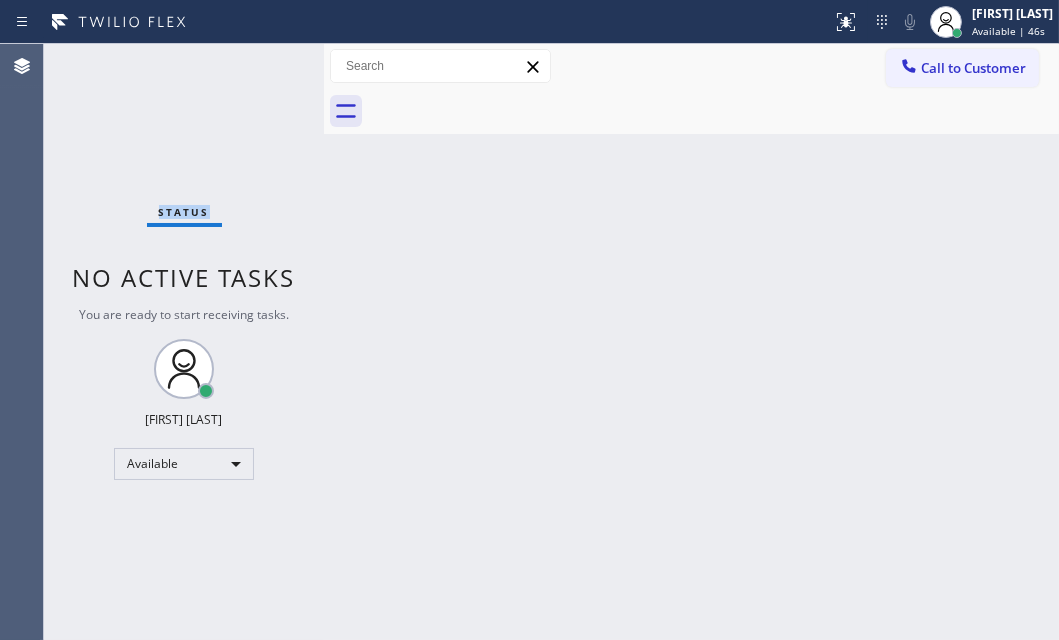 click on "Status   No active tasks     You are ready to start receiving tasks.   [FIRST] [LAST] Available" at bounding box center (184, 342) 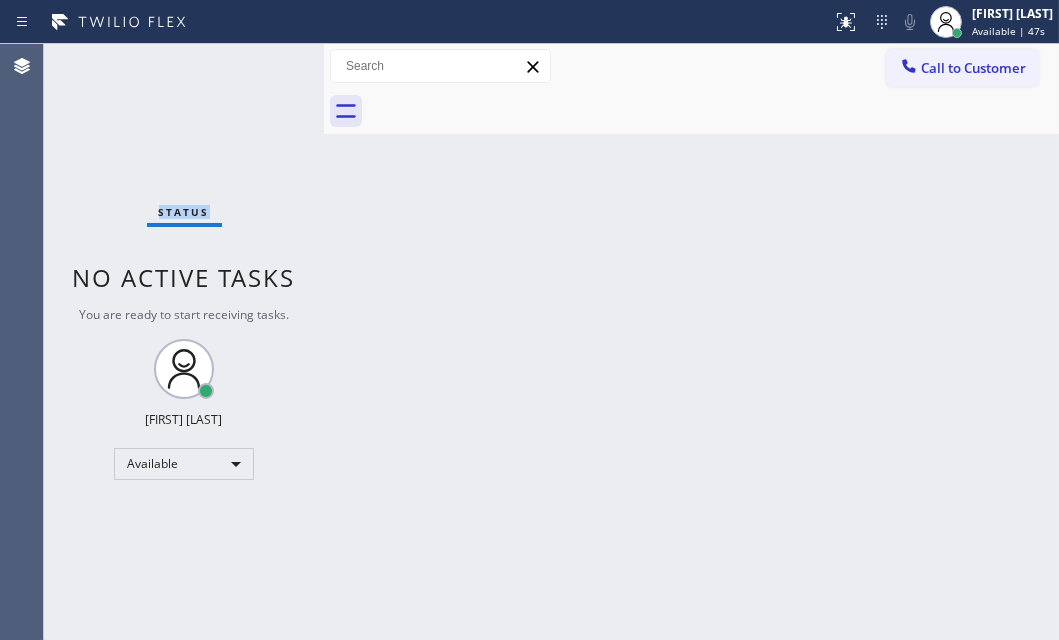 click on "Status   No active tasks     You are ready to start receiving tasks.   [FIRST] [LAST] Available" at bounding box center [184, 342] 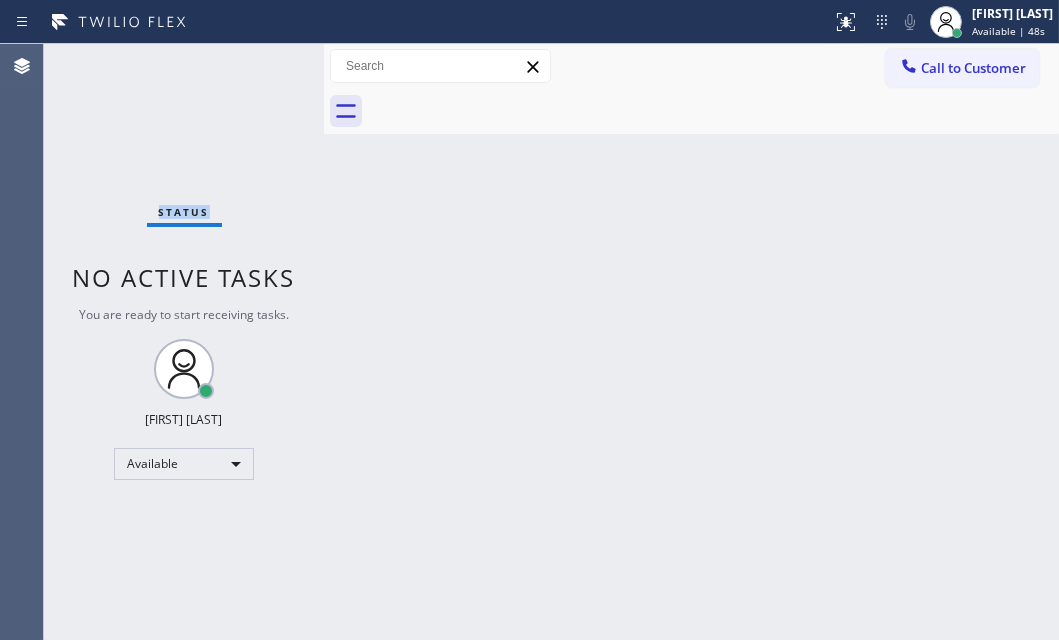 click on "Status   No active tasks     You are ready to start receiving tasks.   [FIRST] [LAST] Available" at bounding box center (184, 342) 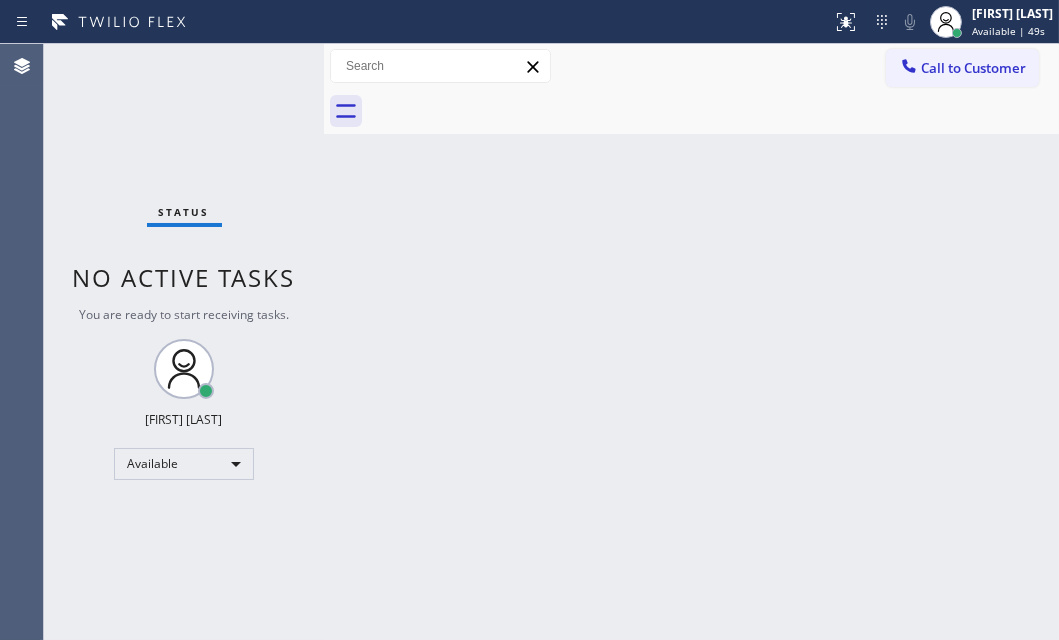 click on "Status   No active tasks     You are ready to start receiving tasks.   [FIRST] [LAST] Available" at bounding box center (184, 342) 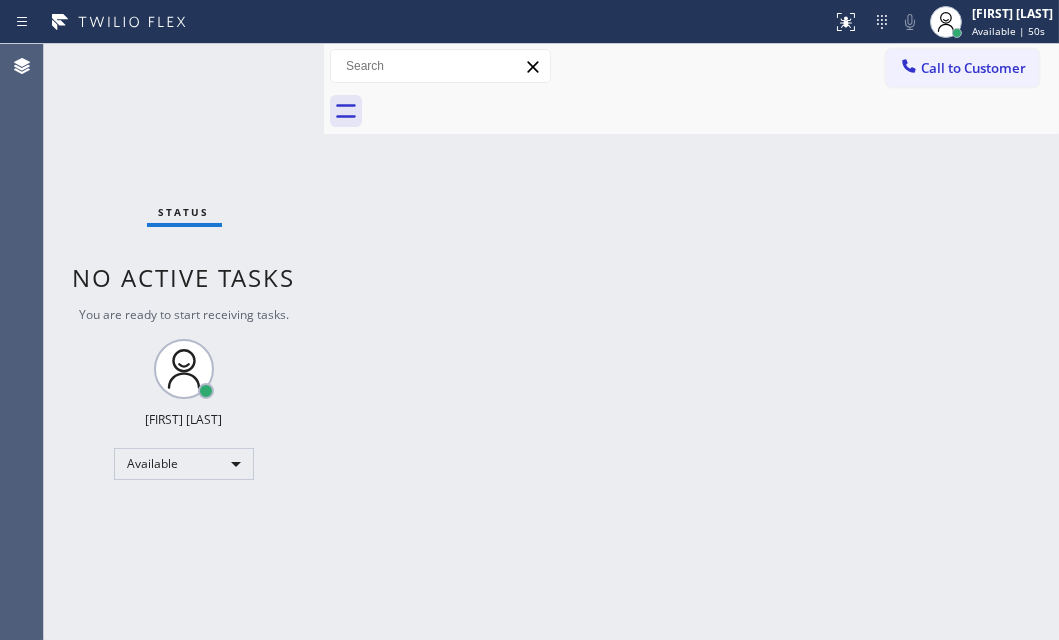 click on "Status   No active tasks     You are ready to start receiving tasks.   [FIRST] [LAST] Available" at bounding box center (184, 342) 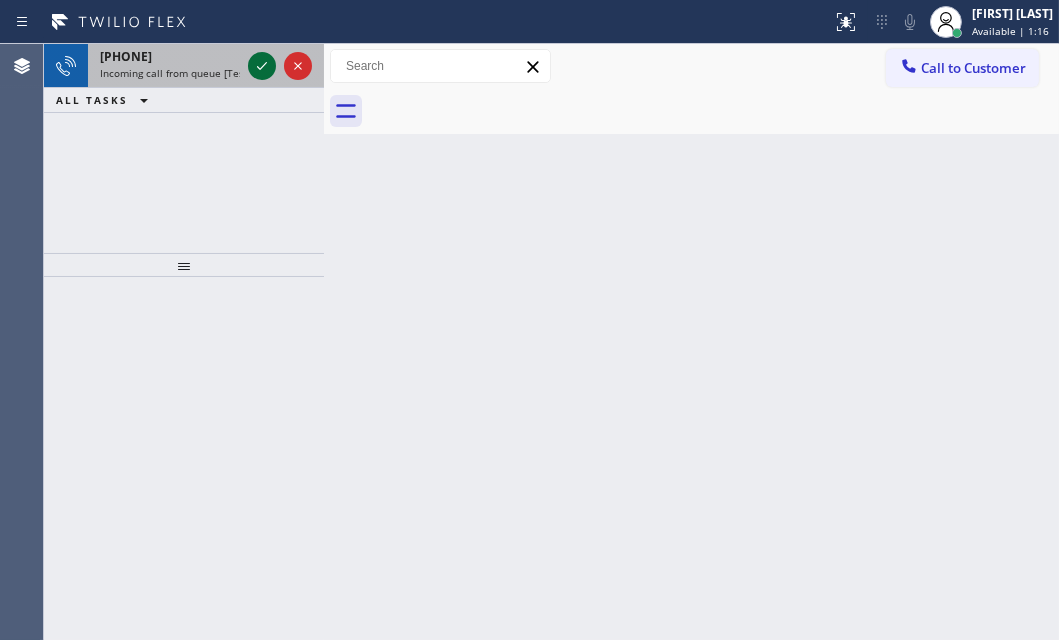 click 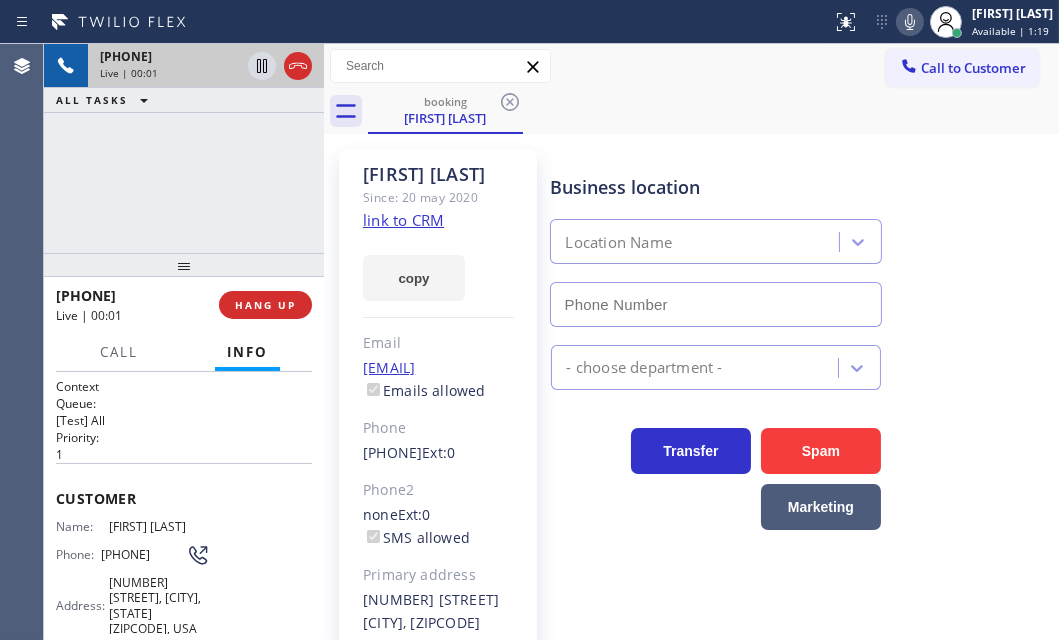 type on "[PHONE]" 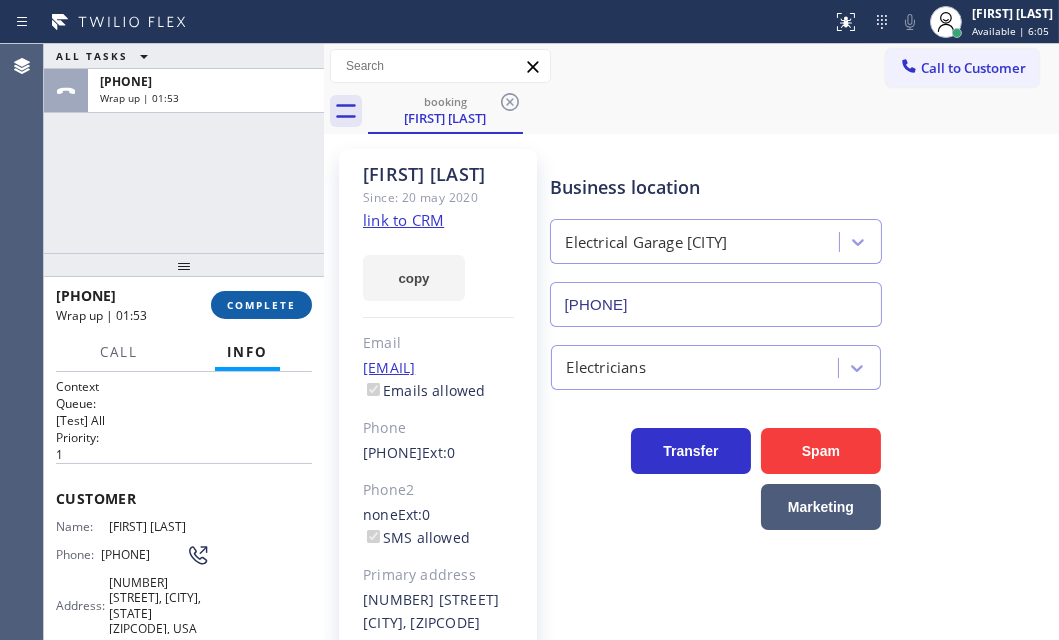 click on "COMPLETE" at bounding box center [261, 305] 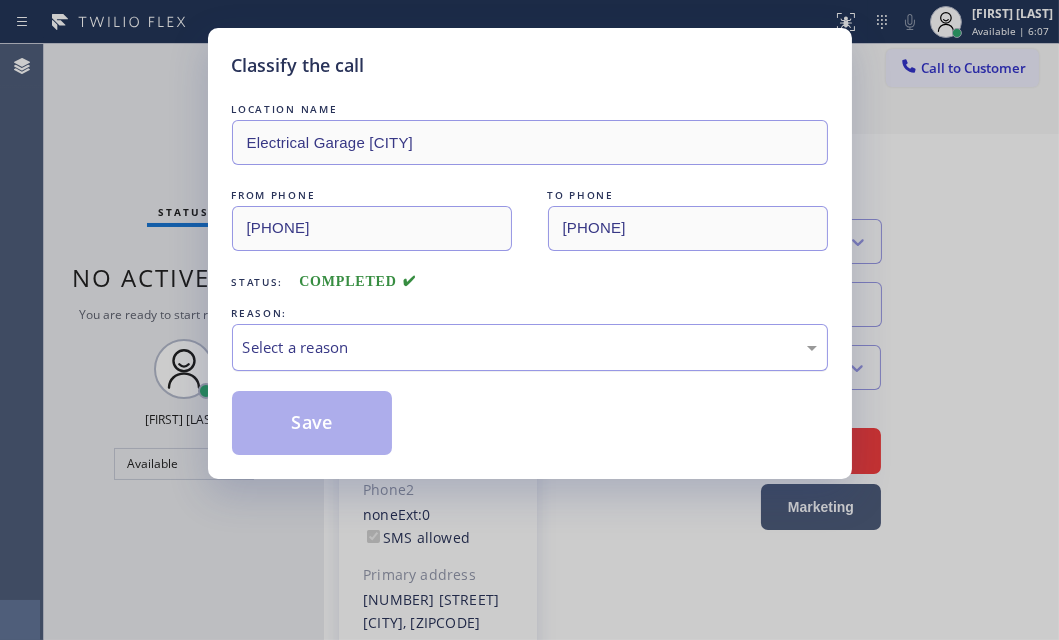 click on "Select a reason" at bounding box center (530, 347) 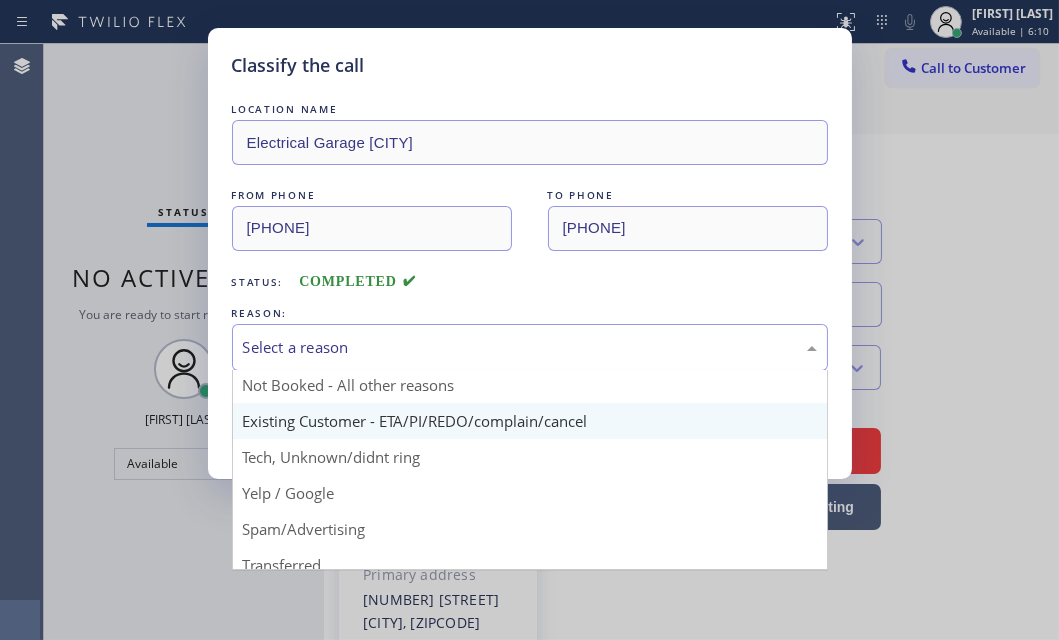 scroll, scrollTop: 0, scrollLeft: 0, axis: both 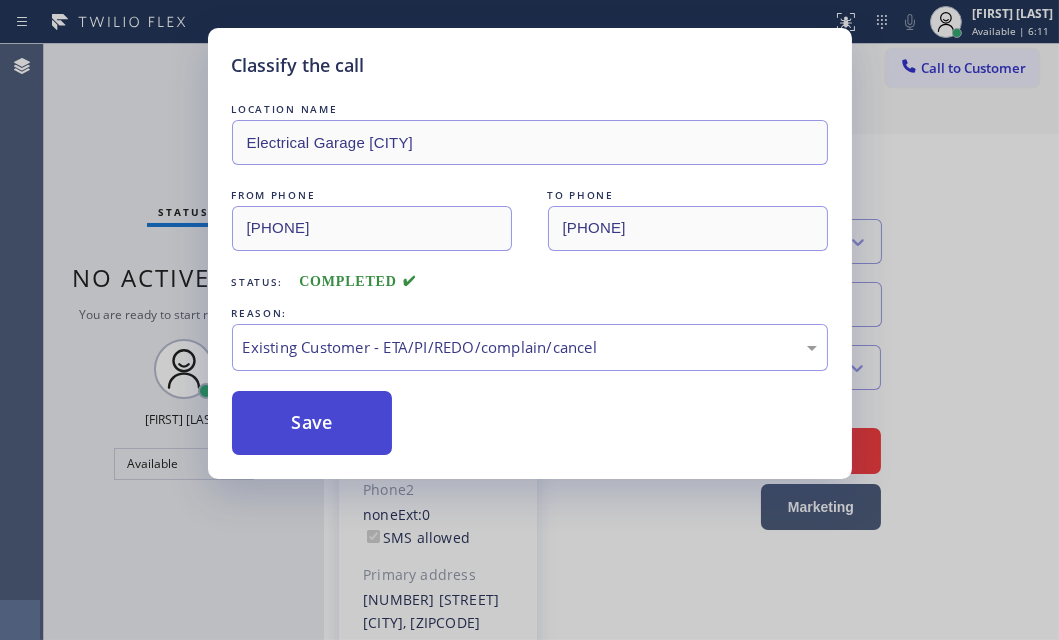 click on "Save" at bounding box center [312, 423] 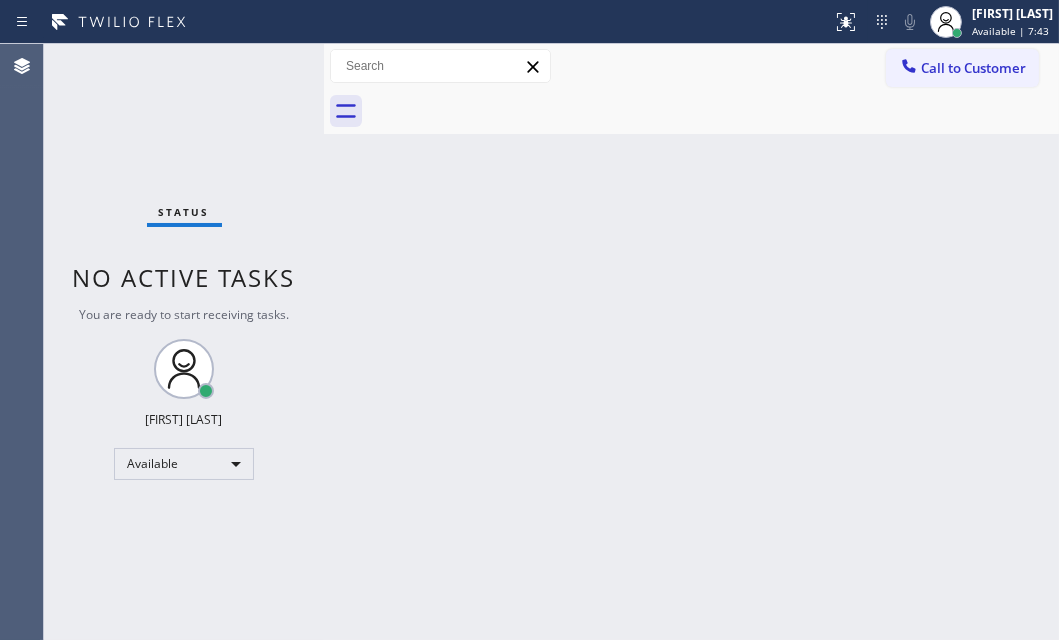 click on "Back to Dashboard Change Sender ID Customers Technicians Select a contact Outbound call Technician Search Technician Your caller id phone number Your caller id phone number Call Technician info Name   Phone none Address none Change Sender ID HVAC [PHONE] 5 Star Appliance [PHONE] Appliance Repair [PHONE] Plumbing [PHONE] Air Duct Cleaning [PHONE]  Electricians [PHONE] Cancel Change Check personal SMS Reset Change No tabs Call to Customer Outbound call Location Platinum Subzero Repair [CITY] Your caller id phone number [PHONE] Customer number Call Outbound call Technician Search Technician Your caller id phone number Your caller id phone number Call" at bounding box center (691, 342) 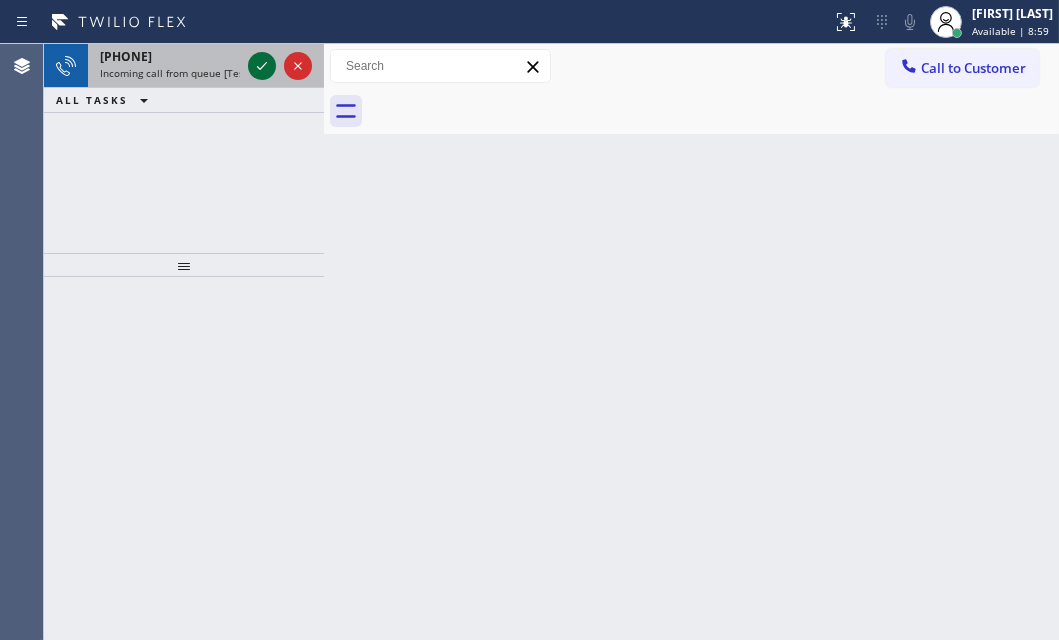 click 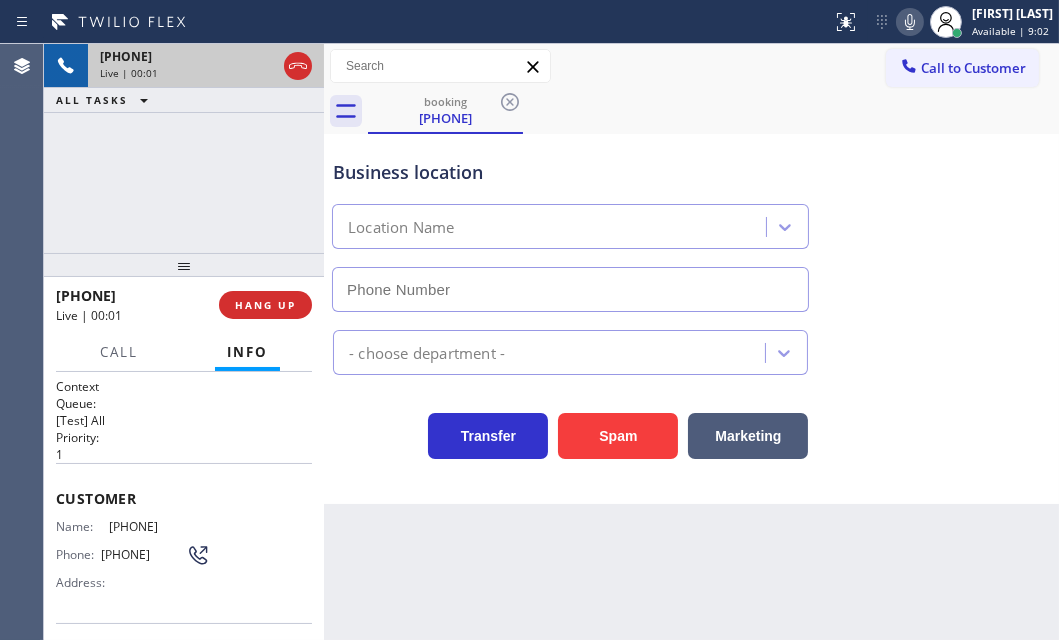 scroll, scrollTop: 272, scrollLeft: 0, axis: vertical 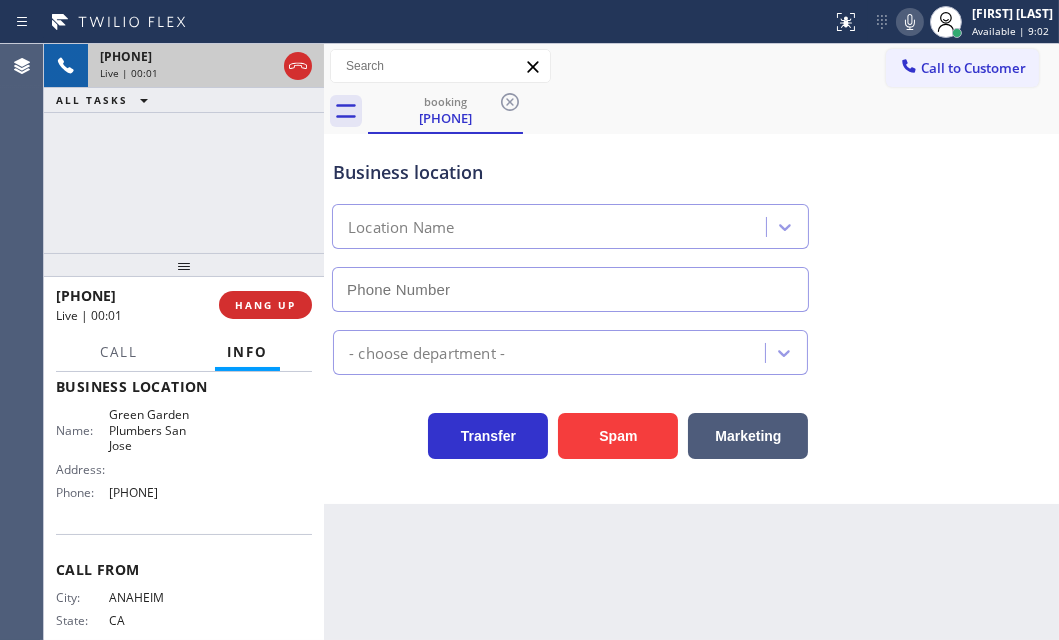 type on "[PHONE]" 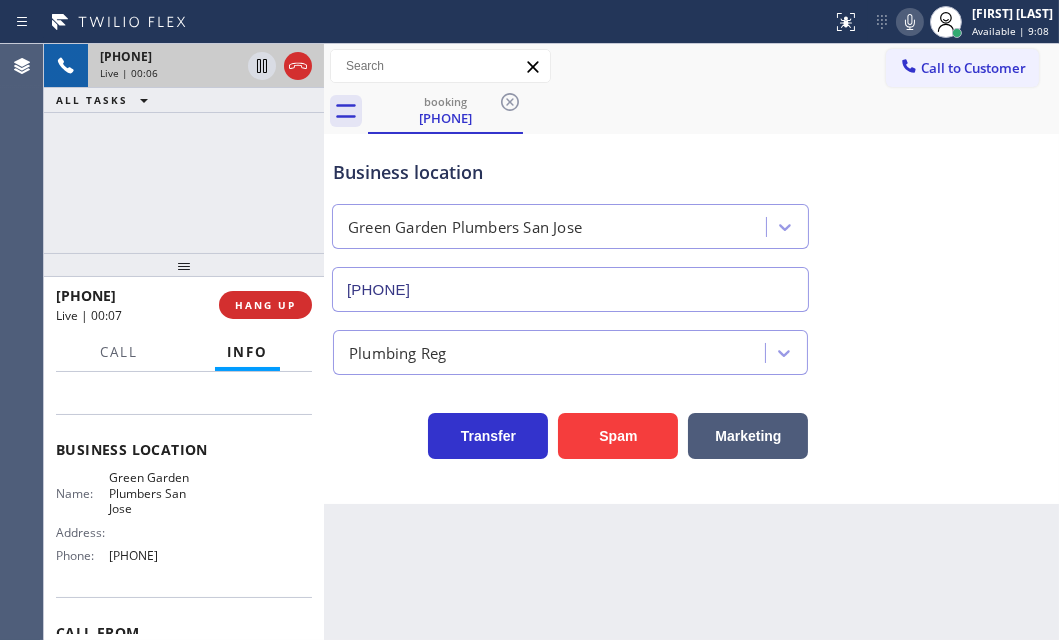 scroll, scrollTop: 90, scrollLeft: 0, axis: vertical 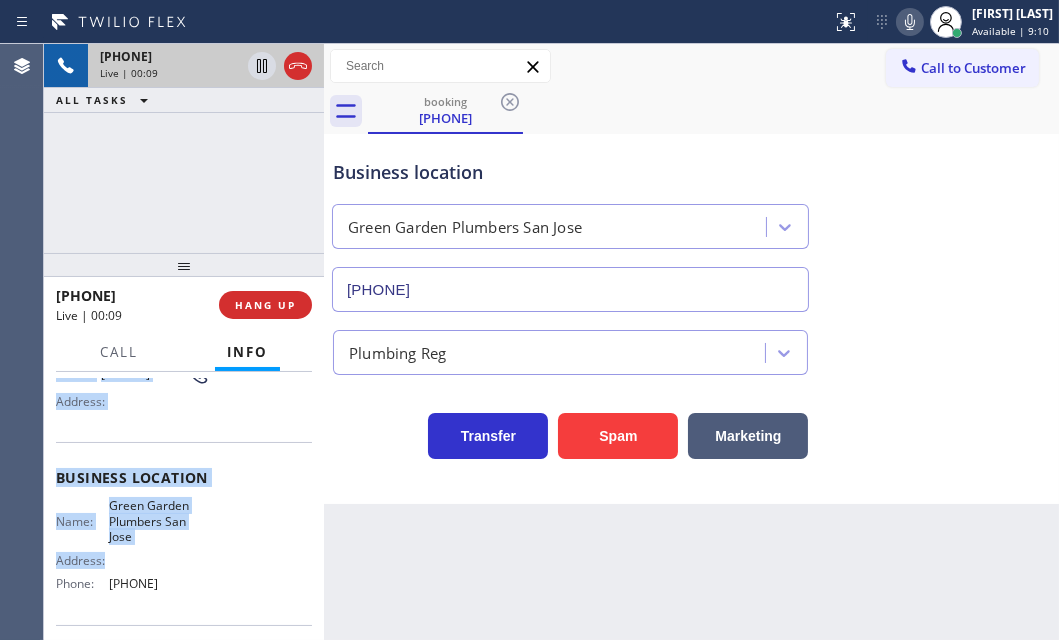 drag, startPoint x: 53, startPoint y: 400, endPoint x: 207, endPoint y: 590, distance: 244.5731 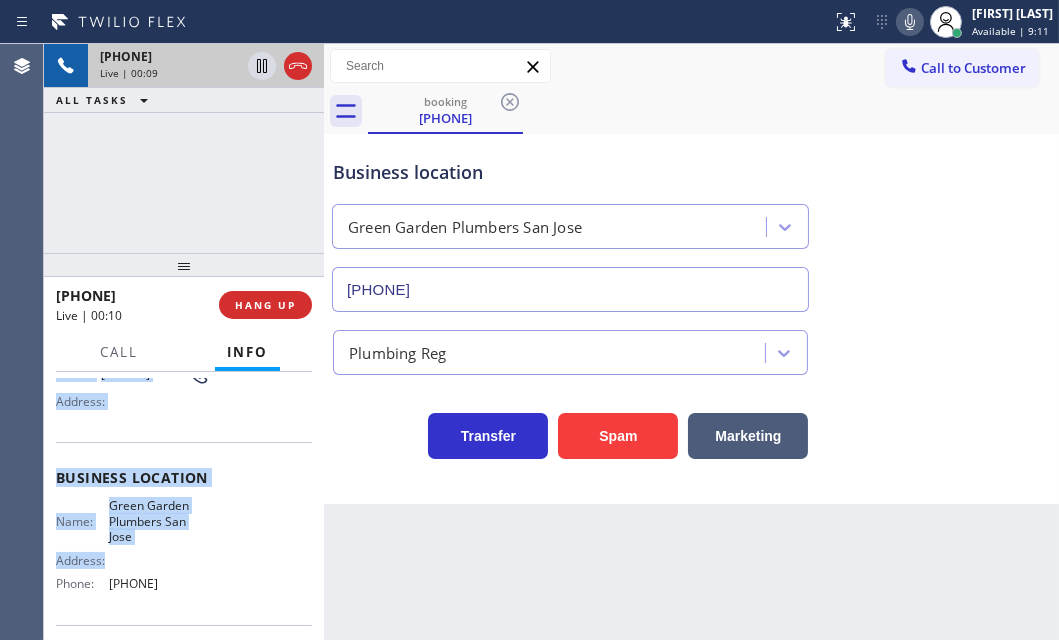 copy on "Customer Name: [PHONE] Phone: [PHONE] Address: Business location Name: Green Garden Plumbers [CITY] Address:   Phone: [PHONE]" 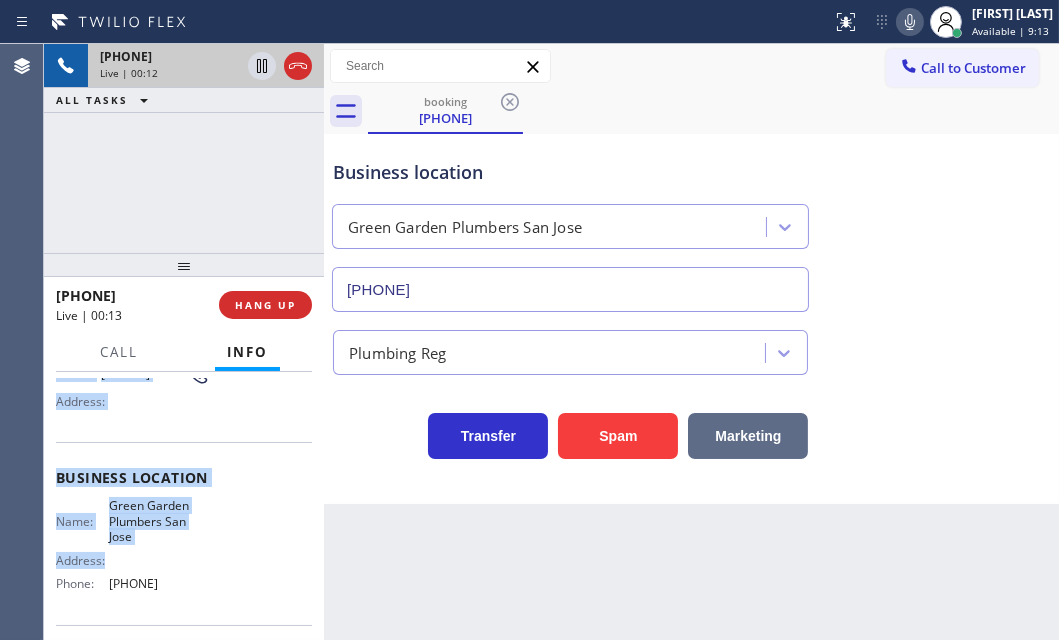 click on "Marketing" at bounding box center [748, 436] 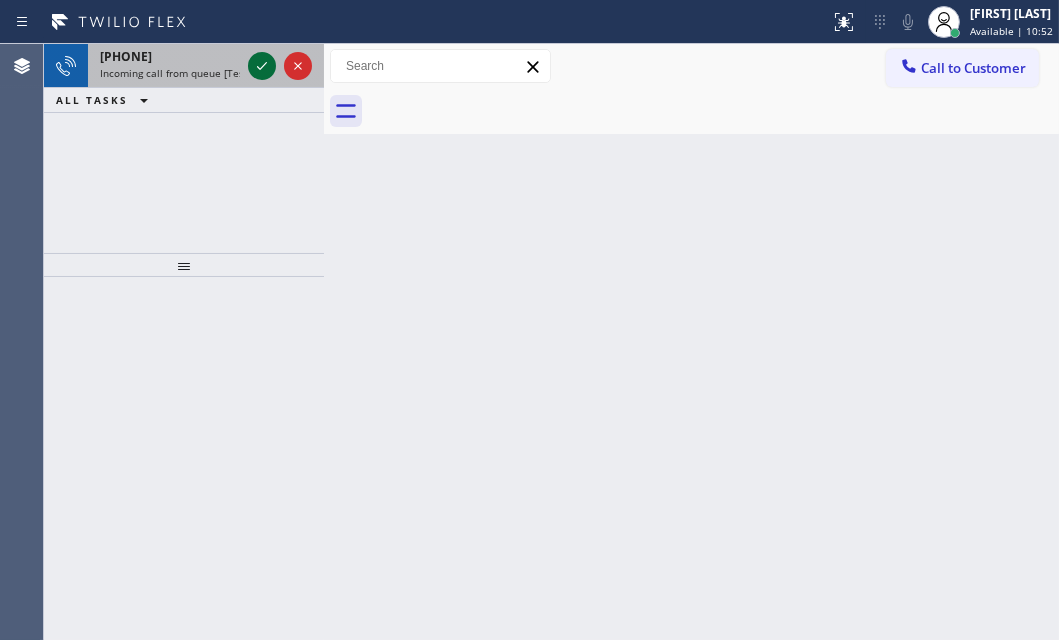 click 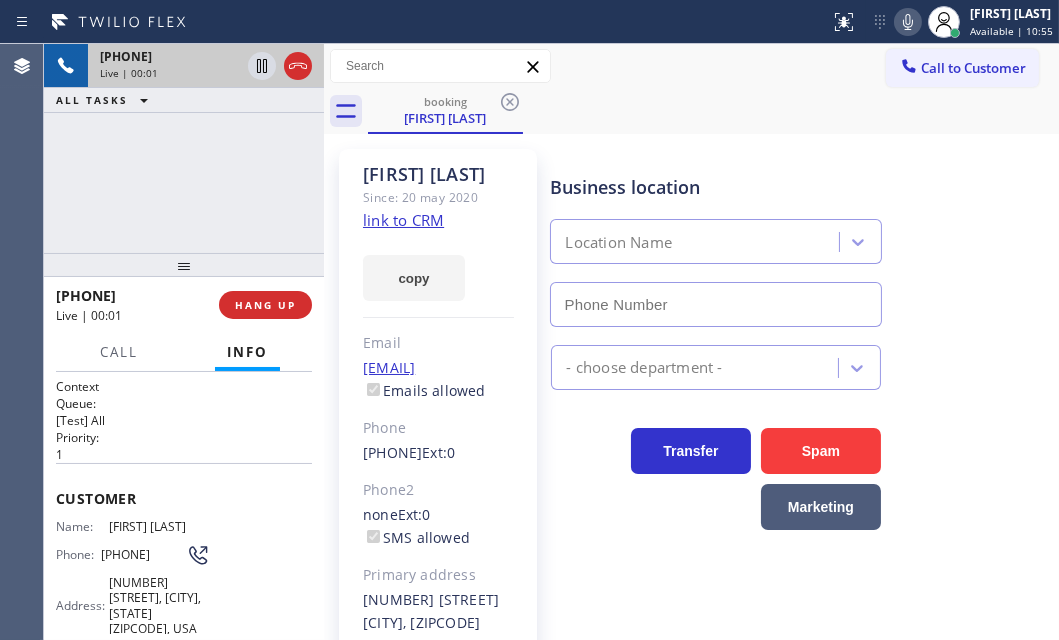 type on "[PHONE]" 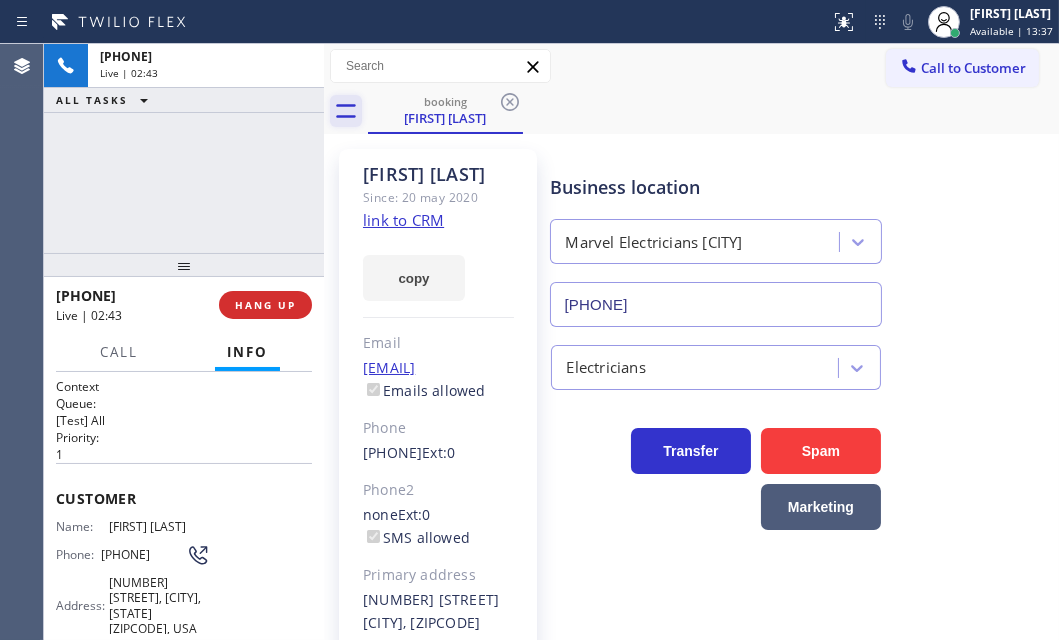 drag, startPoint x: 296, startPoint y: 72, endPoint x: 333, endPoint y: 100, distance: 46.400433 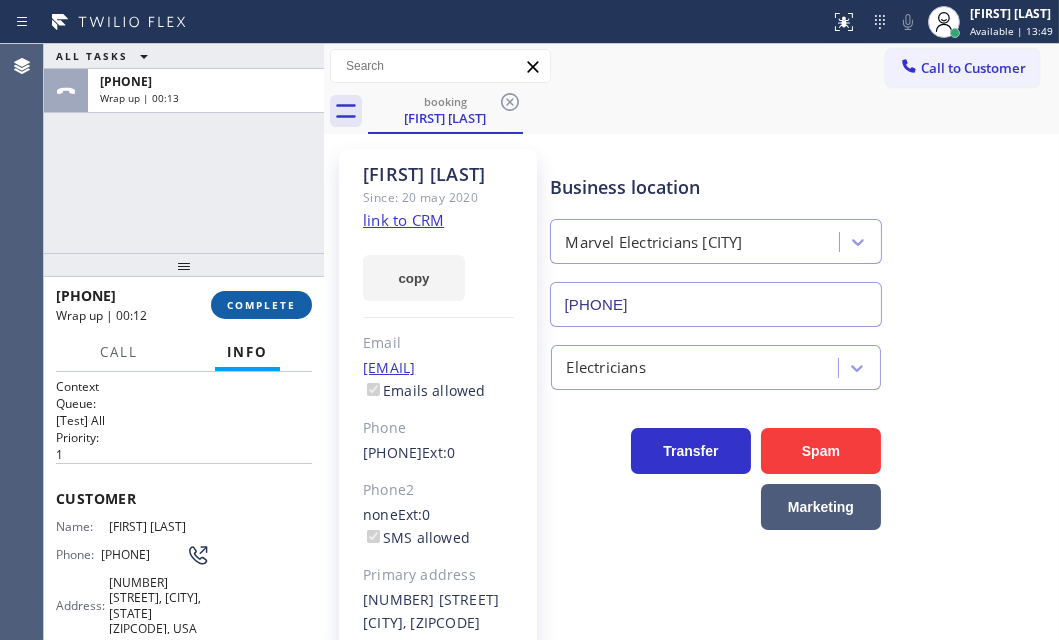 click on "COMPLETE" at bounding box center [261, 305] 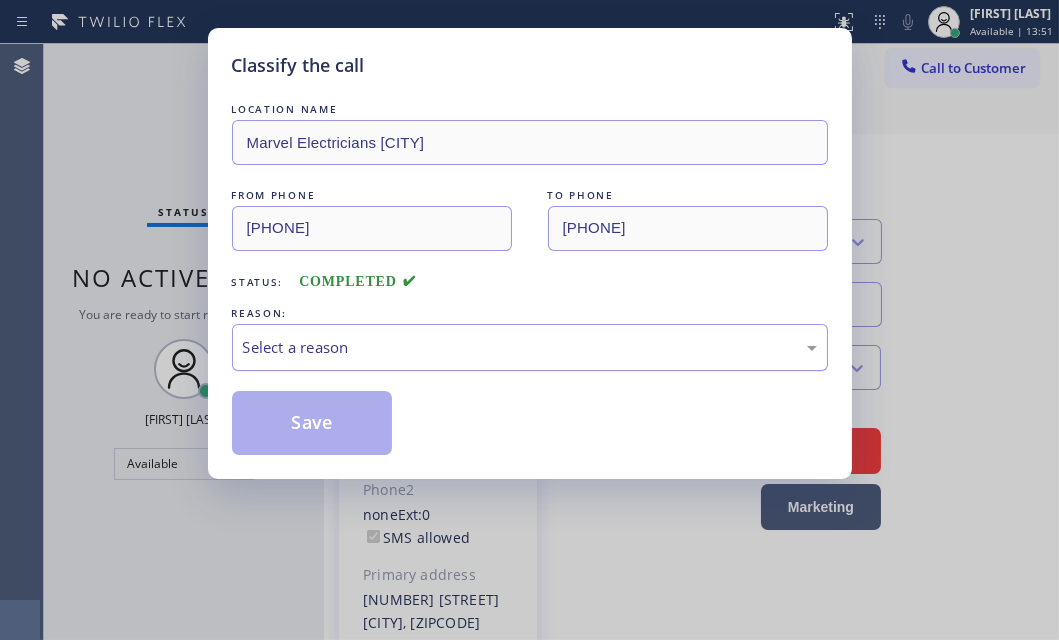 click on "Select a reason" at bounding box center (530, 347) 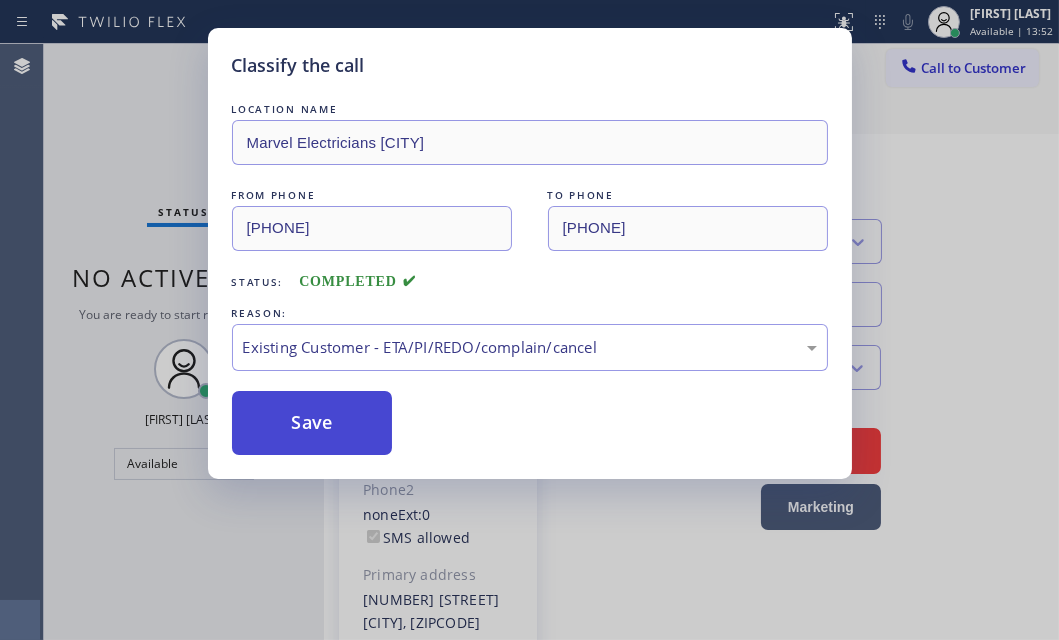 drag, startPoint x: 363, startPoint y: 459, endPoint x: 340, endPoint y: 434, distance: 33.970577 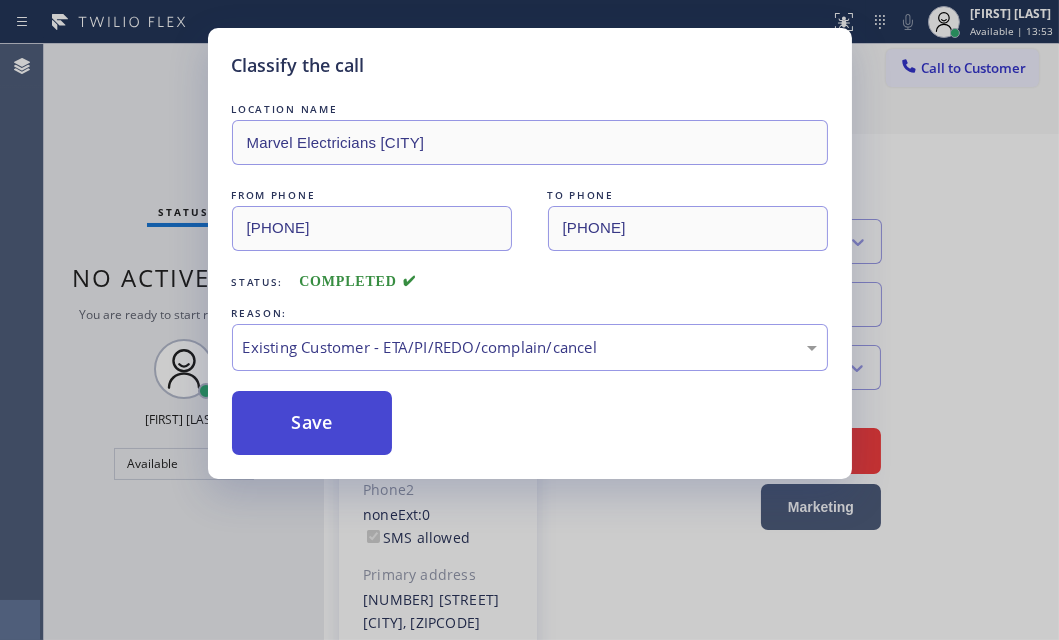 drag, startPoint x: 329, startPoint y: 421, endPoint x: 336, endPoint y: 410, distance: 13.038404 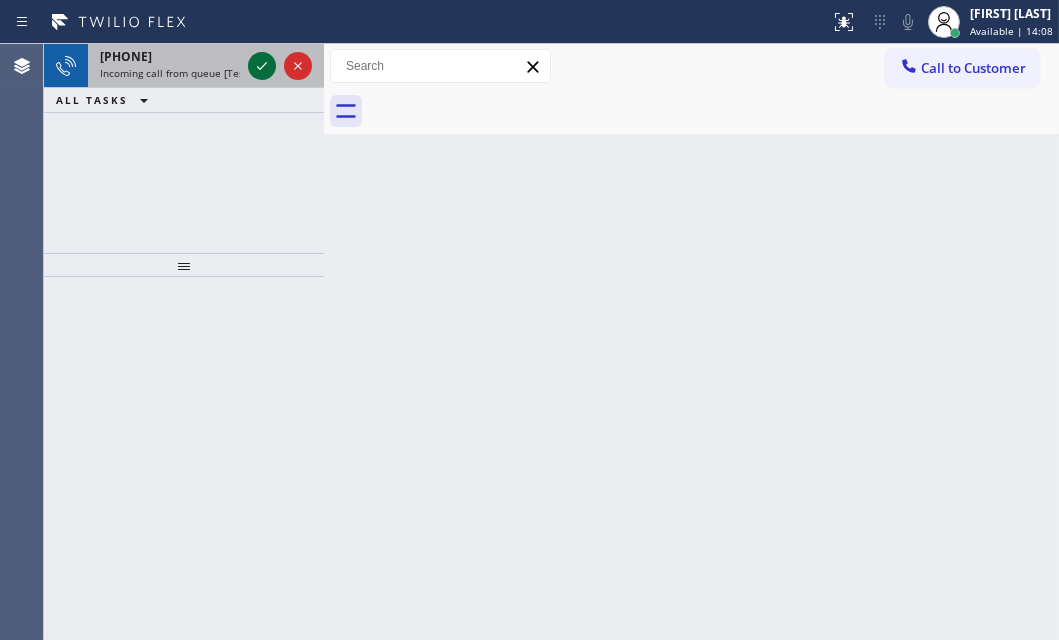 click 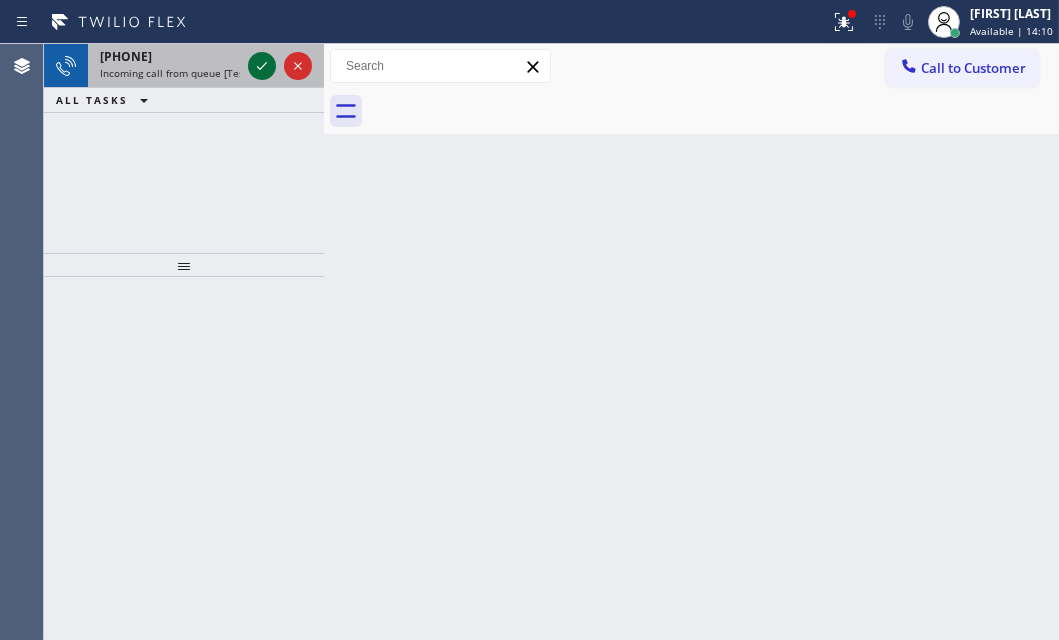 click 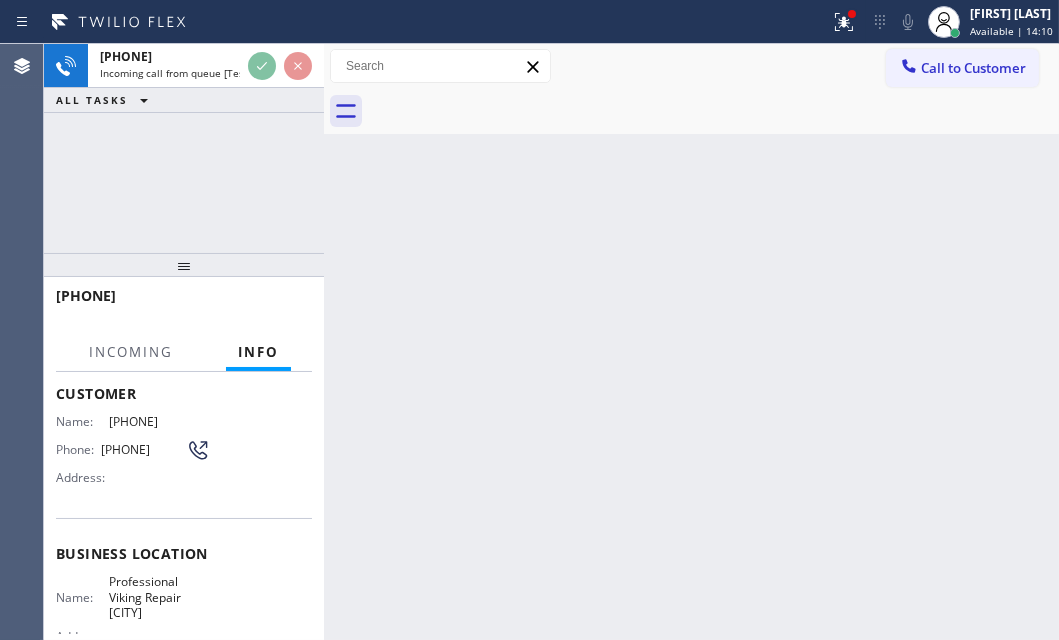 scroll, scrollTop: 181, scrollLeft: 0, axis: vertical 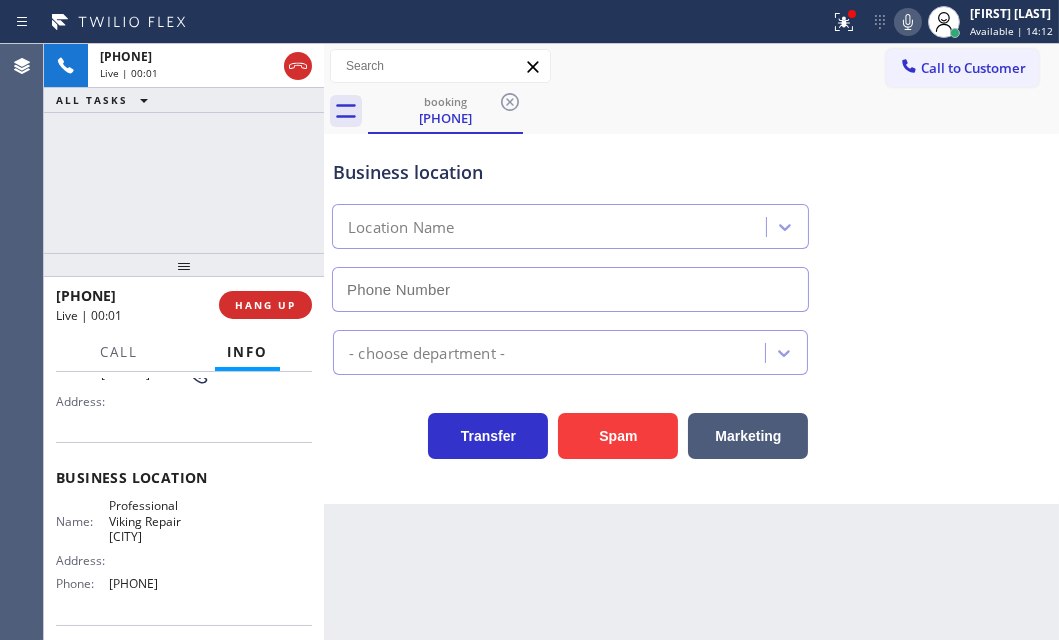 type on "[PHONE]" 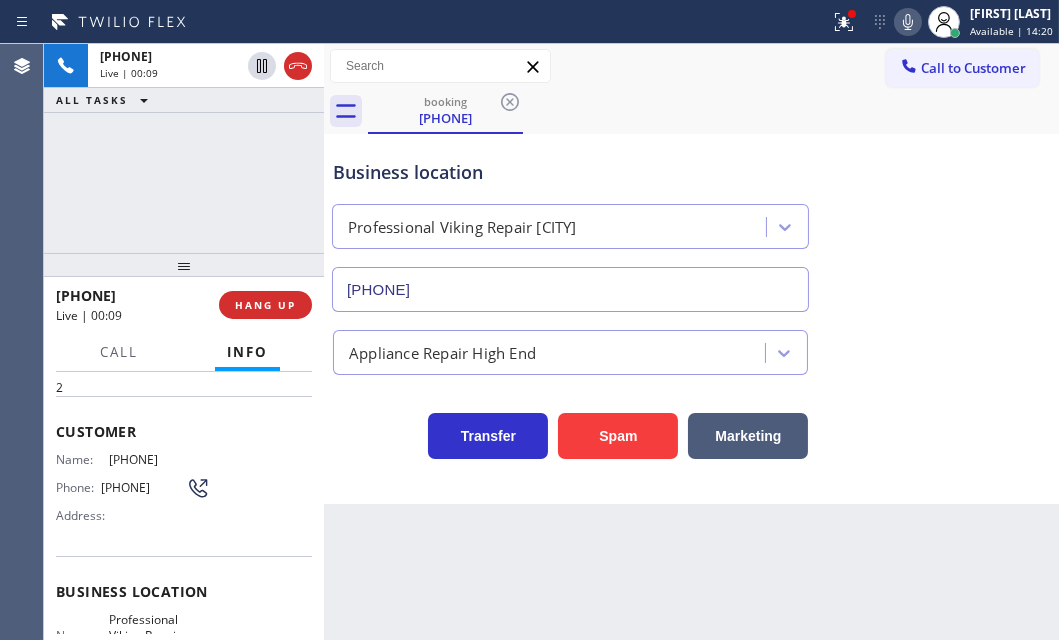 scroll, scrollTop: 181, scrollLeft: 0, axis: vertical 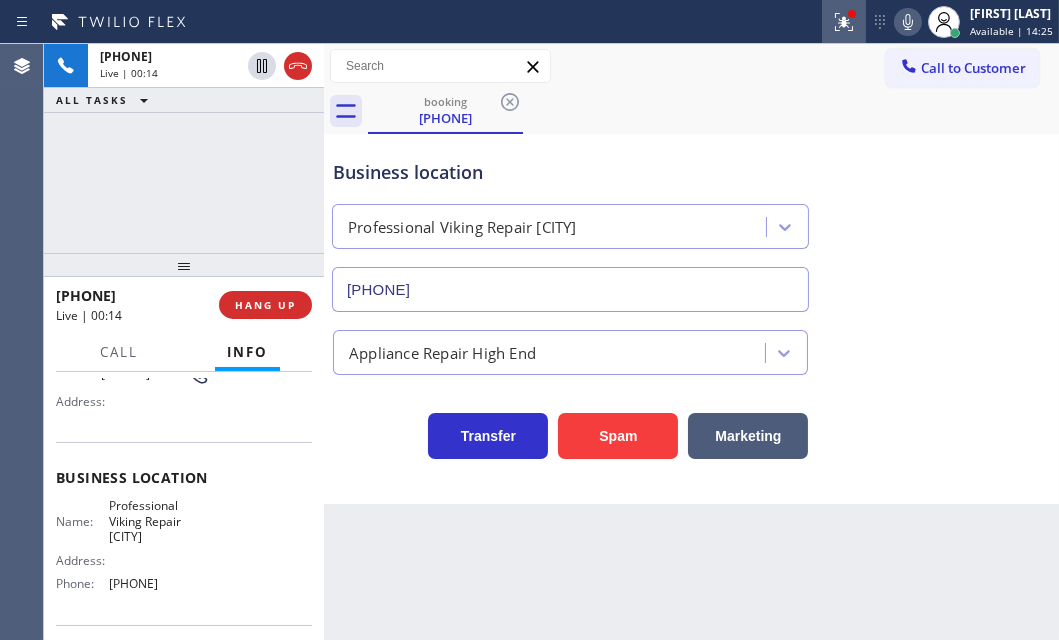 click 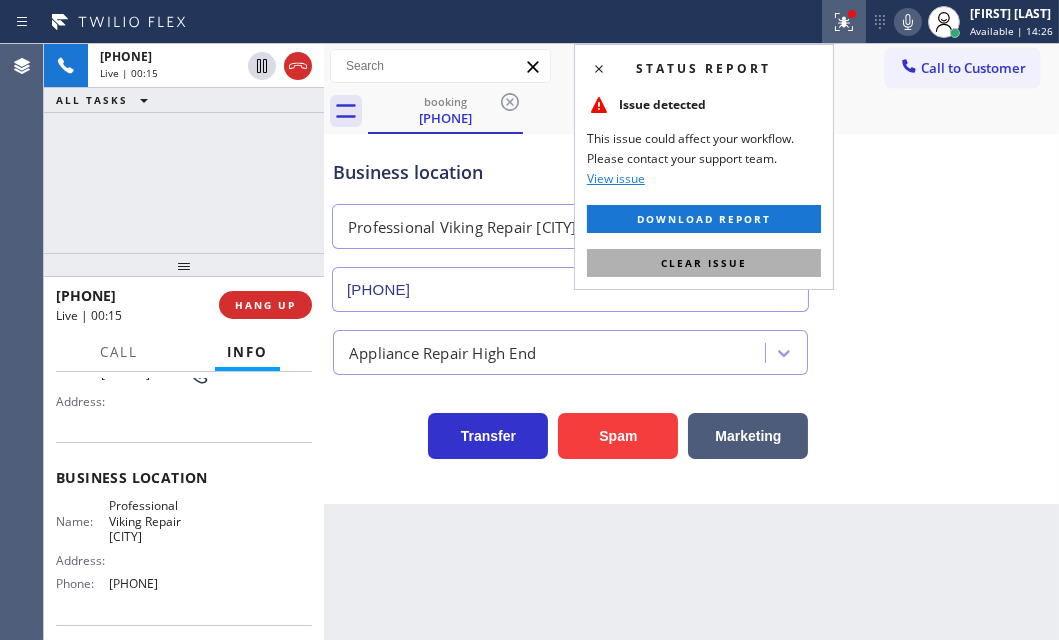 click on "Clear issue" at bounding box center (704, 263) 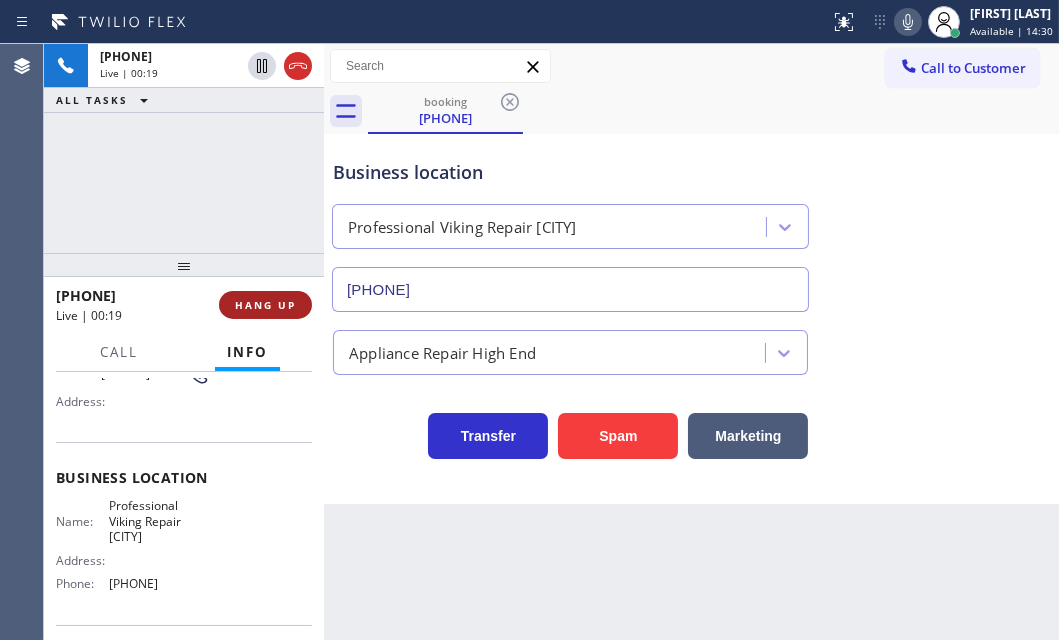 click on "HANG UP" at bounding box center [265, 305] 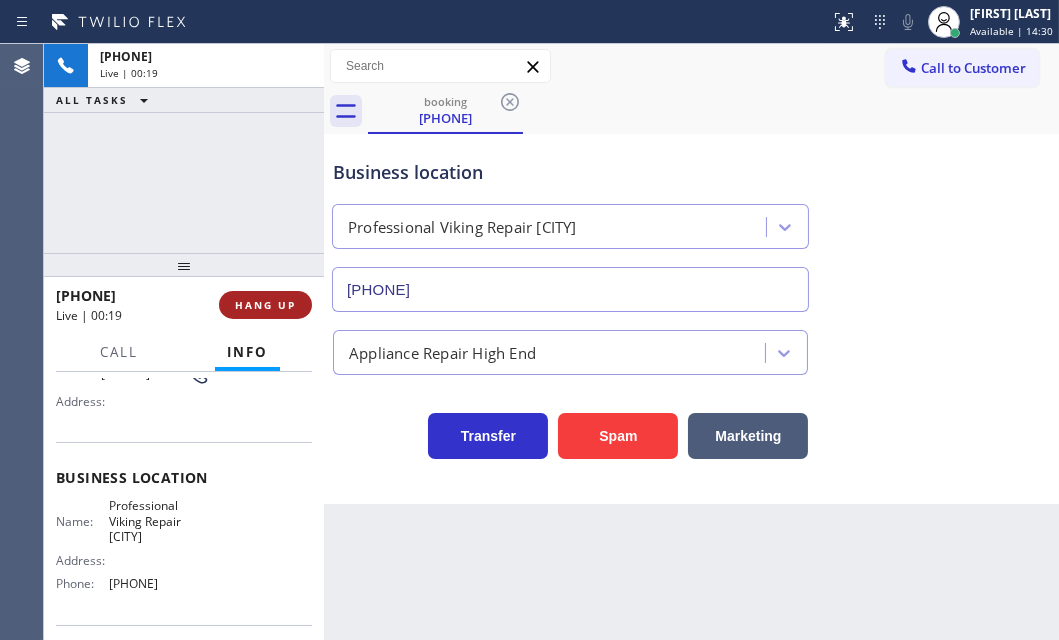 click on "HANG UP" at bounding box center (265, 305) 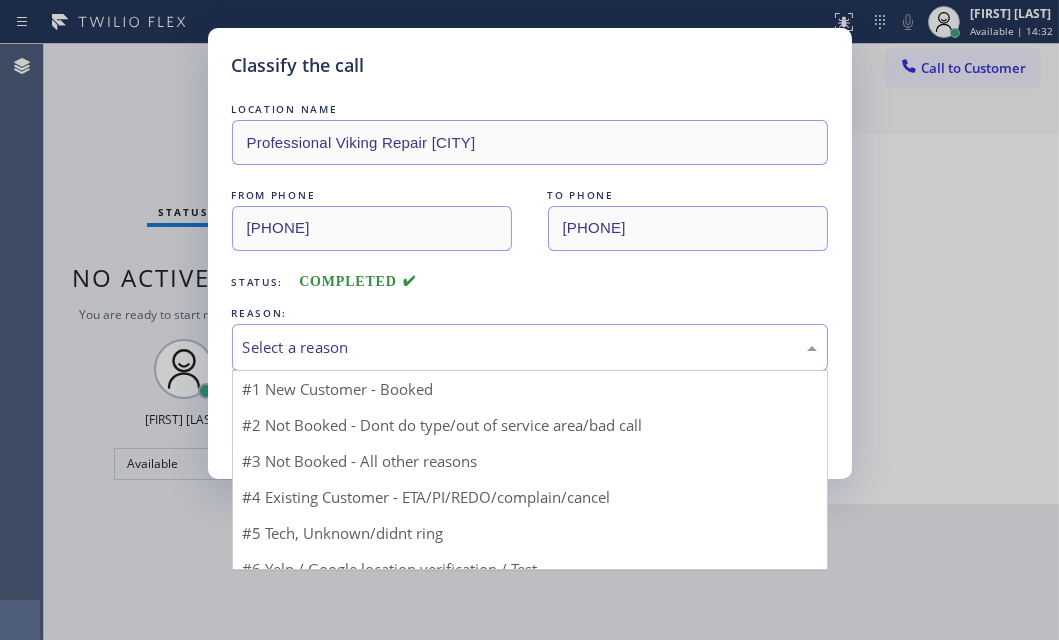 click on "Select a reason" at bounding box center [530, 347] 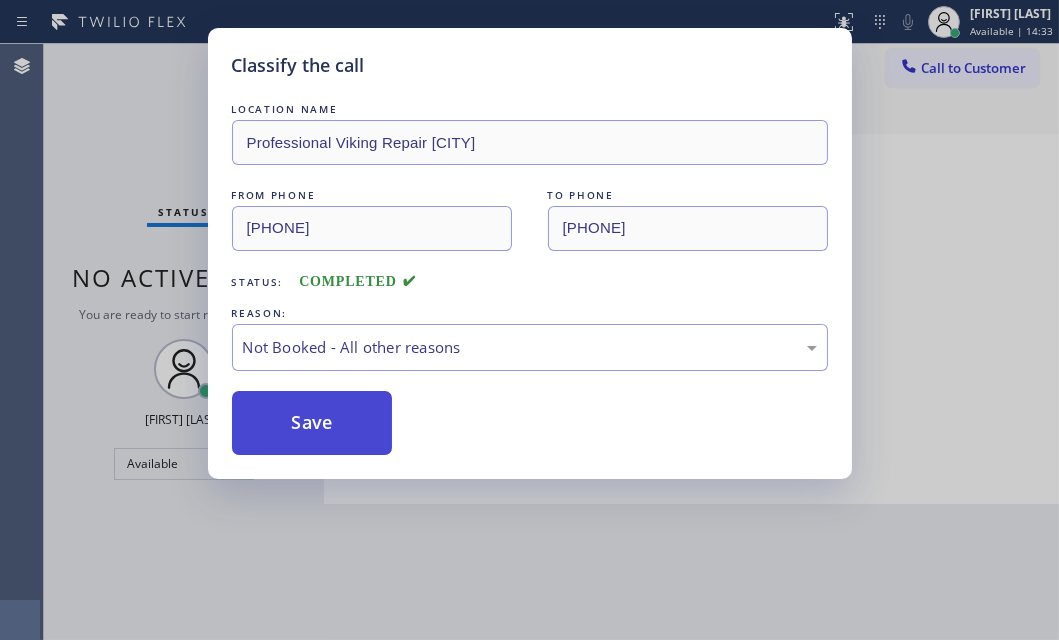 click on "Save" at bounding box center [312, 423] 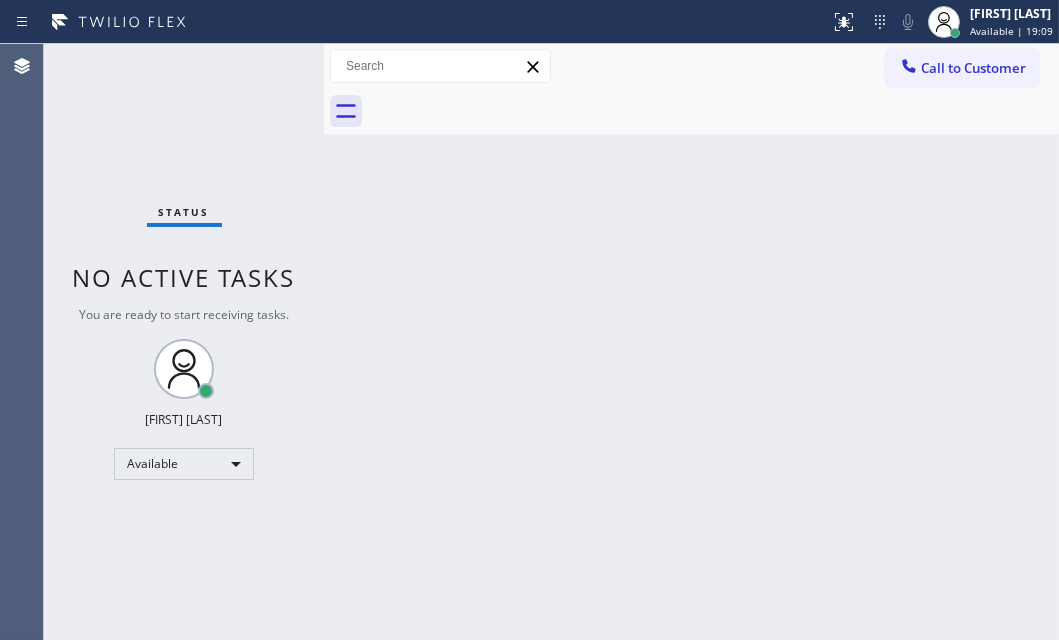 click on "Status   No active tasks     You are ready to start receiving tasks.   [FIRST] [LAST] Available" at bounding box center (184, 342) 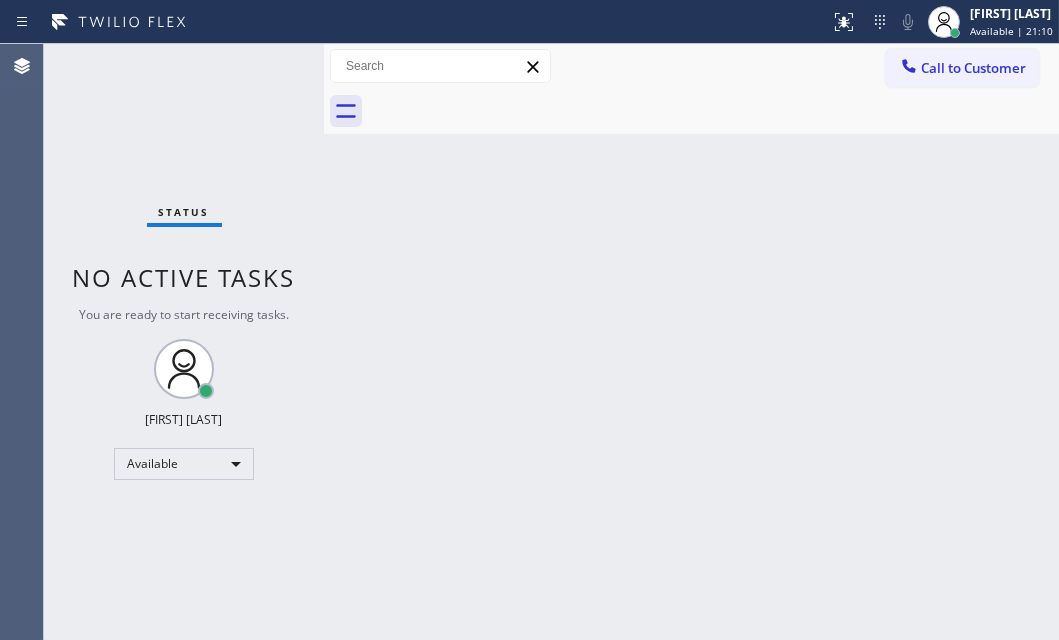 click on "Status   No active tasks     You are ready to start receiving tasks.   [FIRST] [LAST] Available" at bounding box center [184, 342] 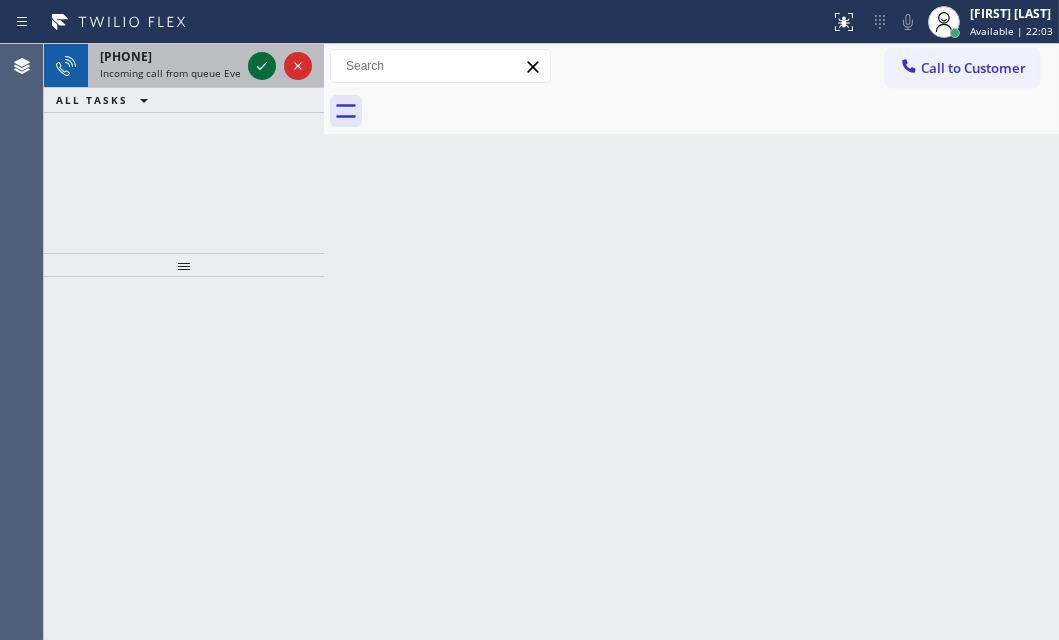 click 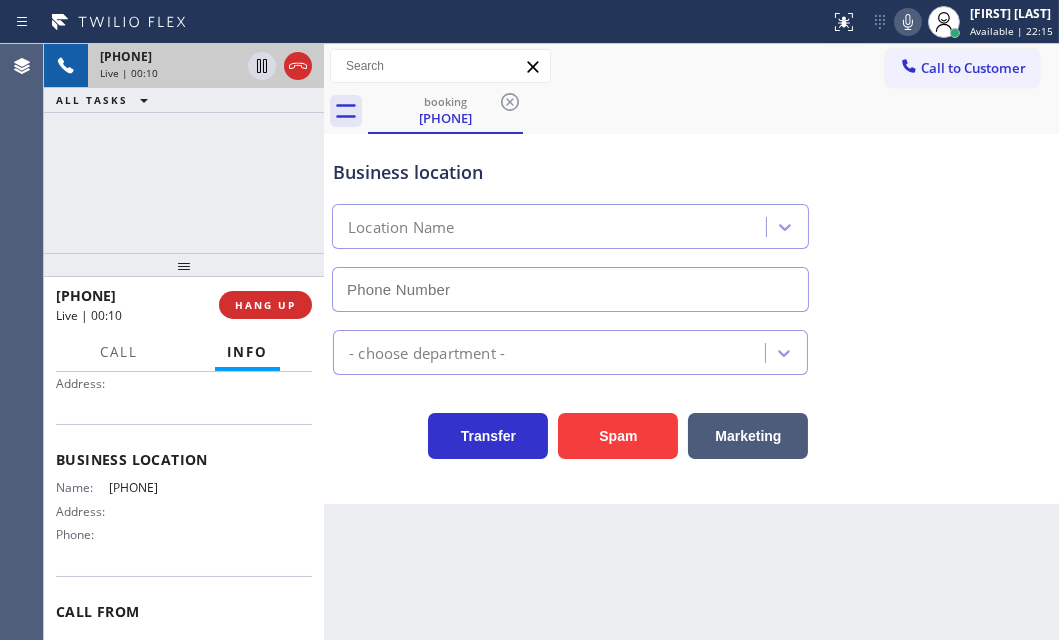scroll, scrollTop: 23, scrollLeft: 0, axis: vertical 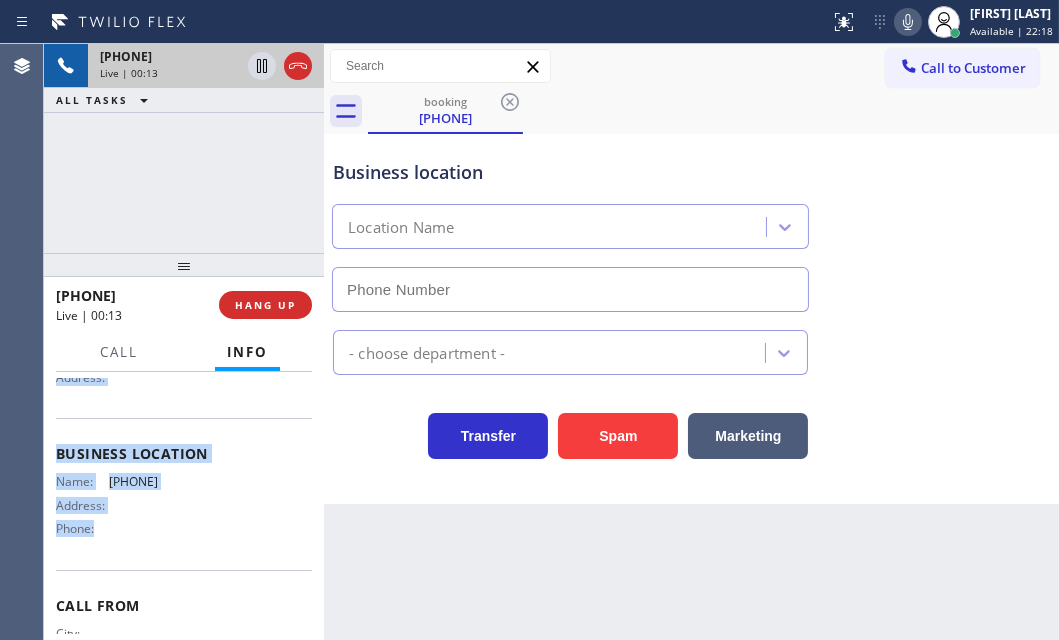 drag, startPoint x: 50, startPoint y: 461, endPoint x: 215, endPoint y: 555, distance: 189.89734 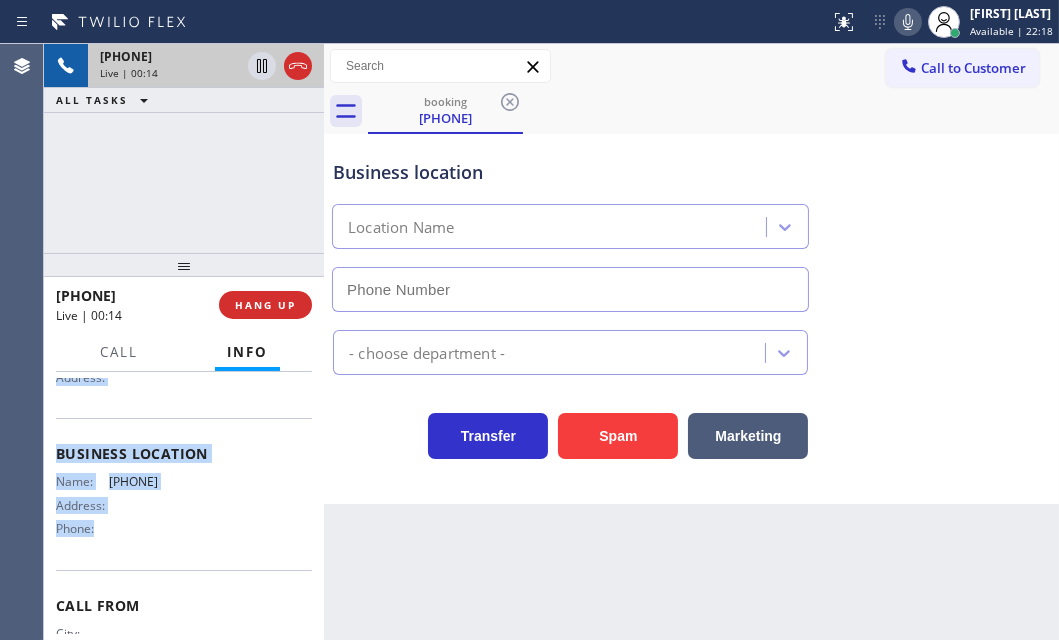 copy on "Customer Name: [PHONE] Phone: [PHONE] Address: Business location Name: [PHONE] Address: Phone:" 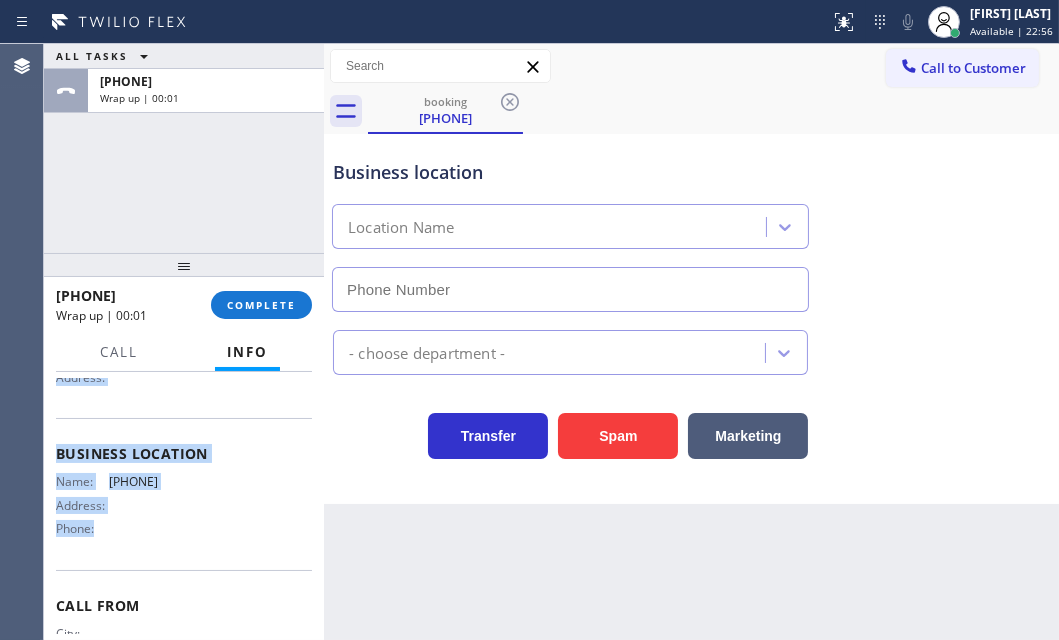 click on "ALL TASKS ALL TASKS ACTIVE TASKS TASKS IN WRAP UP [PHONE] Wrap up | 00:01" at bounding box center (184, 78) 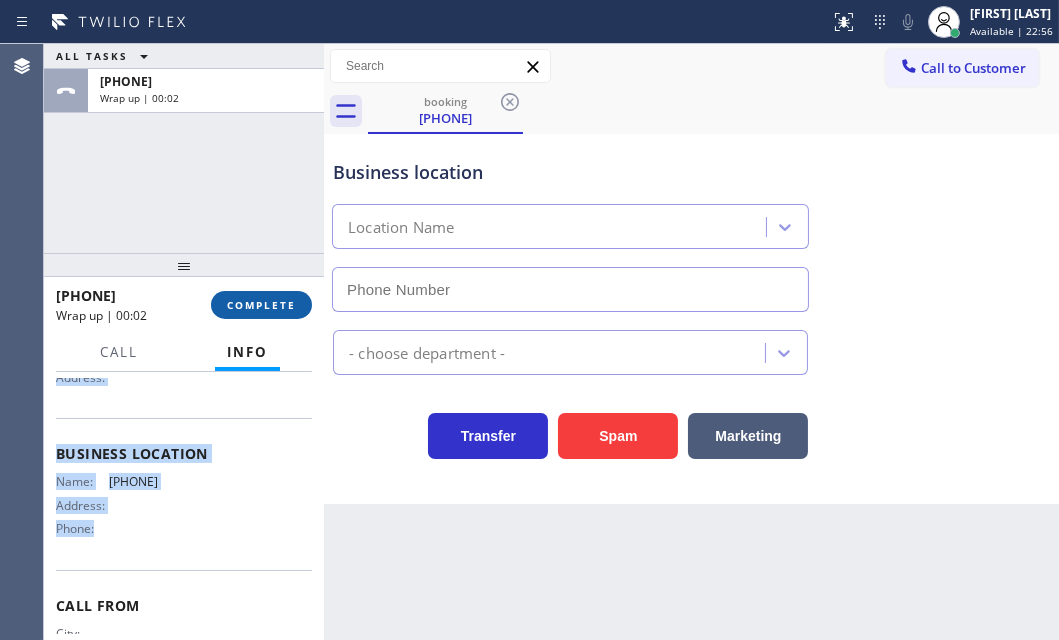 click on "COMPLETE" at bounding box center [261, 305] 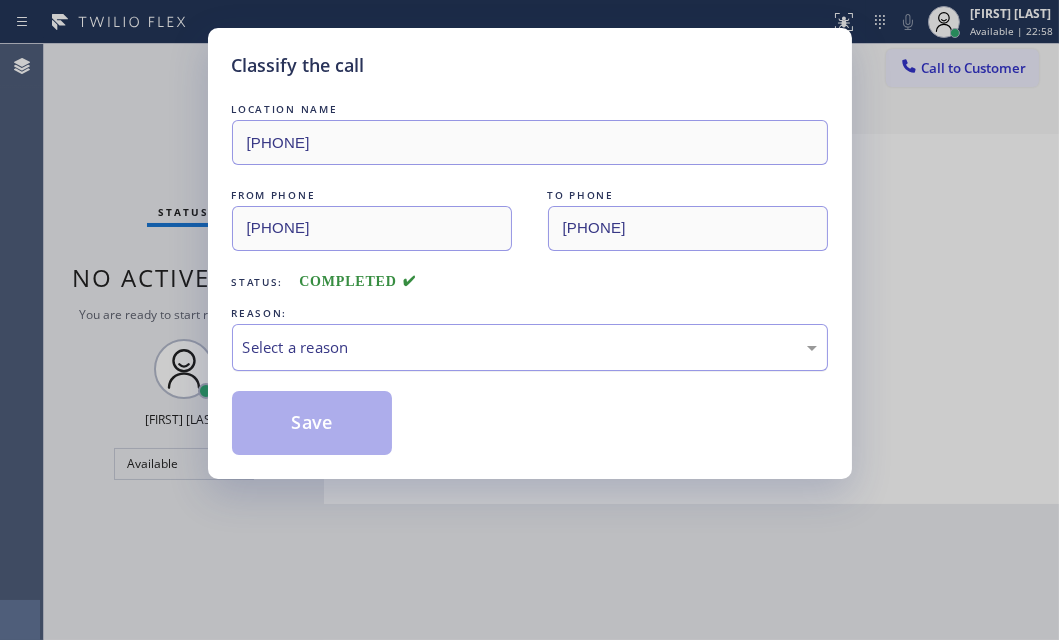 click on "Select a reason" at bounding box center [530, 347] 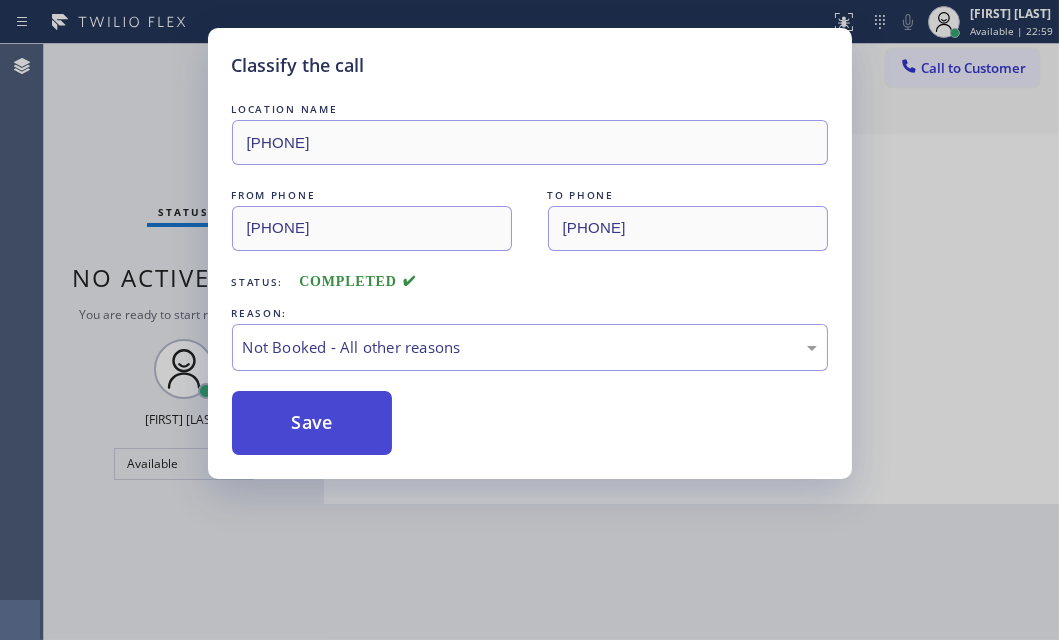 click on "Save" at bounding box center (312, 423) 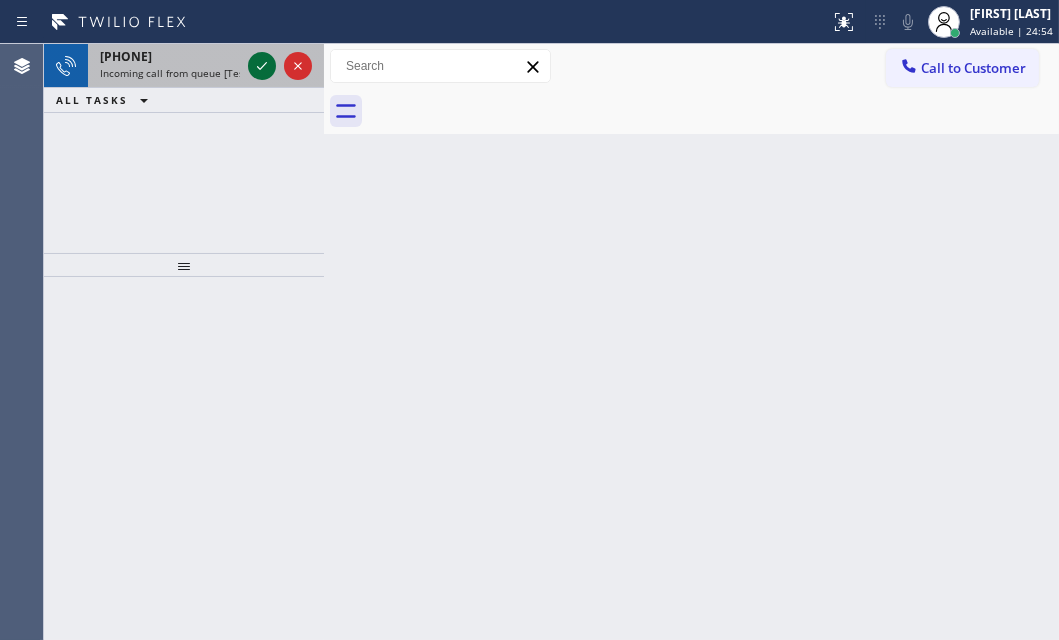 click 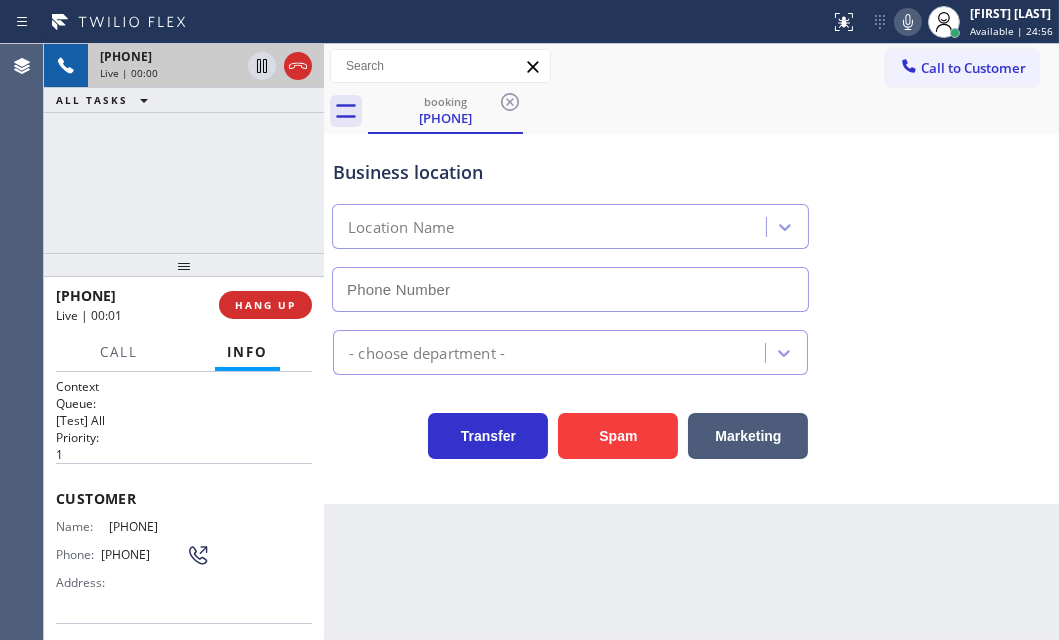 type on "[PHONE]" 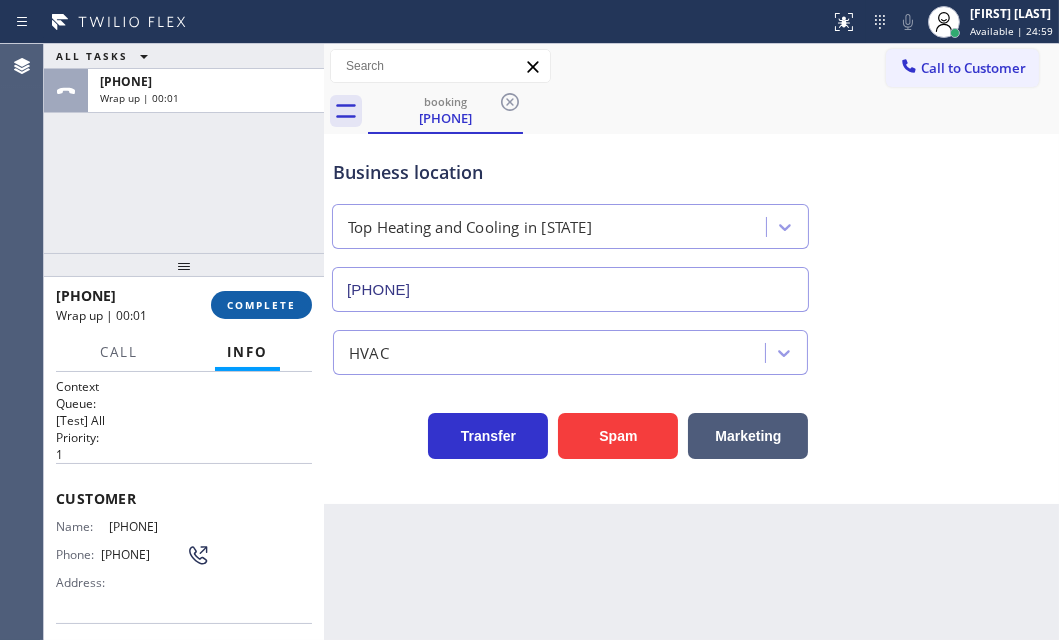 click on "COMPLETE" at bounding box center (261, 305) 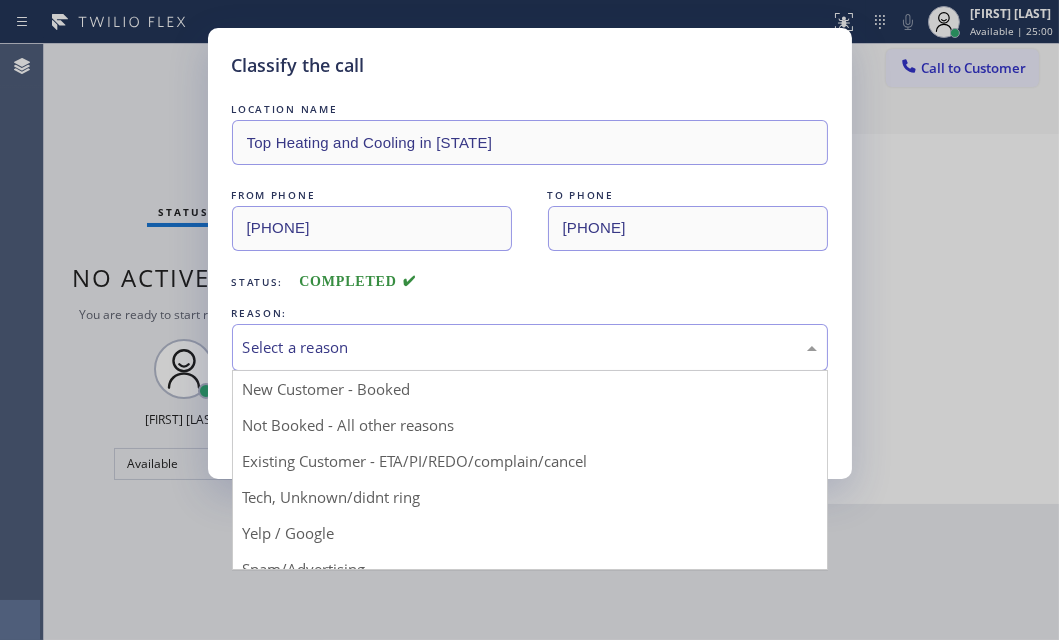 click on "Select a reason" at bounding box center (530, 347) 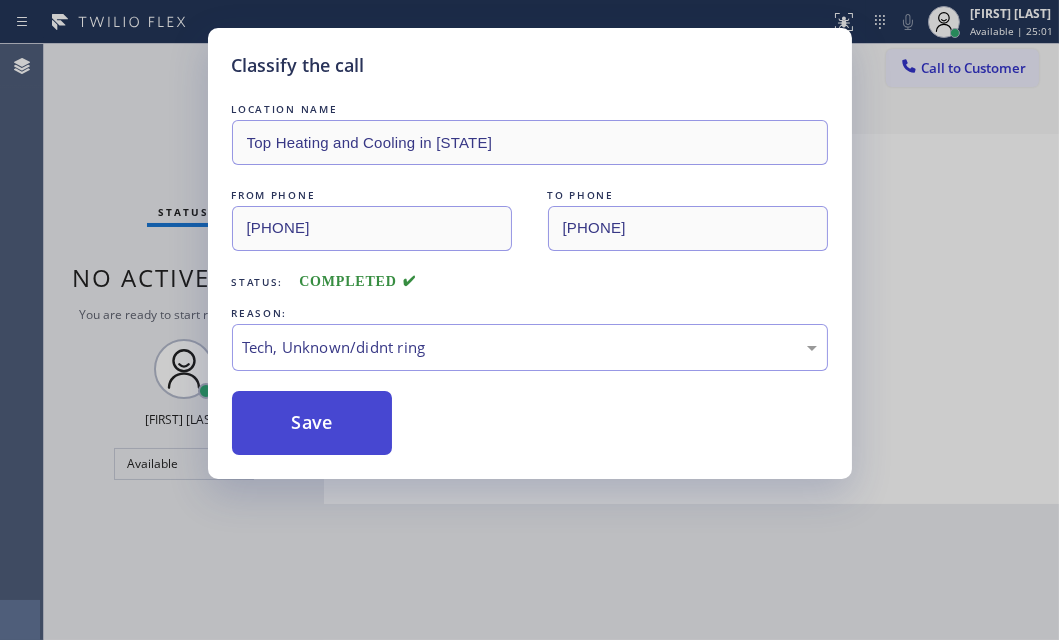 click on "Save" at bounding box center [312, 423] 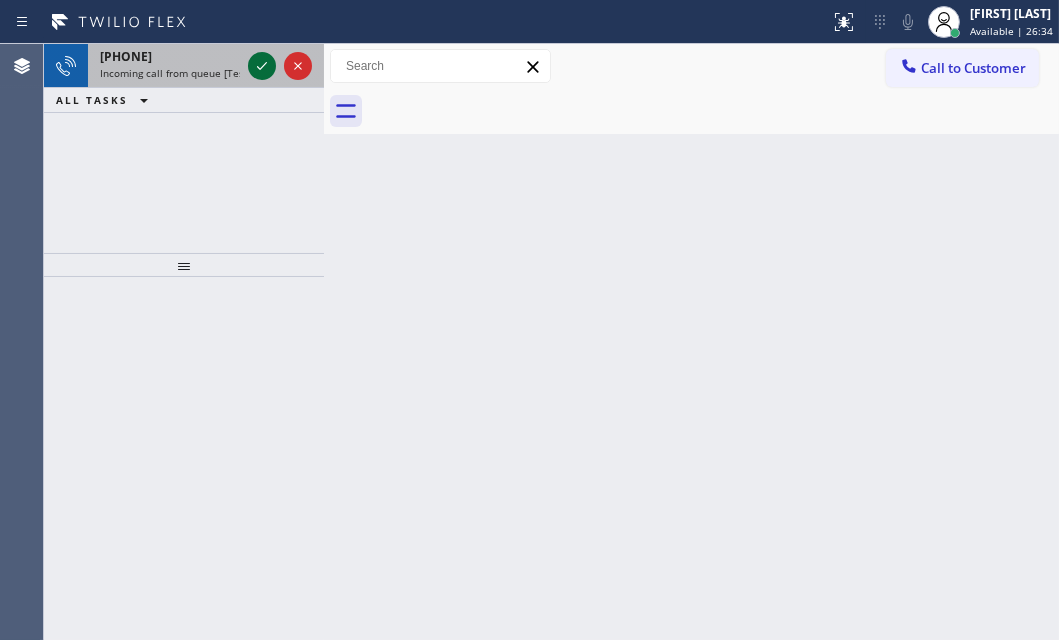 click 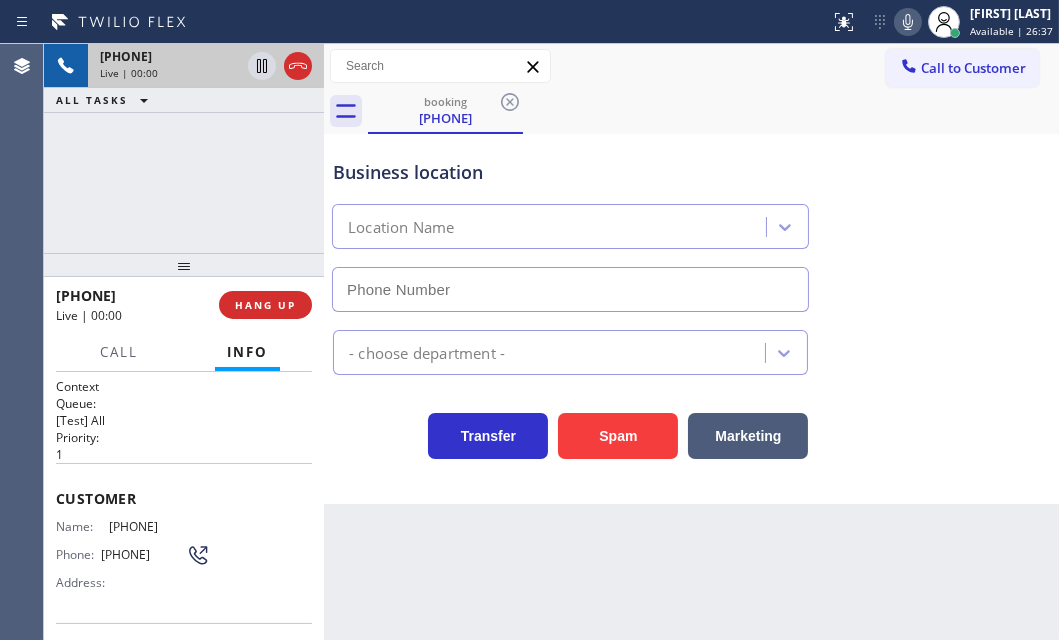 type on "[PHONE]" 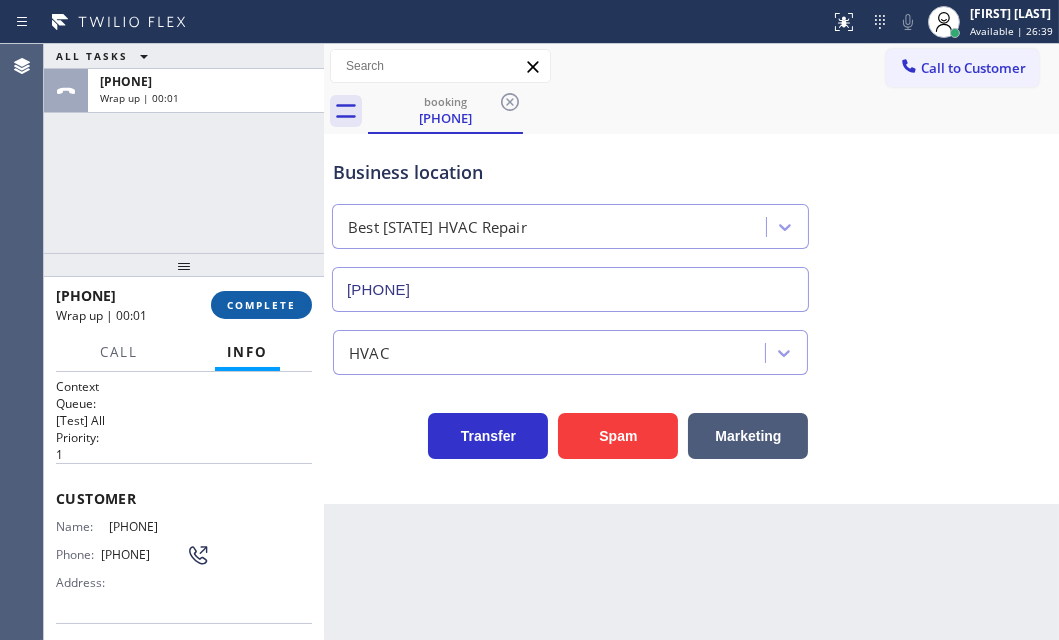 click on "COMPLETE" at bounding box center (261, 305) 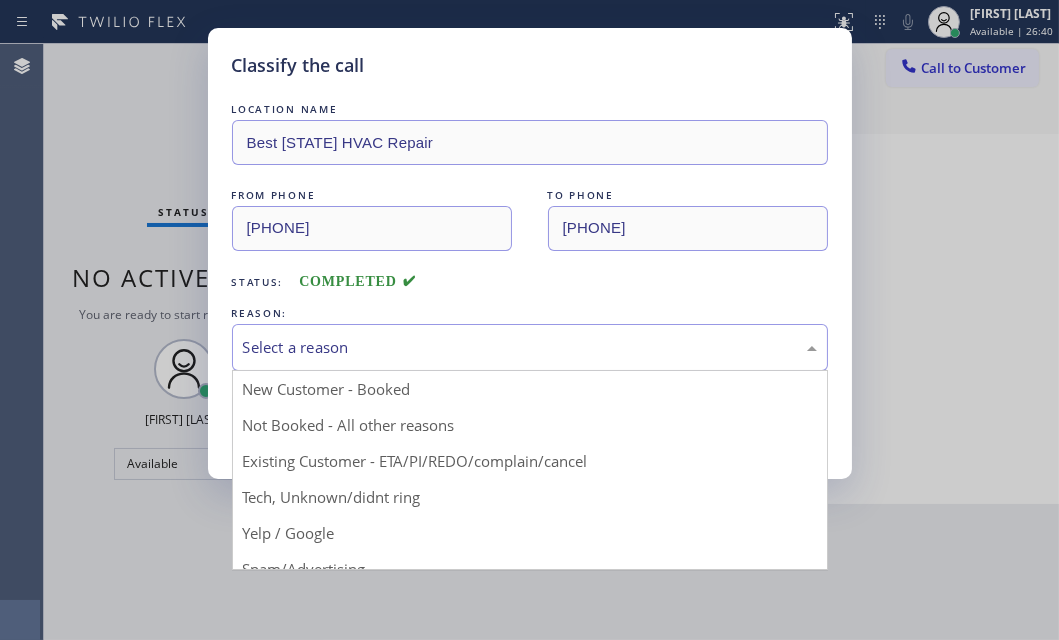 click on "Select a reason" at bounding box center [530, 347] 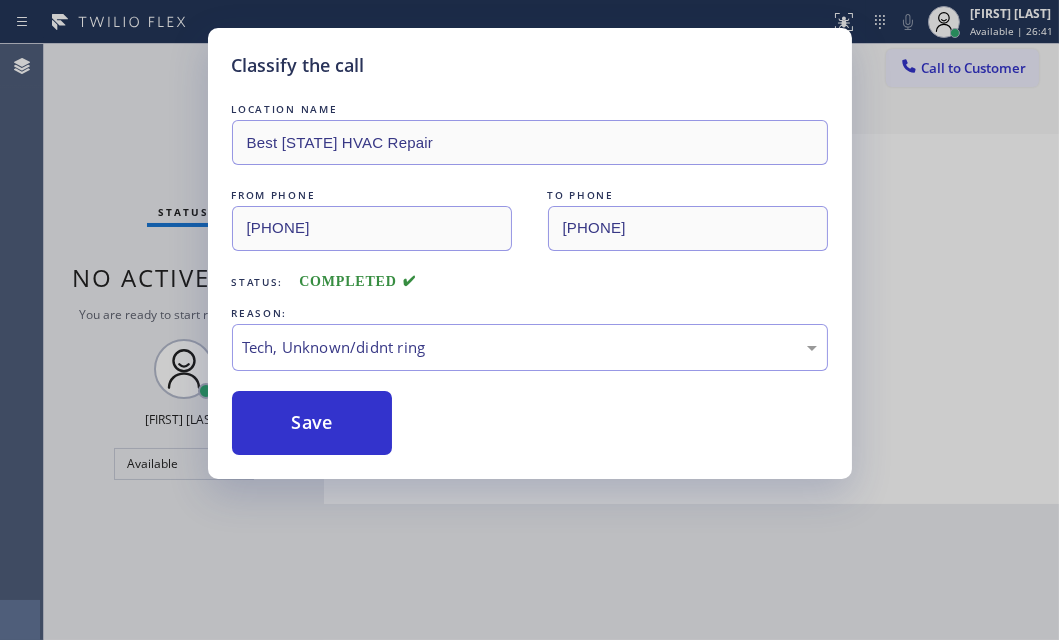 drag, startPoint x: 356, startPoint y: 497, endPoint x: 352, endPoint y: 458, distance: 39.20459 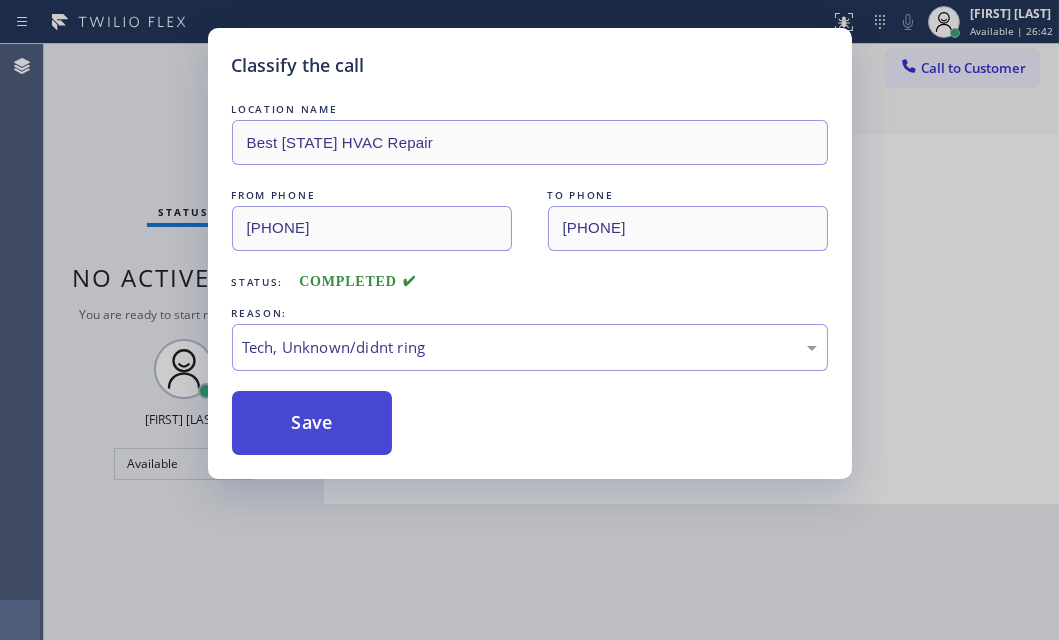 click on "Save" at bounding box center [312, 423] 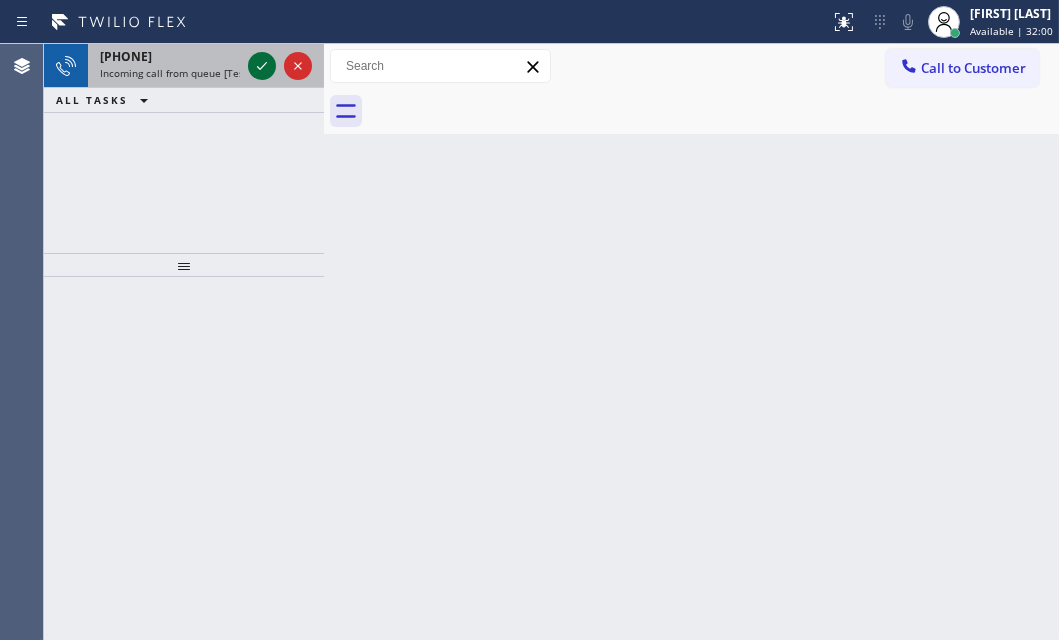 click 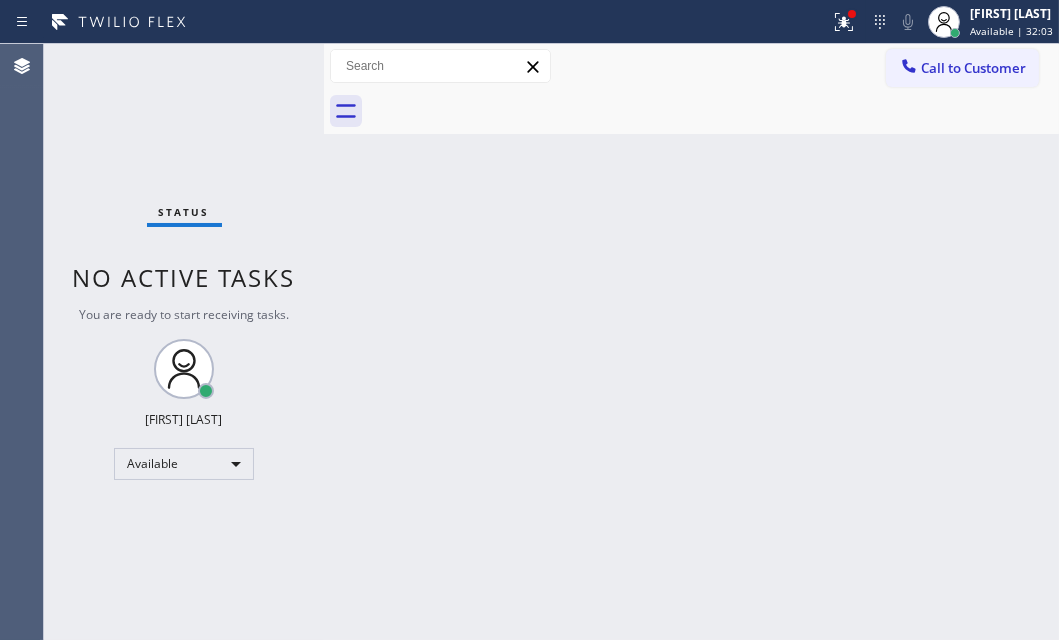 click on "Status   No active tasks     You are ready to start receiving tasks.   [FIRST] [LAST] Available" at bounding box center (184, 342) 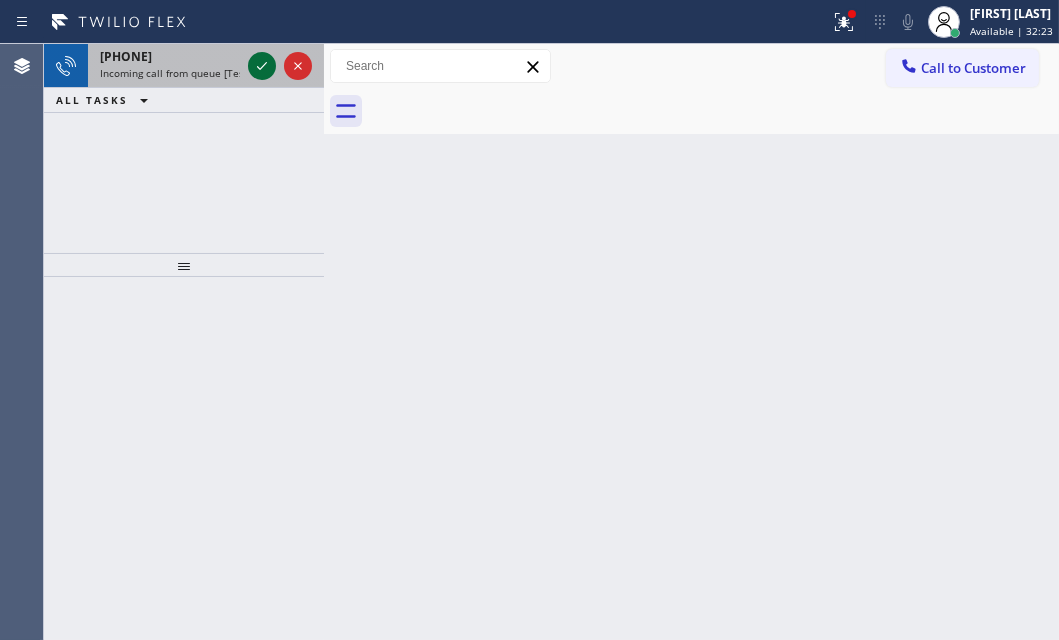 click 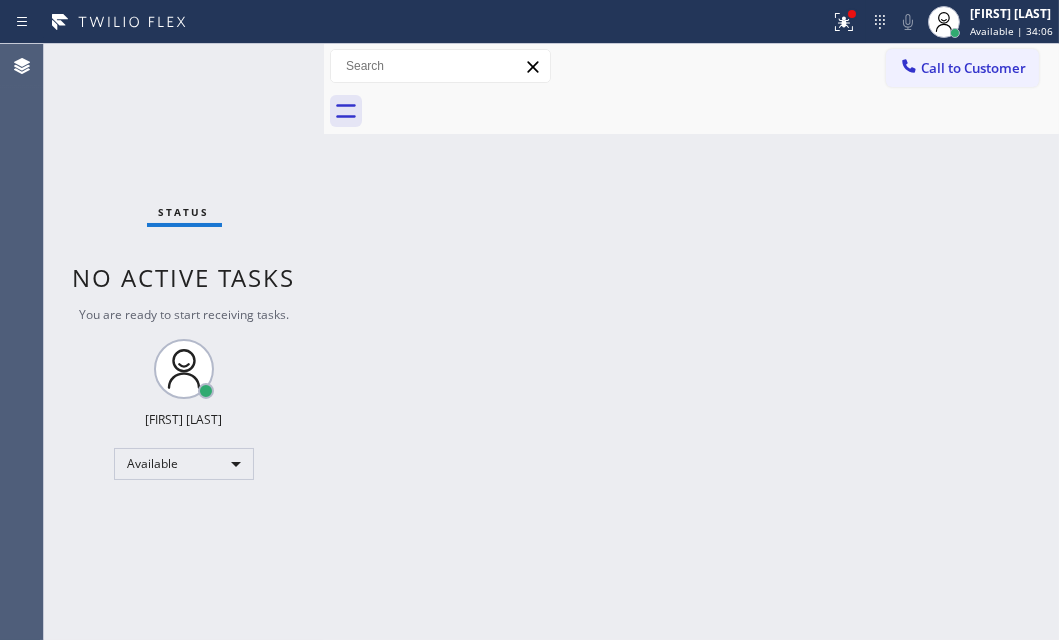 click on "Back to Dashboard Change Sender ID Customers Technicians Select a contact Outbound call Technician Search Technician Your caller id phone number Your caller id phone number Call Technician info Name   Phone none Address none Change Sender ID HVAC [PHONE] 5 Star Appliance [PHONE] Appliance Repair [PHONE] Plumbing [PHONE] Air Duct Cleaning [PHONE]  Electricians [PHONE] Cancel Change Check personal SMS Reset Change No tabs Call to Customer Outbound call Location Search location Your caller id phone number [PHONE] Customer number Call Outbound call Technician Search Technician Your caller id phone number Your caller id phone number Call" at bounding box center (691, 342) 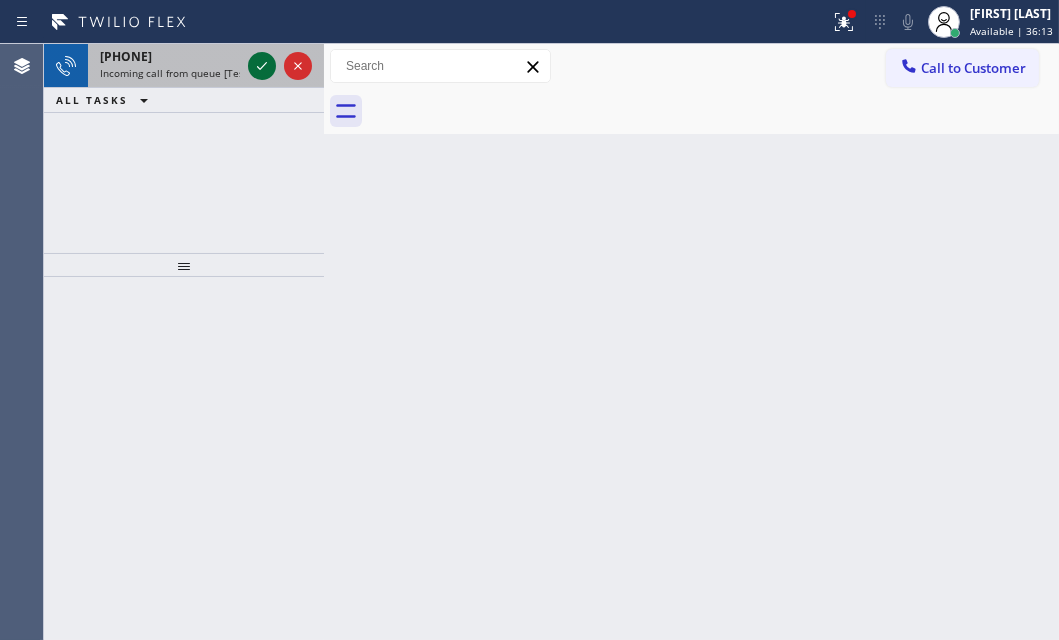 click 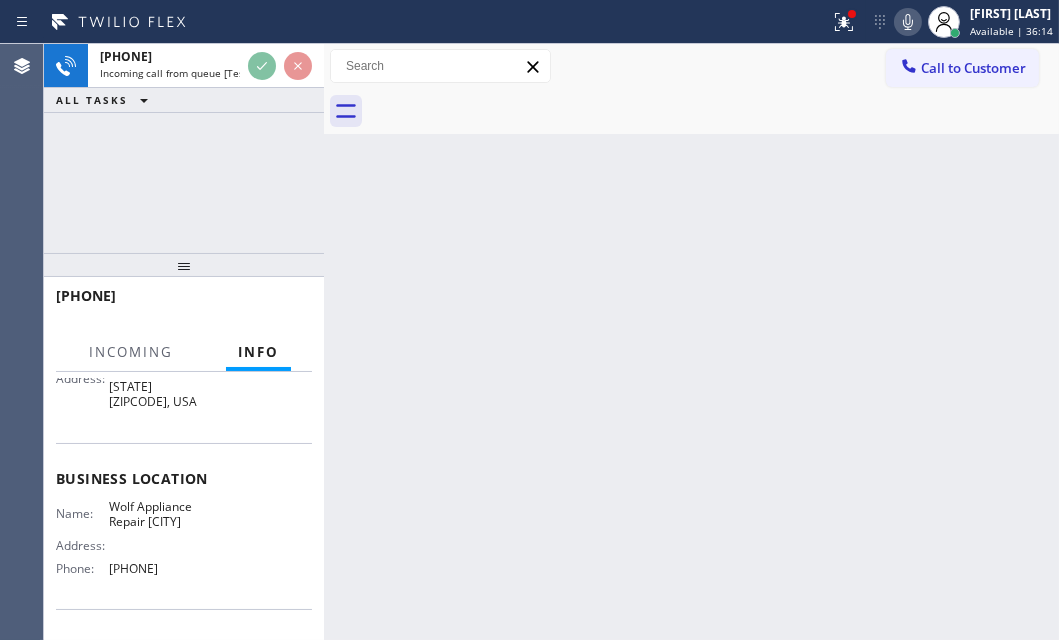 scroll, scrollTop: 272, scrollLeft: 0, axis: vertical 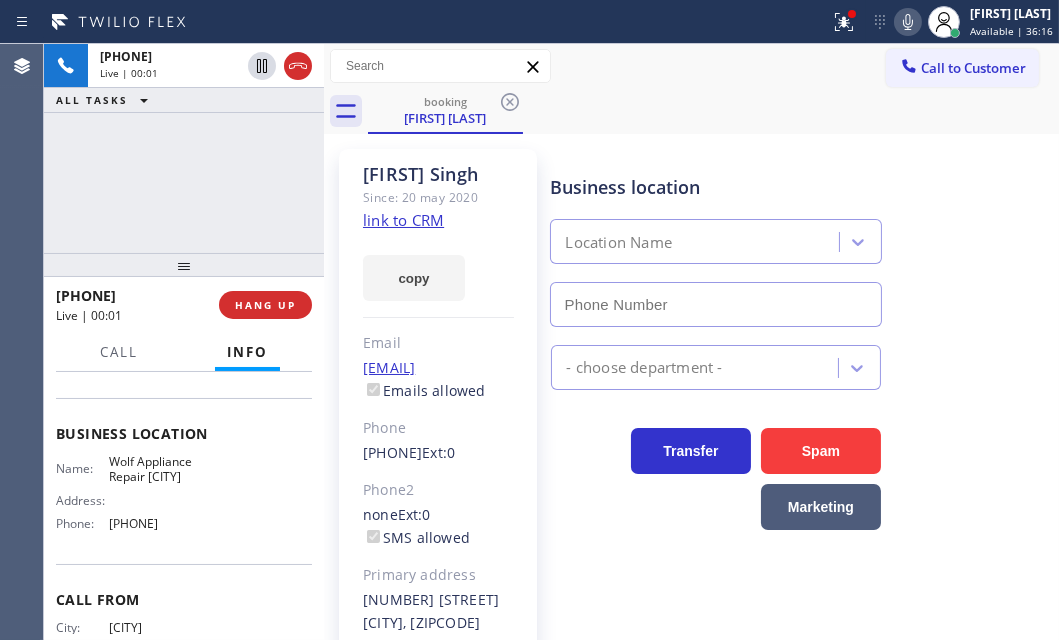 type on "[PHONE]" 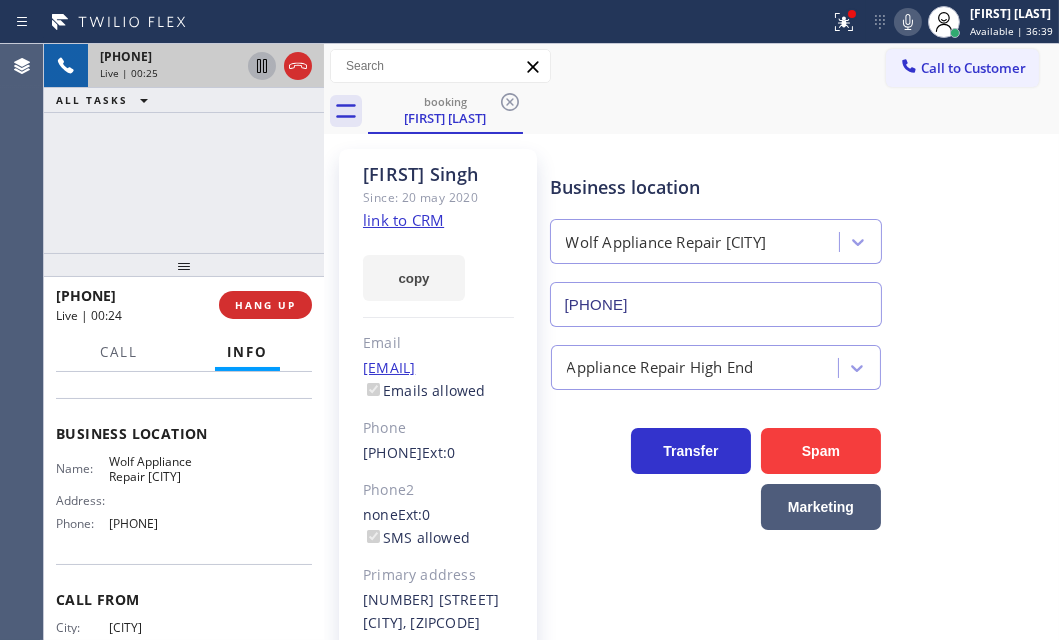 click 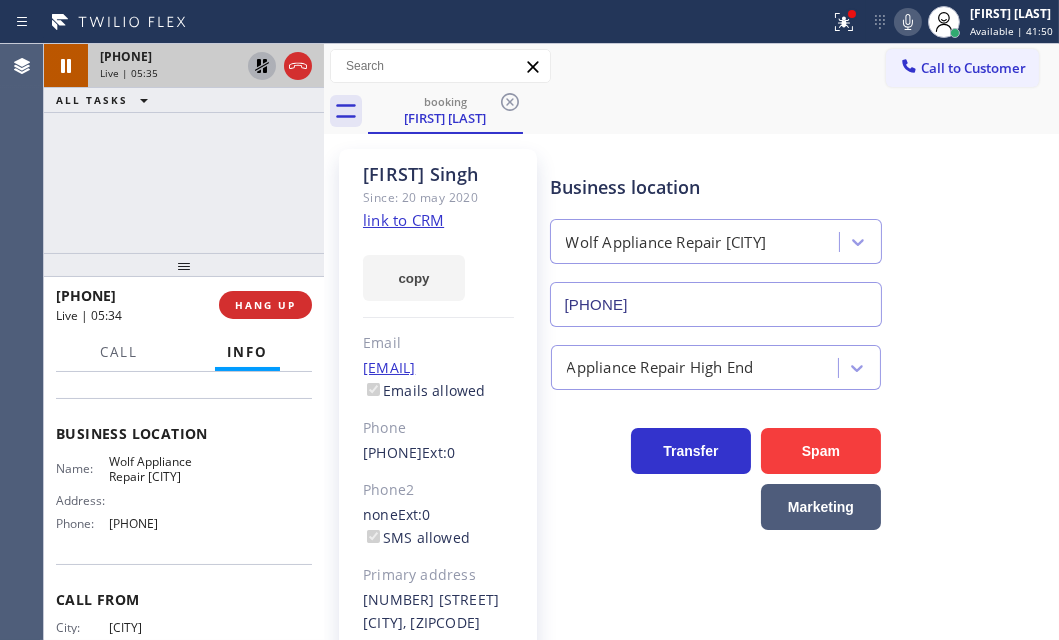click 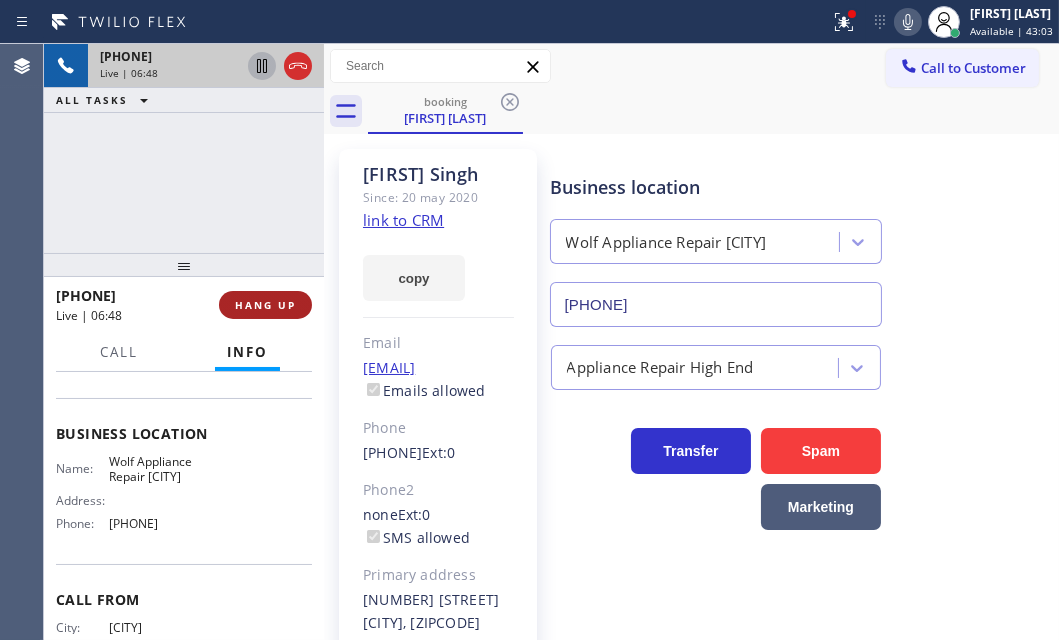 click on "HANG UP" at bounding box center (265, 305) 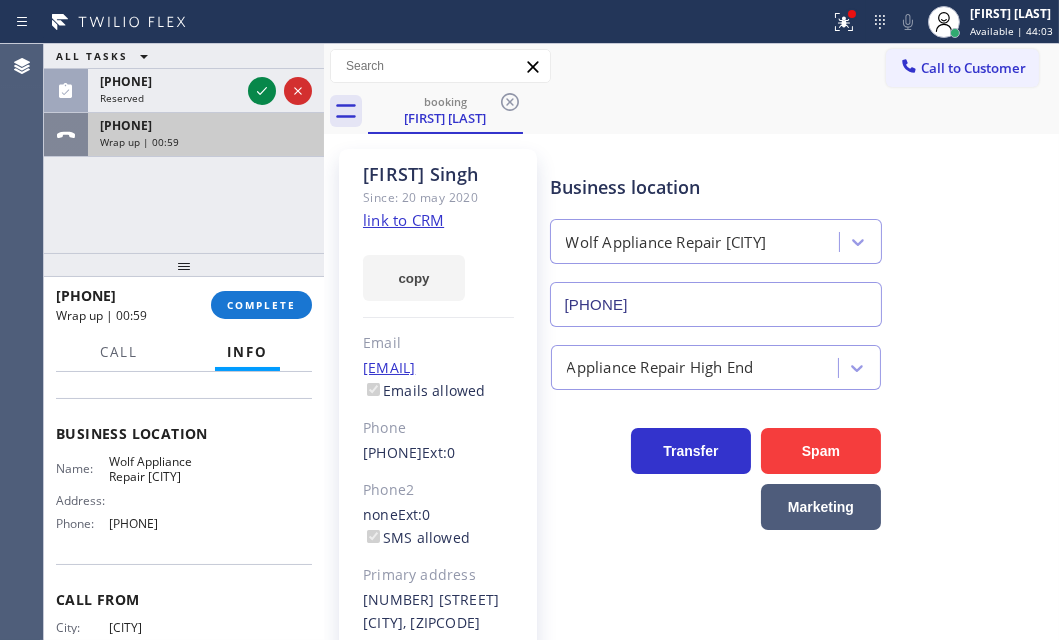 click on "Wrap up | 00:59" at bounding box center [206, 142] 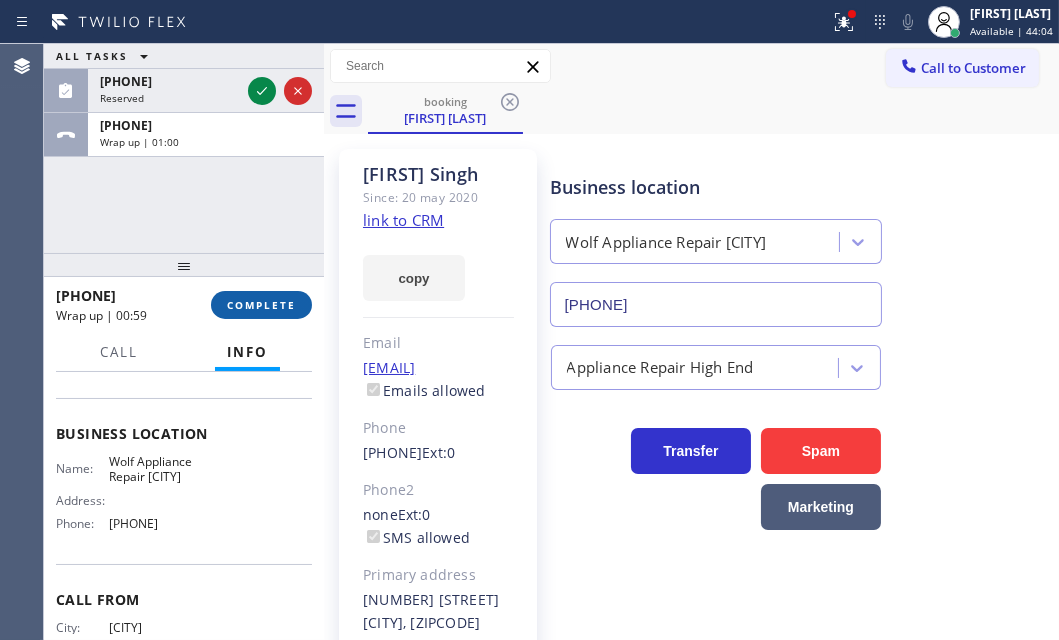 click on "COMPLETE" at bounding box center (261, 305) 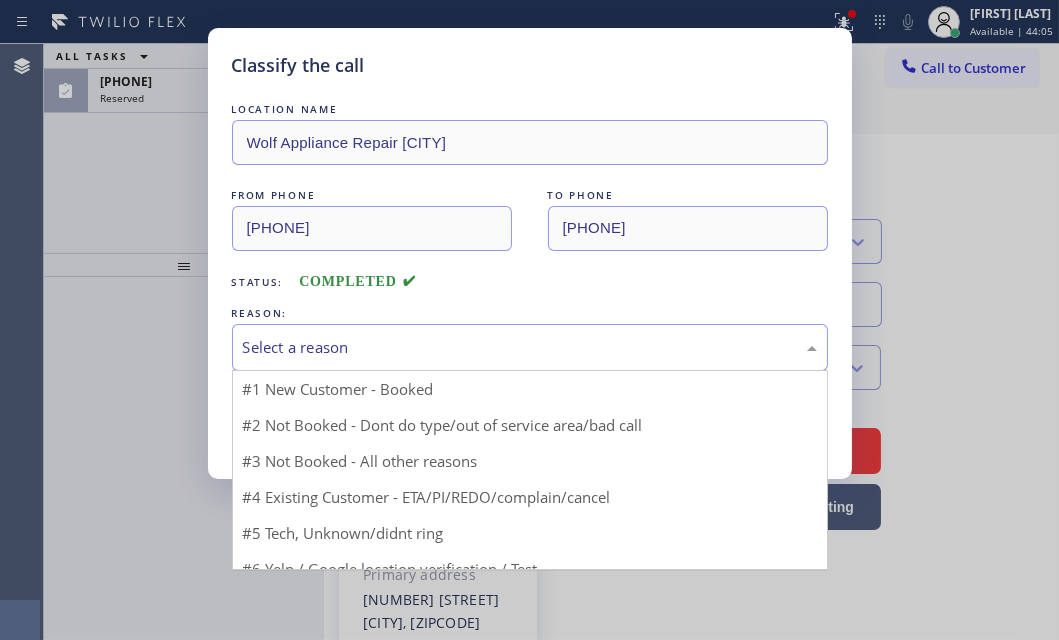 click on "Select a reason" at bounding box center (530, 347) 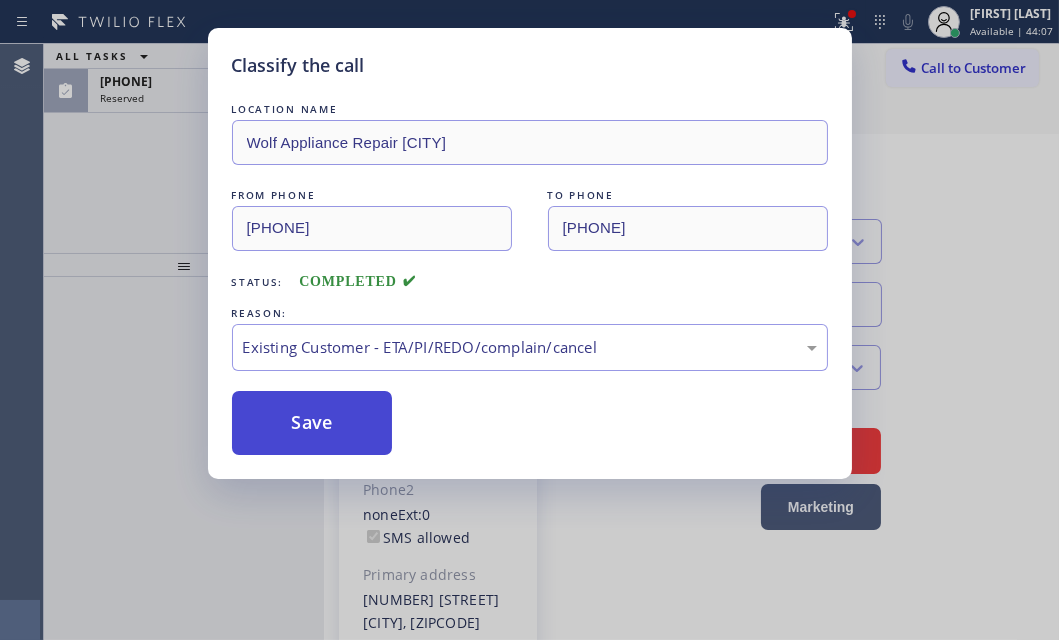 click on "Save" at bounding box center [312, 423] 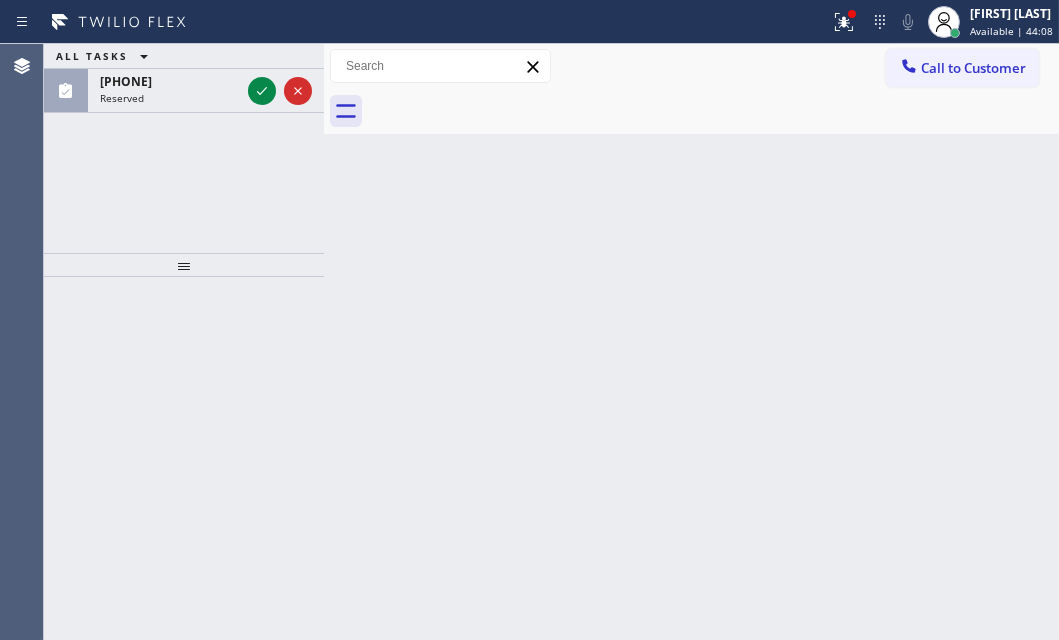drag, startPoint x: 132, startPoint y: 153, endPoint x: 183, endPoint y: 128, distance: 56.797886 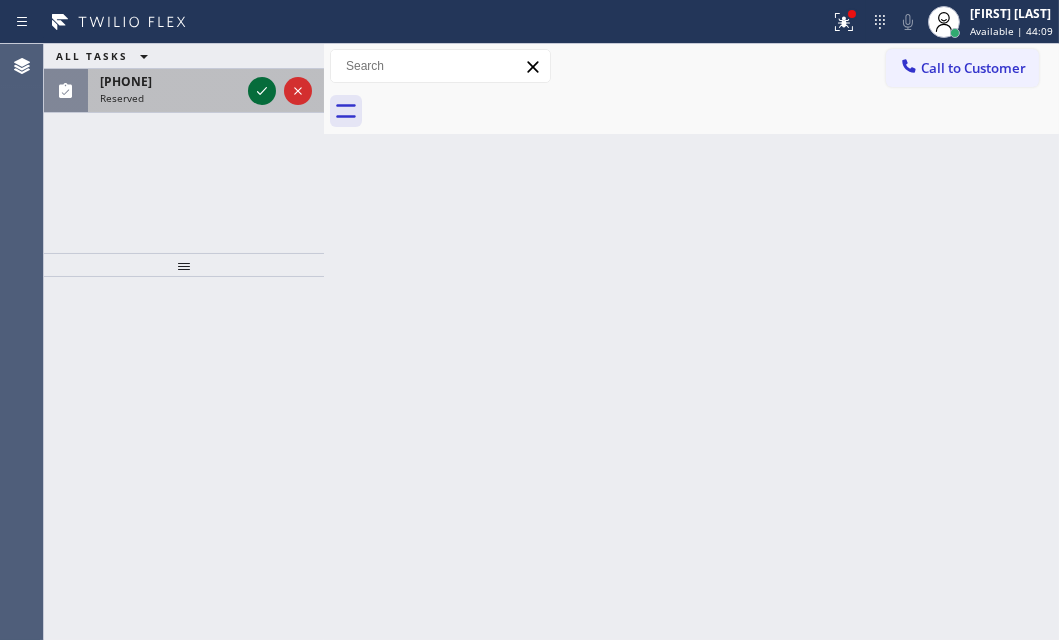 click 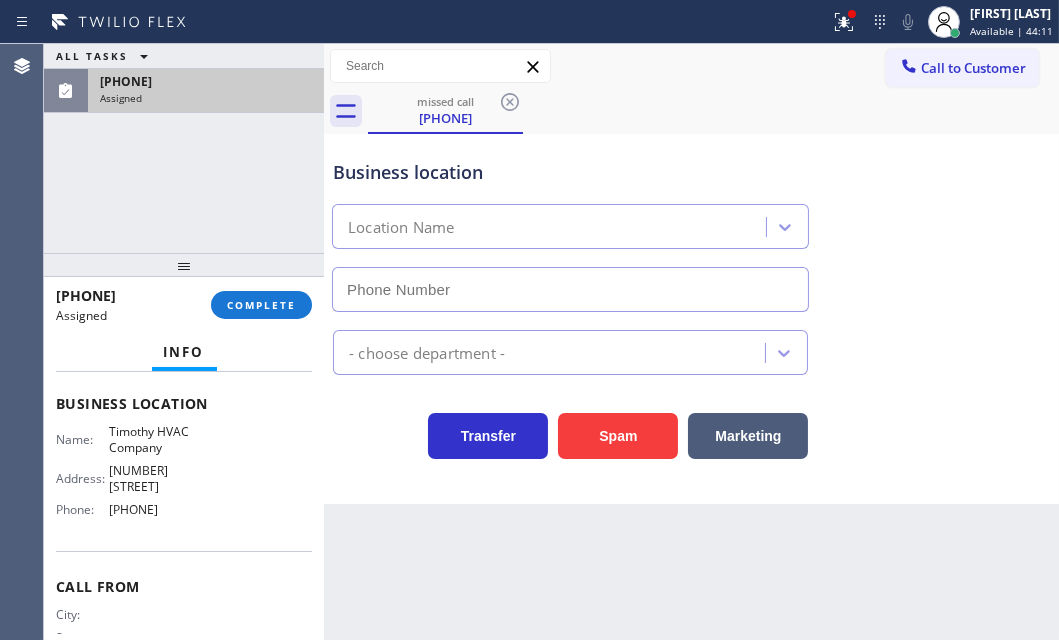 scroll, scrollTop: 256, scrollLeft: 0, axis: vertical 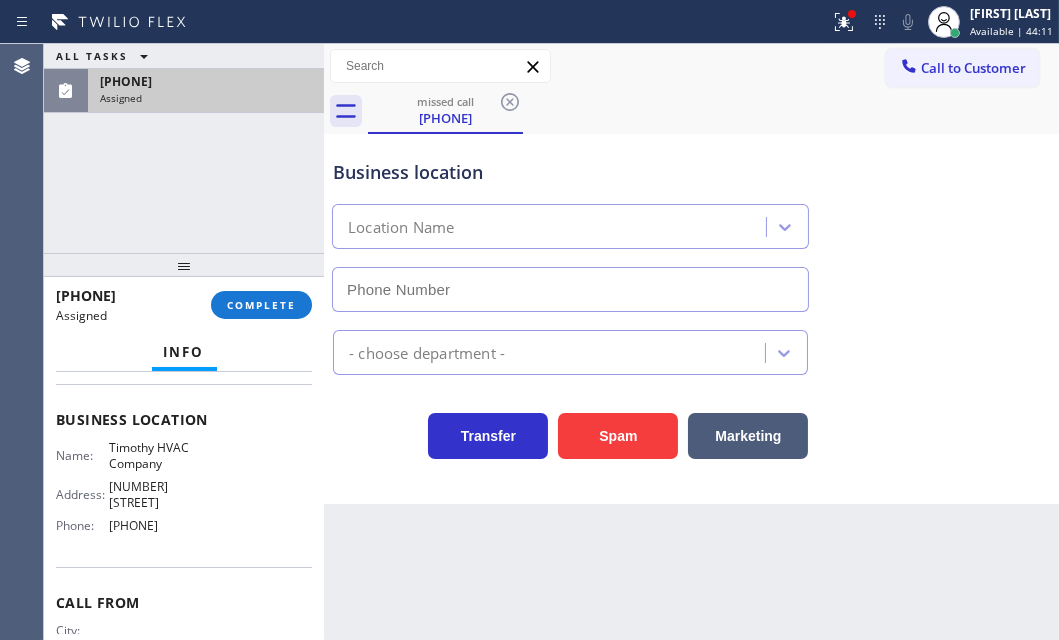 type on "[PHONE]" 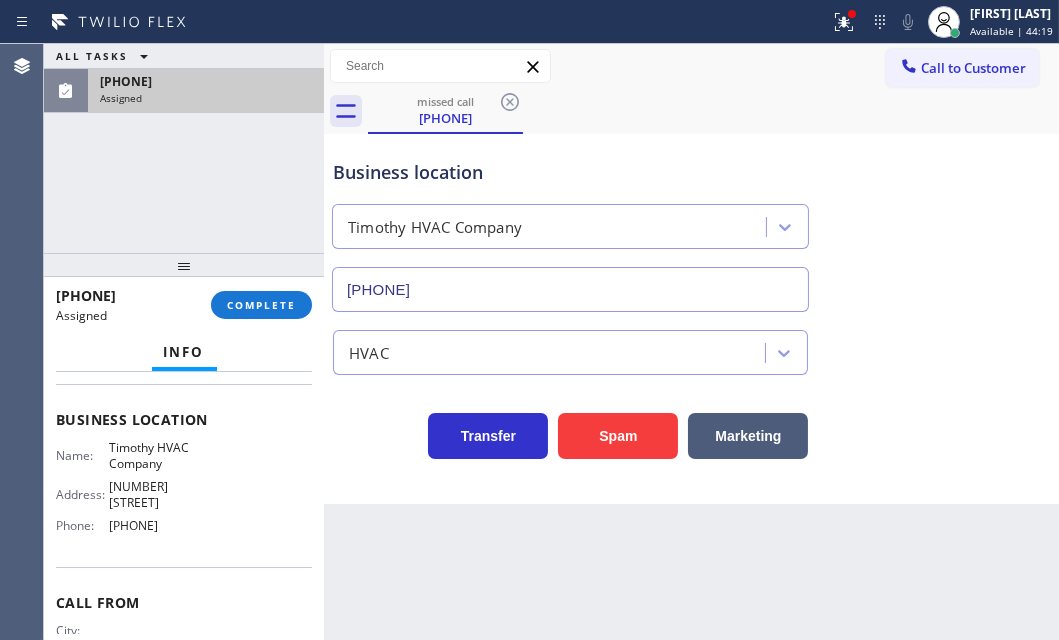 scroll, scrollTop: 343, scrollLeft: 0, axis: vertical 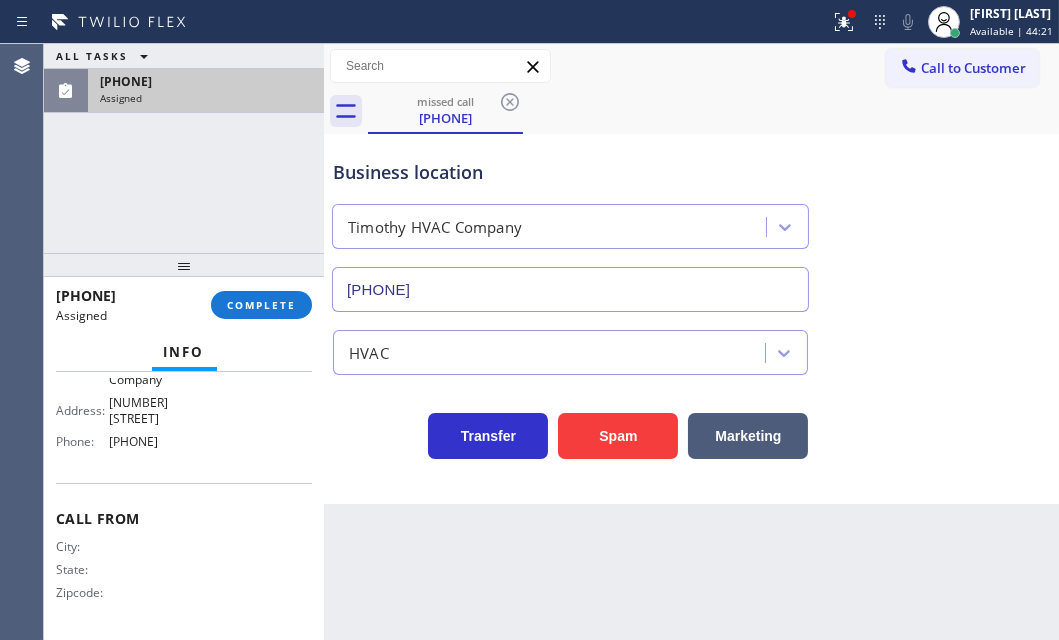 drag, startPoint x: 197, startPoint y: 435, endPoint x: 106, endPoint y: 441, distance: 91.197586 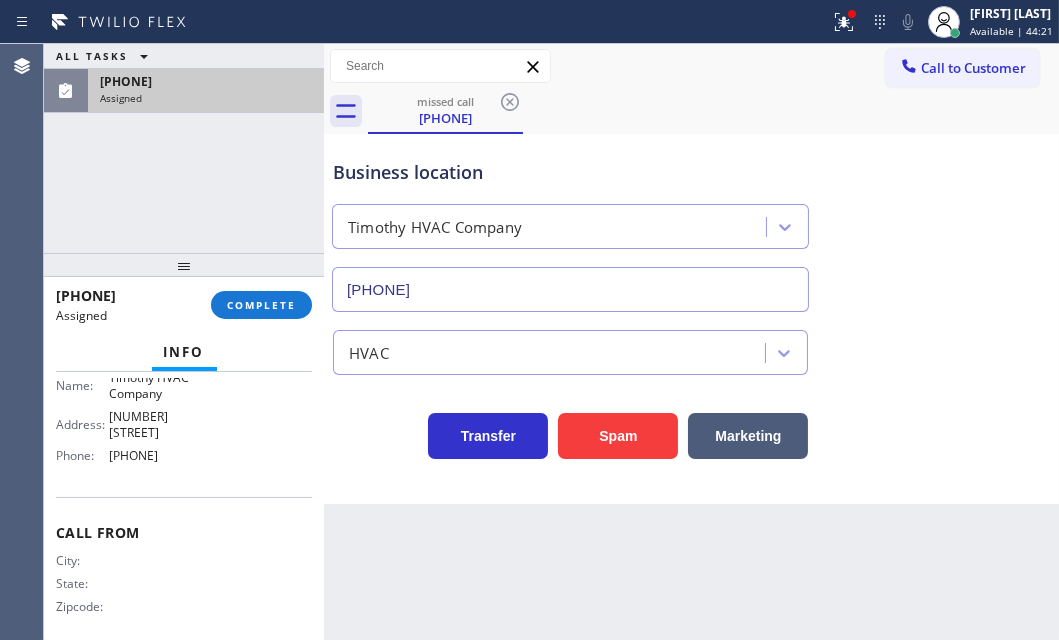 scroll, scrollTop: 360, scrollLeft: 0, axis: vertical 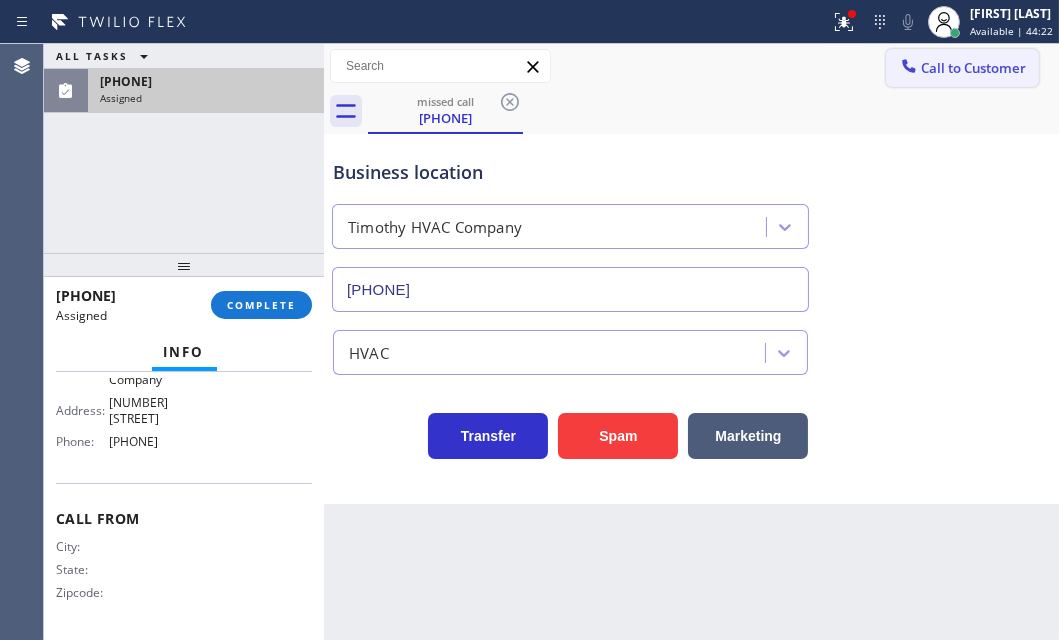 click on "Call to Customer" at bounding box center [962, 68] 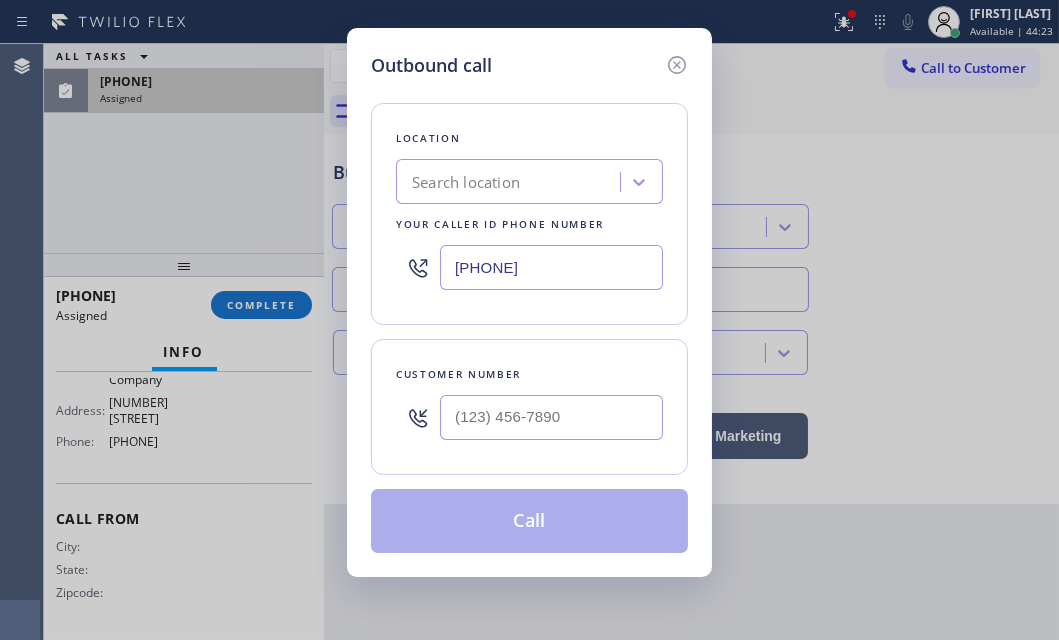 click on "[PHONE]" at bounding box center [551, 267] 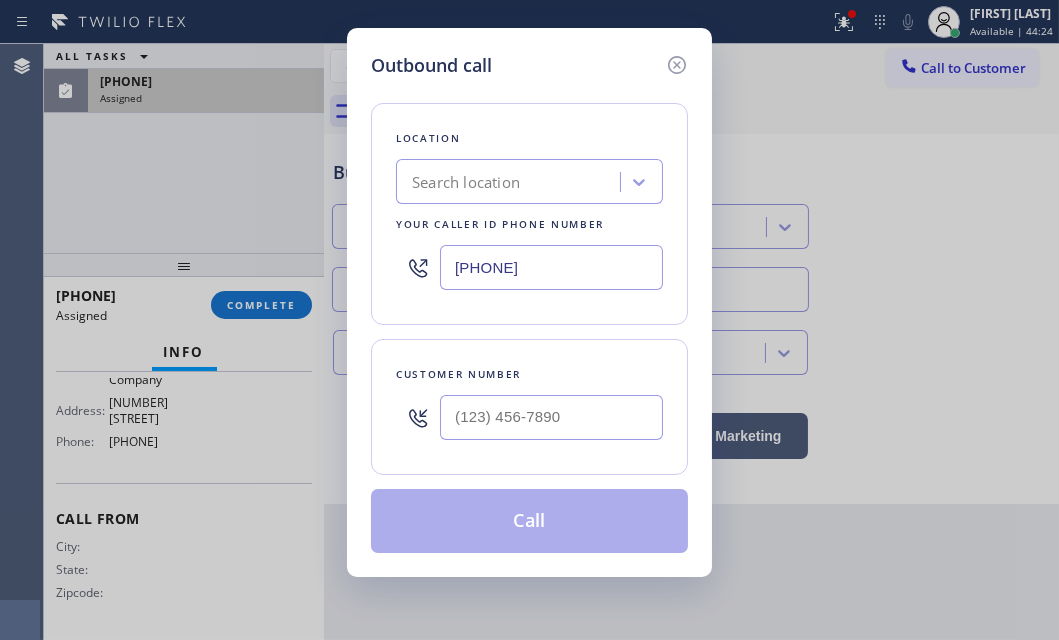 type on "[PHONE]" 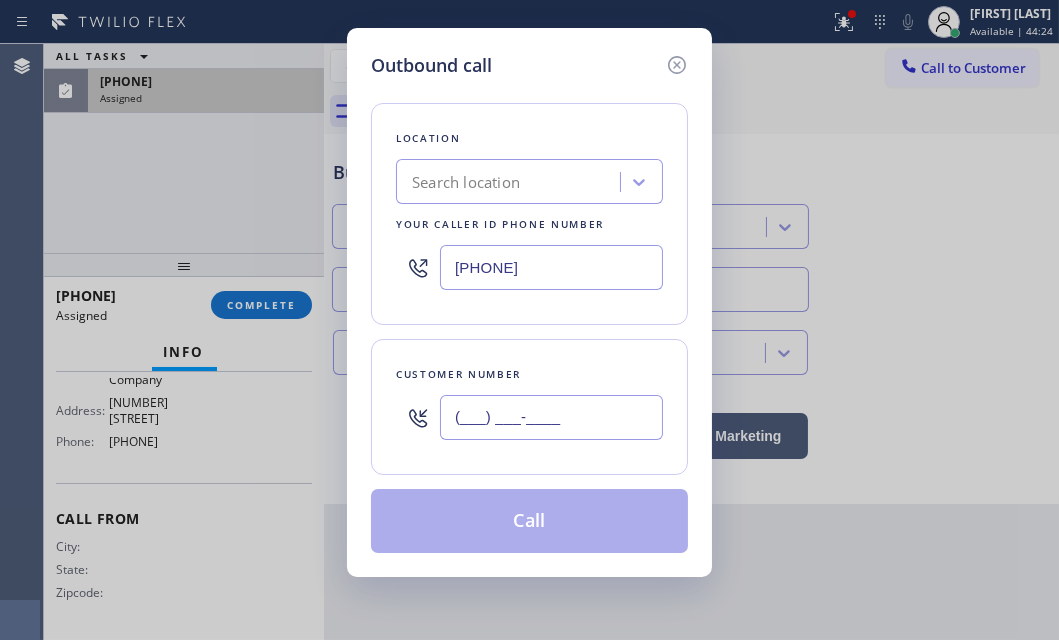 click on "(___) ___-____" at bounding box center [551, 417] 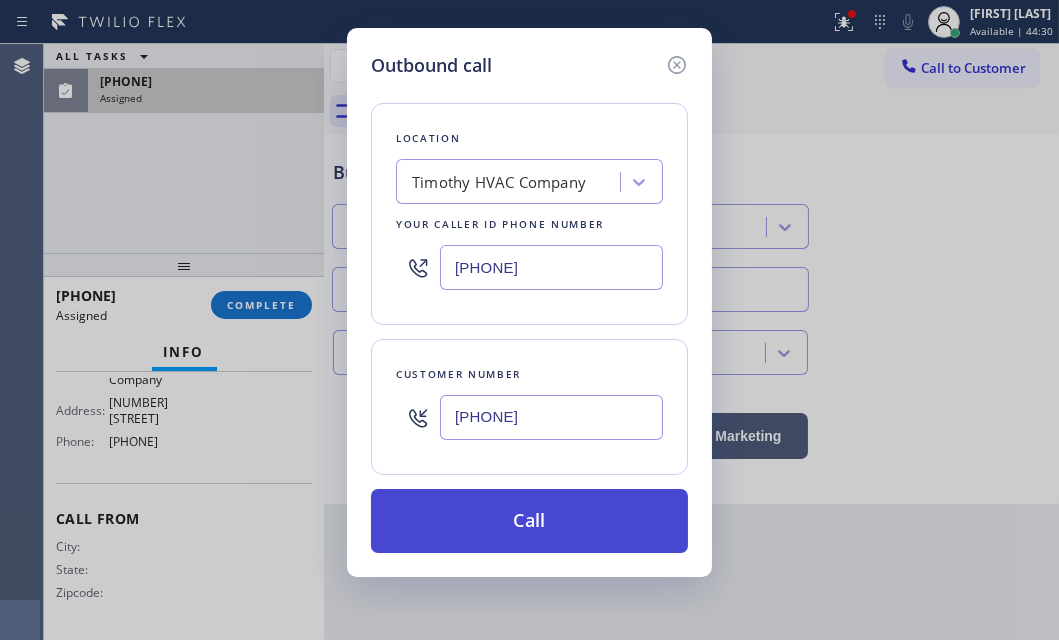 type on "[PHONE]" 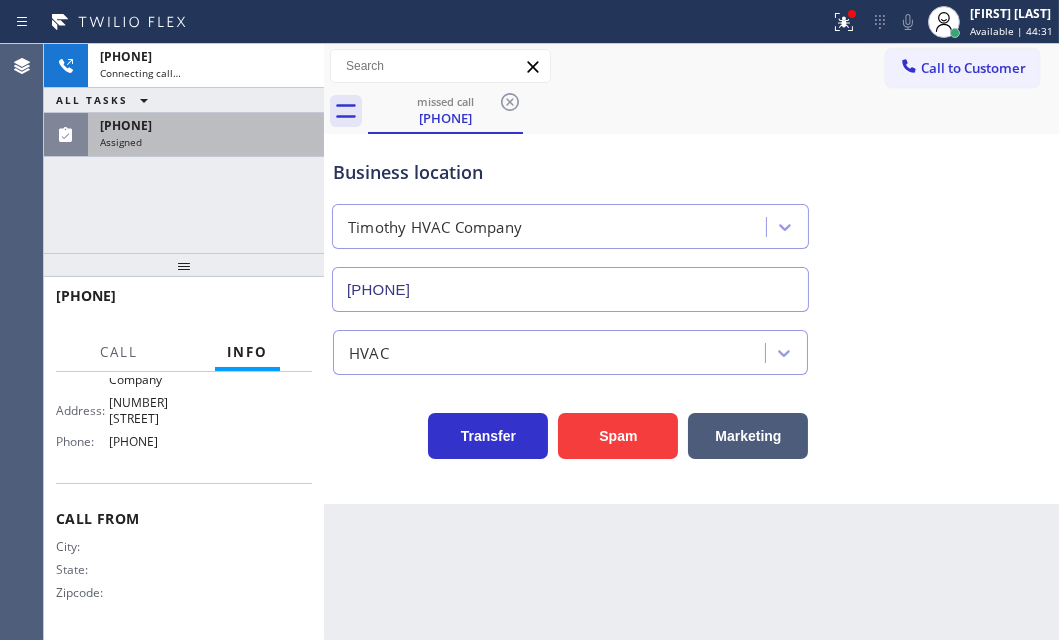 scroll, scrollTop: 327, scrollLeft: 0, axis: vertical 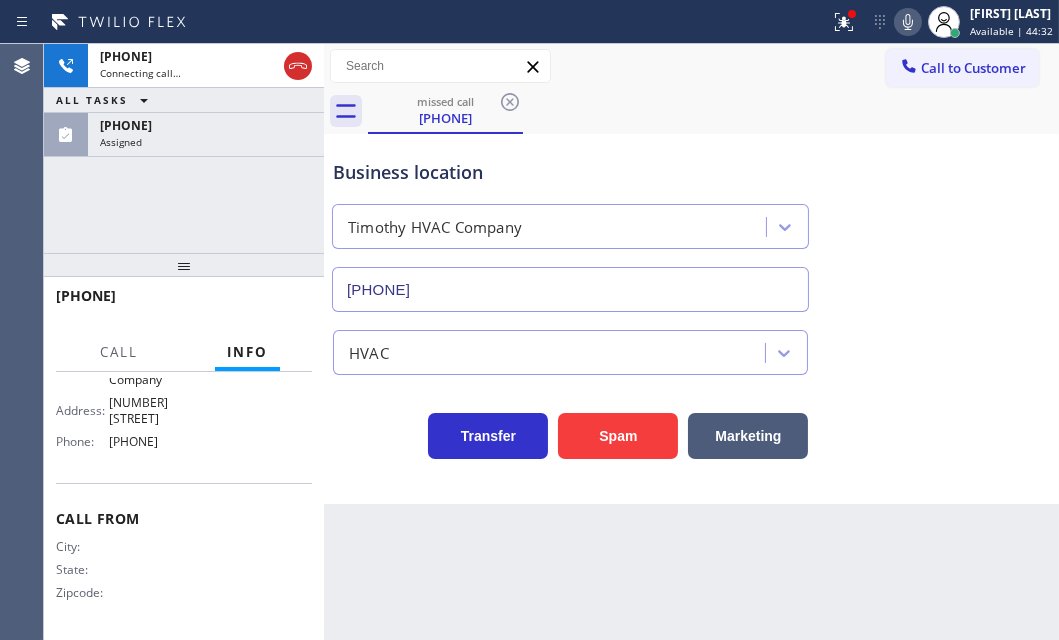 drag, startPoint x: 257, startPoint y: 140, endPoint x: 264, endPoint y: 280, distance: 140.1749 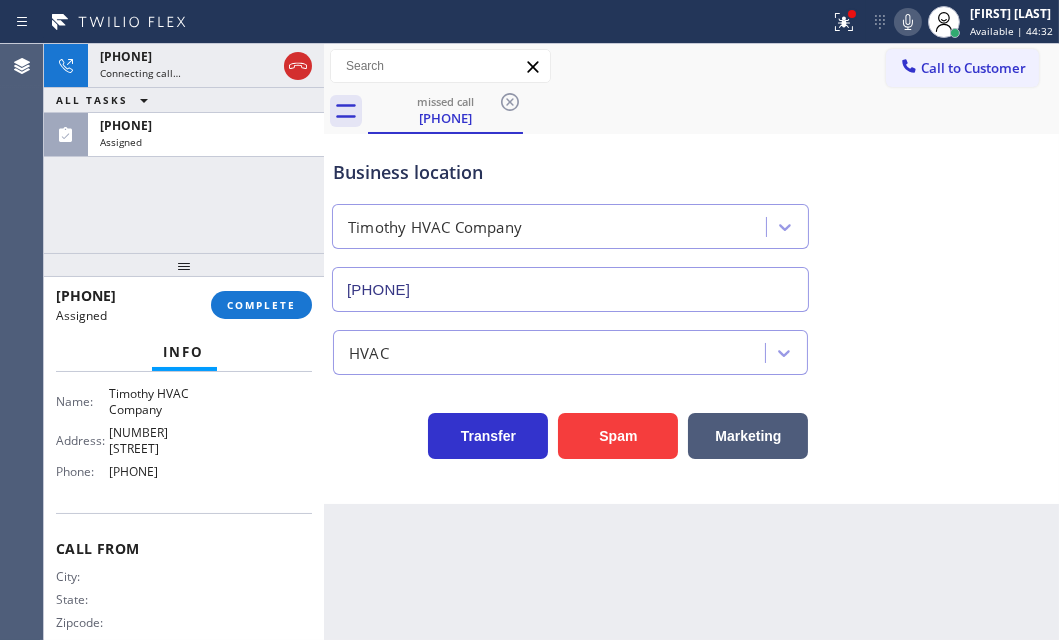 scroll, scrollTop: 360, scrollLeft: 0, axis: vertical 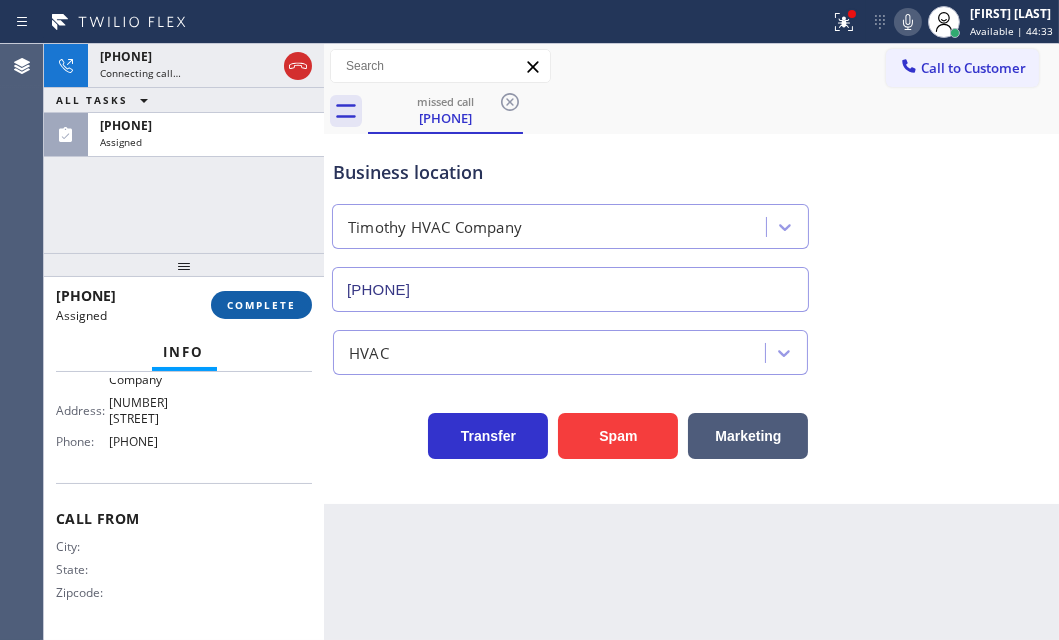 click on "COMPLETE" at bounding box center (261, 305) 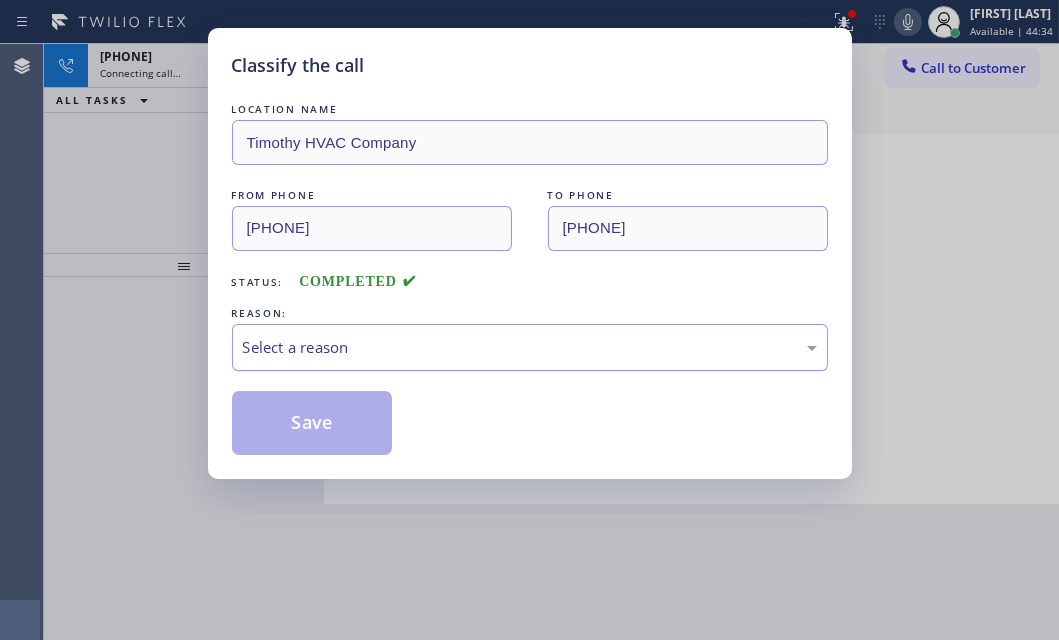 click on "Select a reason" at bounding box center [530, 347] 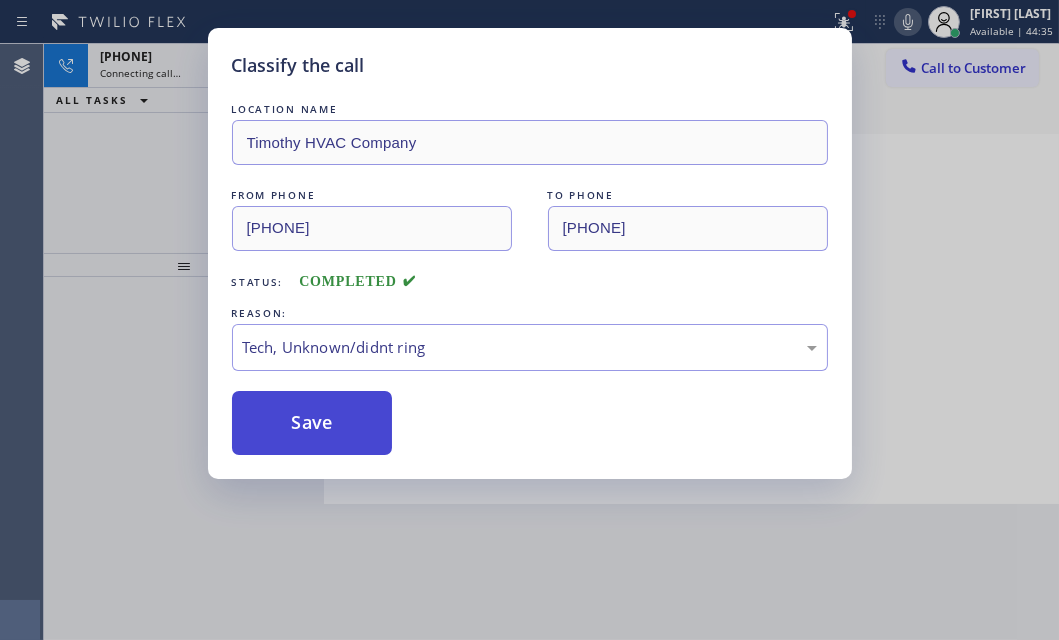 click on "Save" at bounding box center [312, 423] 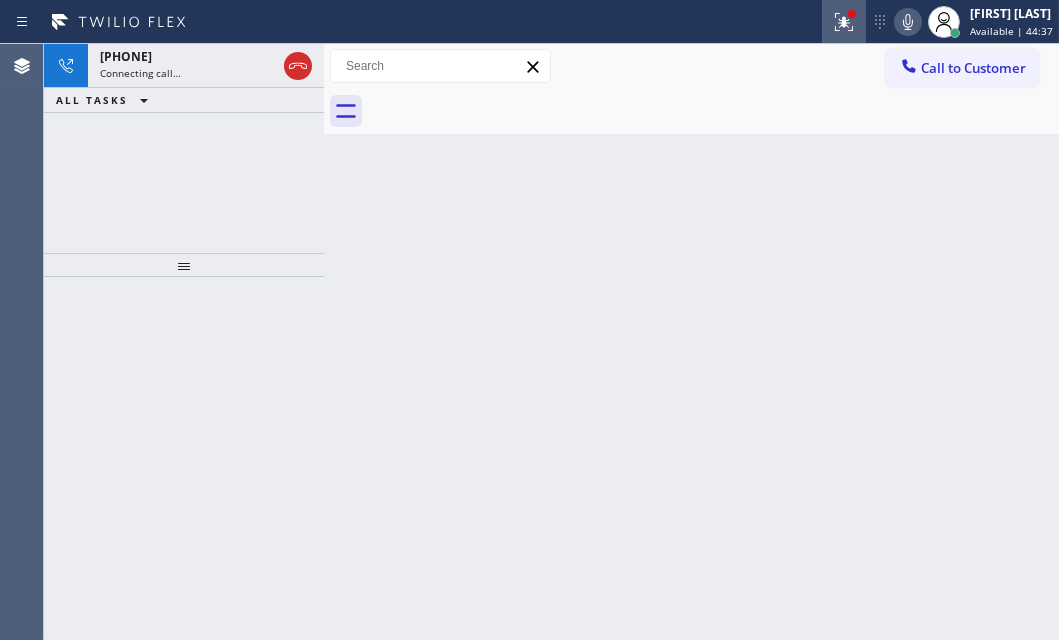click 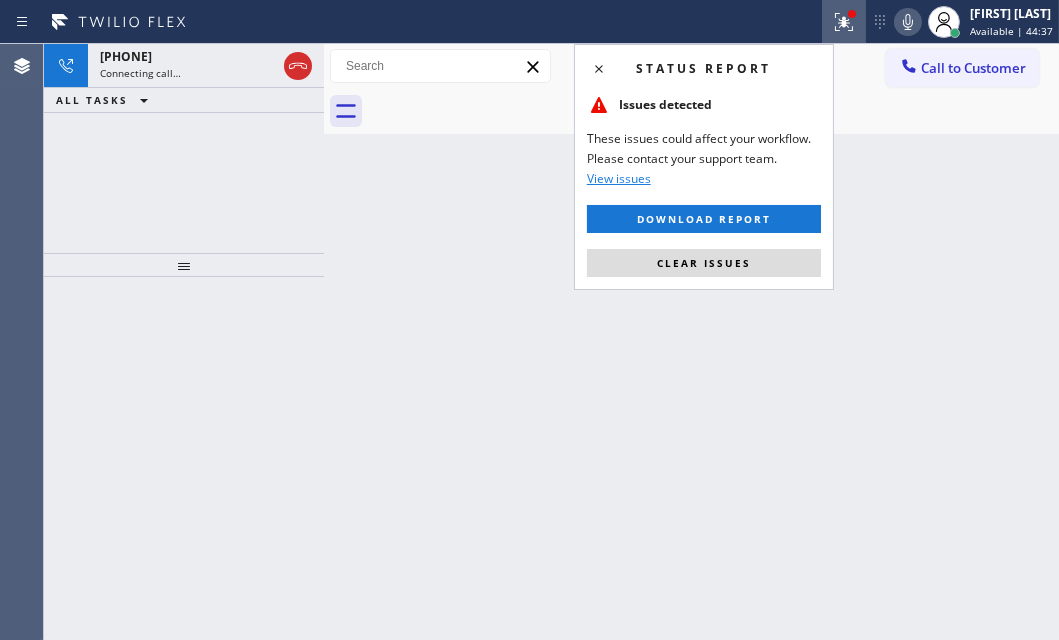 drag, startPoint x: 770, startPoint y: 257, endPoint x: 803, endPoint y: 257, distance: 33 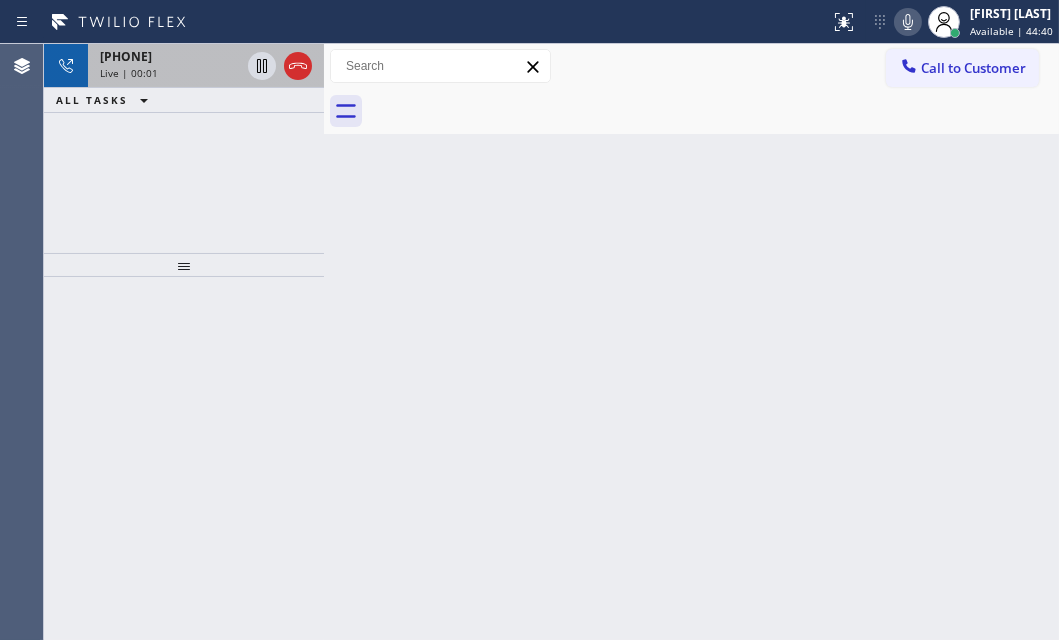 click on "Live | 00:01" at bounding box center (170, 73) 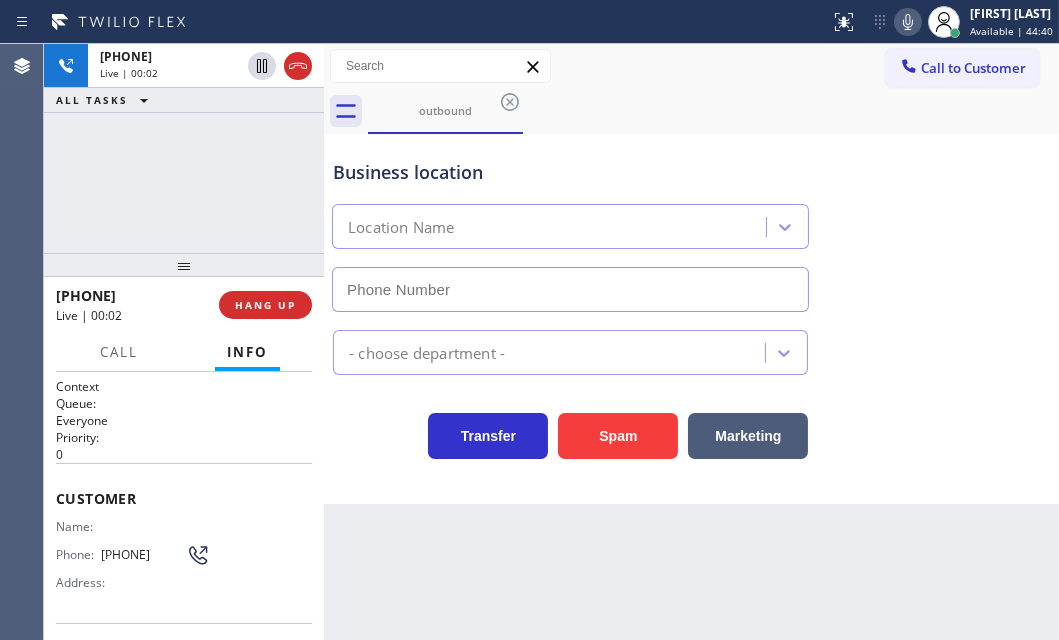type on "[PHONE]" 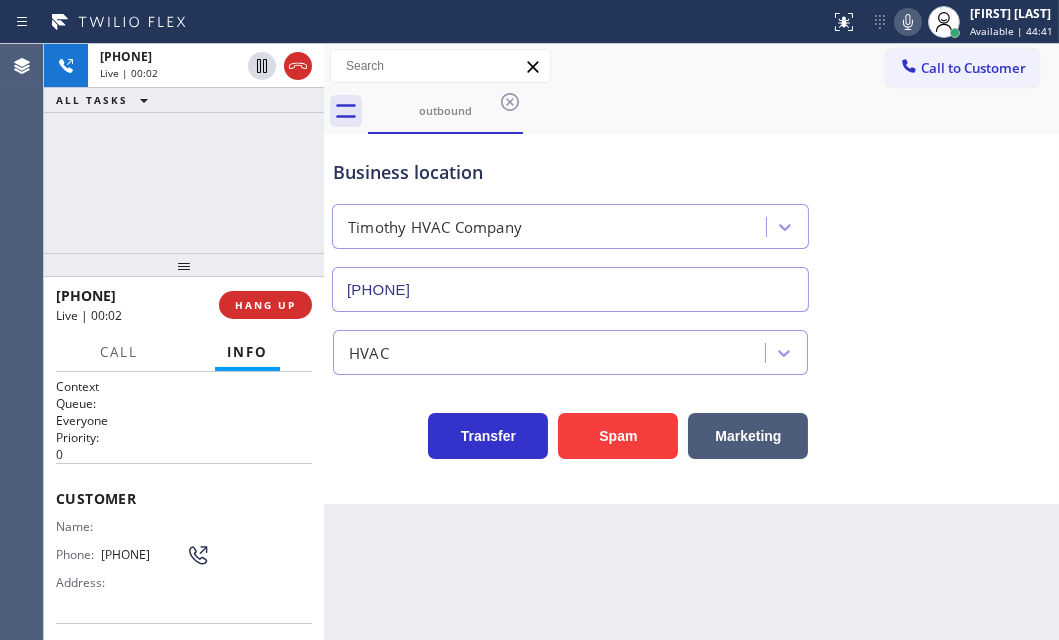 scroll, scrollTop: 181, scrollLeft: 0, axis: vertical 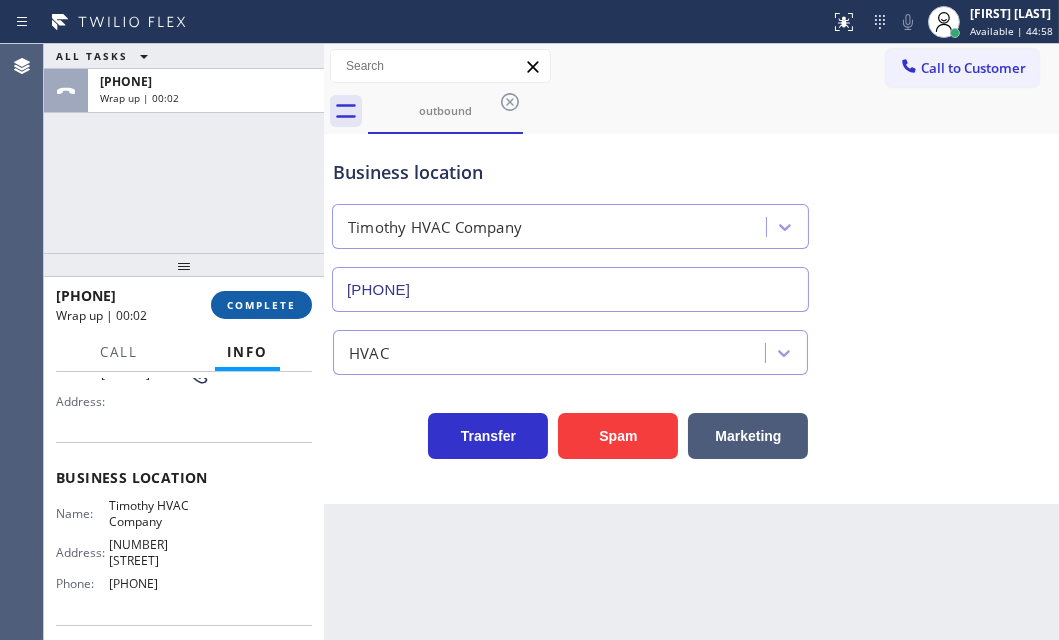 click on "COMPLETE" at bounding box center [261, 305] 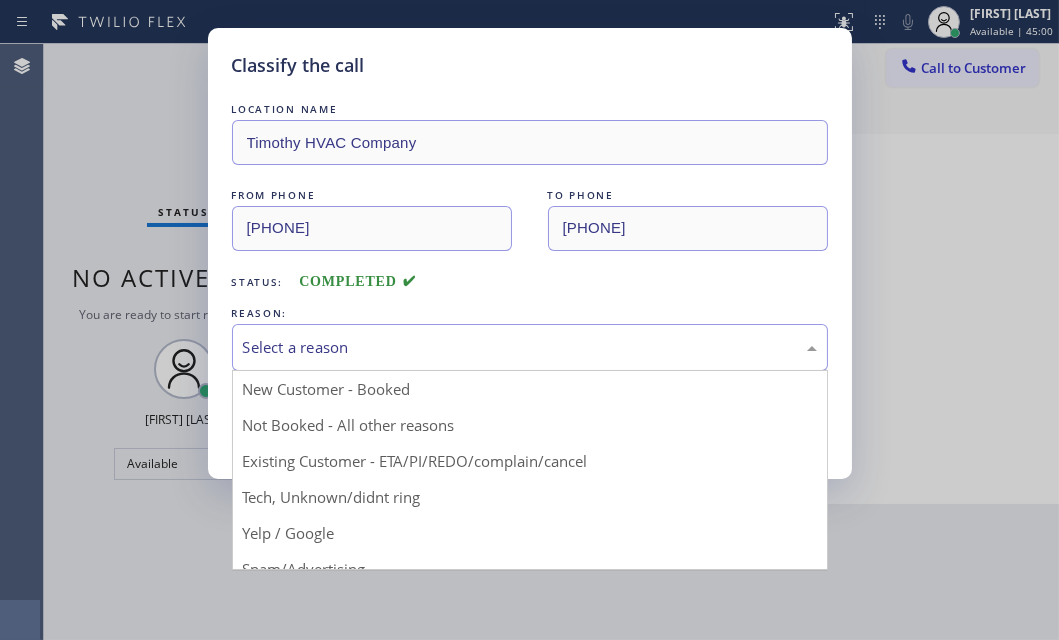 click on "Select a reason" at bounding box center [530, 347] 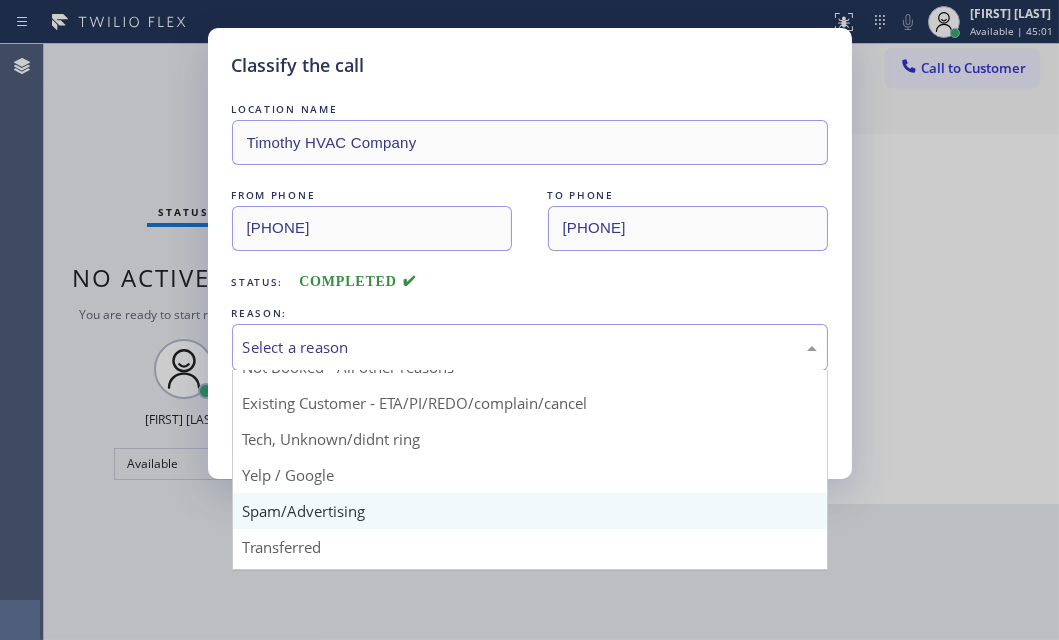 scroll, scrollTop: 90, scrollLeft: 0, axis: vertical 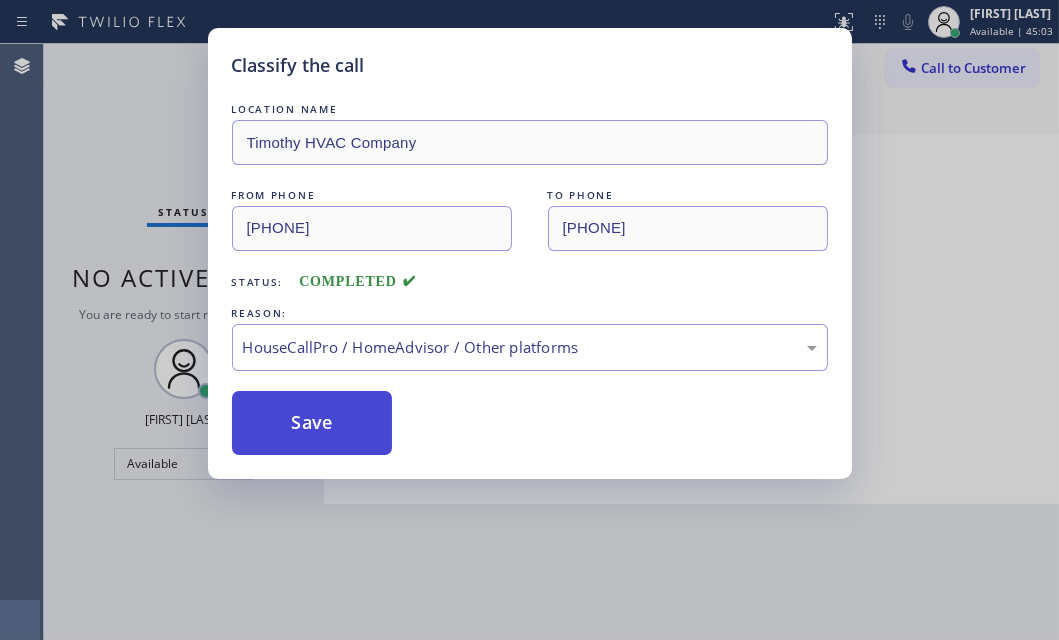 click on "Save" at bounding box center (312, 423) 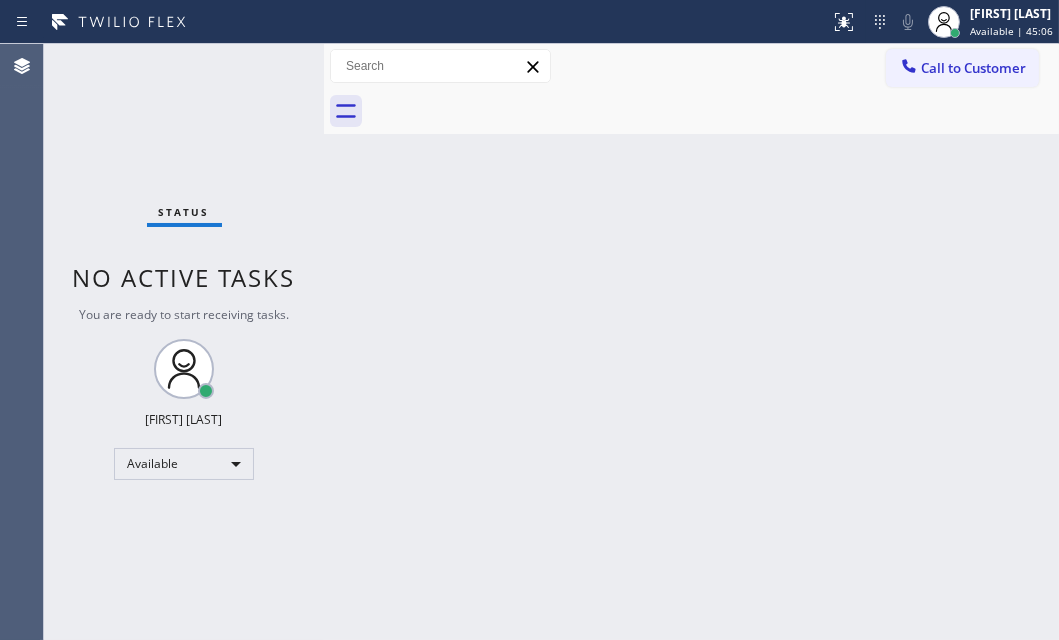 click on "Back to Dashboard Change Sender ID Customers Technicians Select a contact Outbound call Technician Search Technician Your caller id phone number Your caller id phone number Call Technician info Name   Phone none Address none Change Sender ID HVAC [PHONE] 5 Star Appliance [PHONE] Appliance Repair [PHONE] Plumbing [PHONE] Air Duct Cleaning [PHONE]  Electricians [PHONE] Cancel Change Check personal SMS Reset Change No tabs Call to Customer Outbound call Location Timothy HVAC Company Your caller id phone number [PHONE] Customer number Call Outbound call Technician Search Technician Your caller id phone number Your caller id phone number Call" at bounding box center [691, 342] 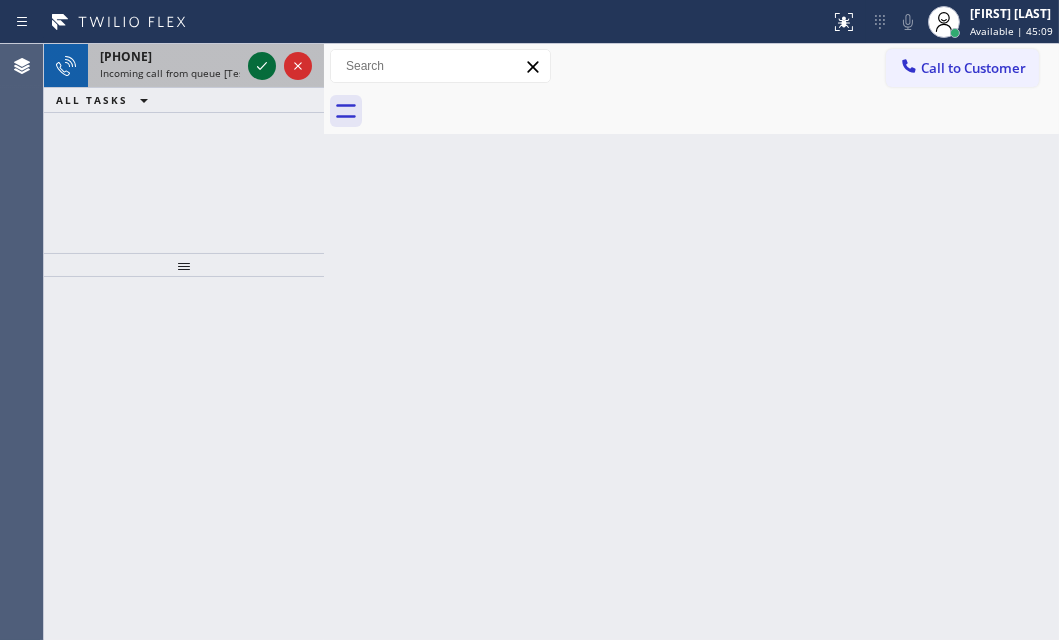 click 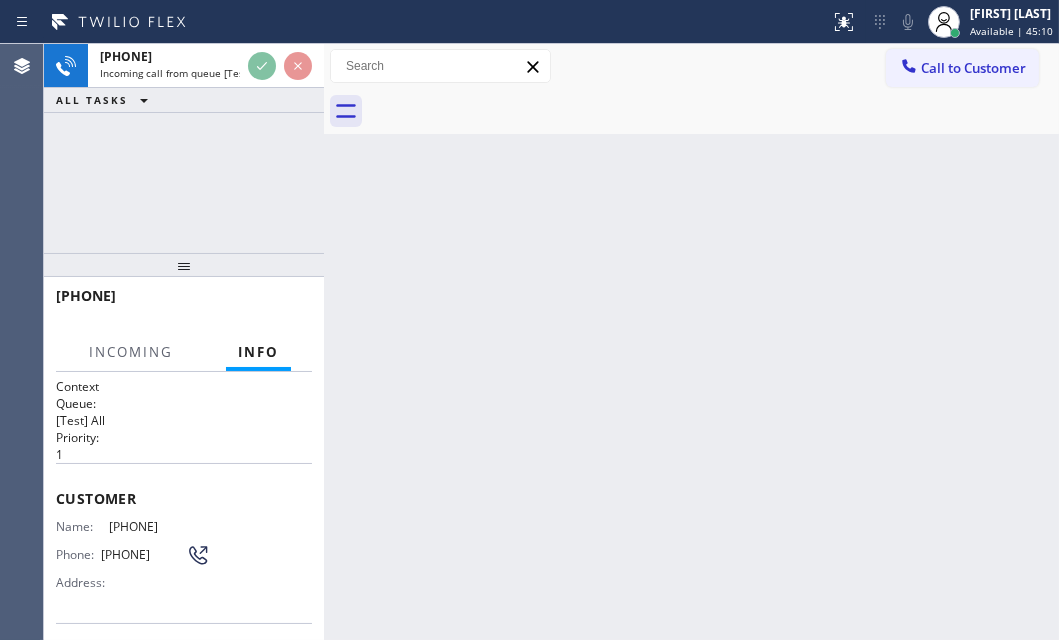 scroll, scrollTop: 272, scrollLeft: 0, axis: vertical 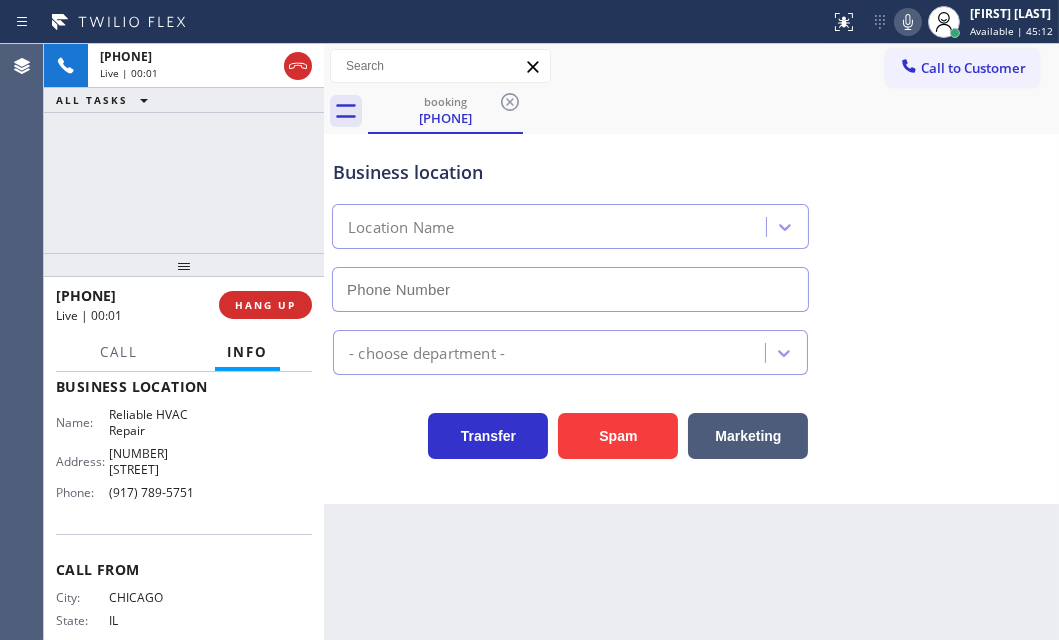 type on "(917) 789-5751" 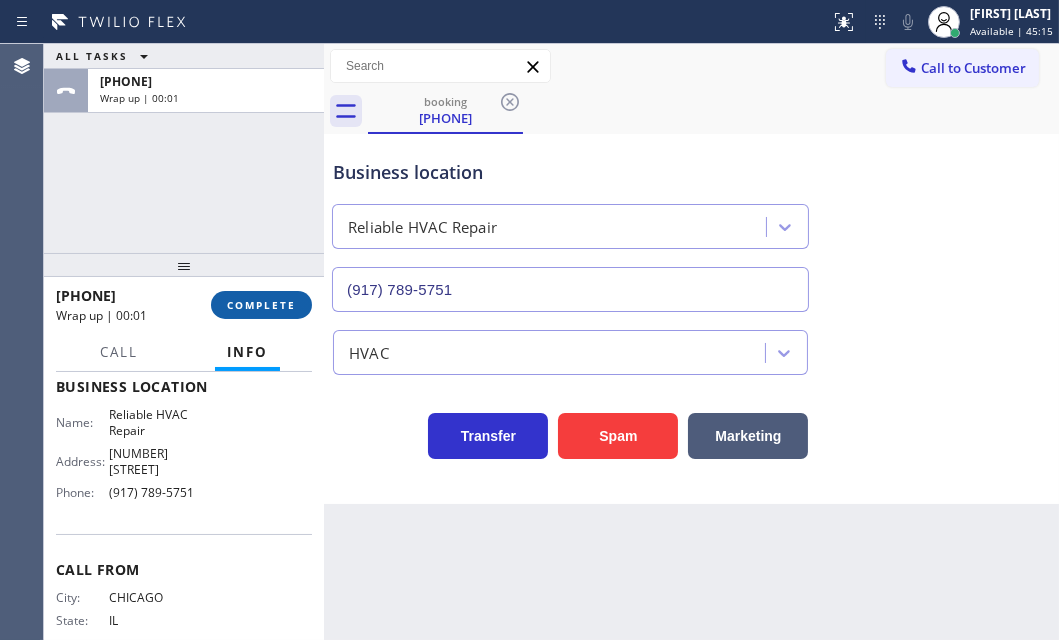click on "COMPLETE" at bounding box center [261, 305] 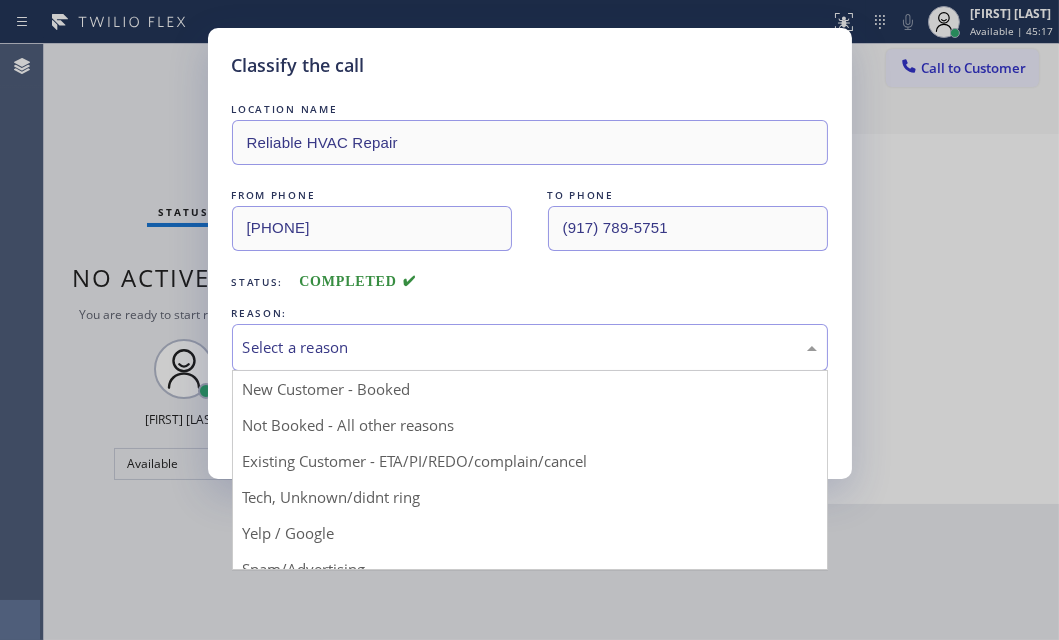 click on "Select a reason" at bounding box center (530, 347) 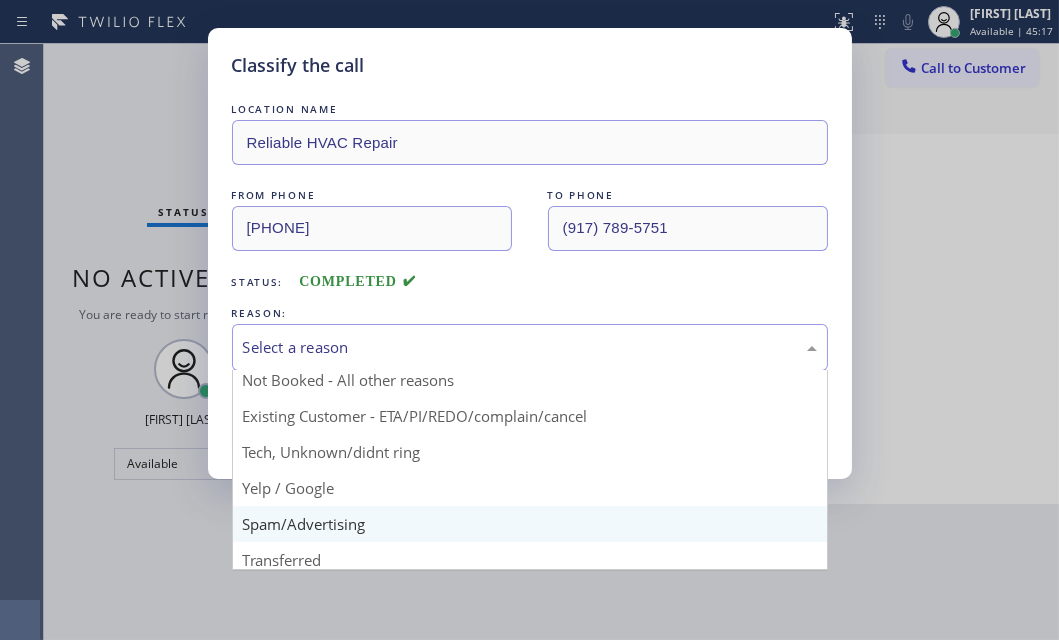 scroll, scrollTop: 90, scrollLeft: 0, axis: vertical 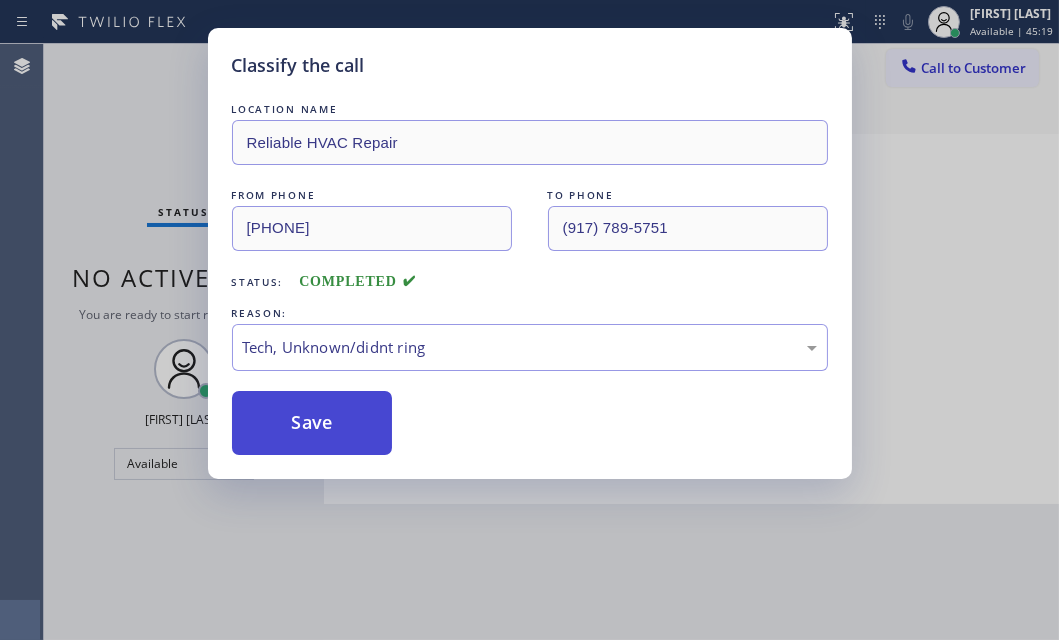 click on "Save" at bounding box center [312, 423] 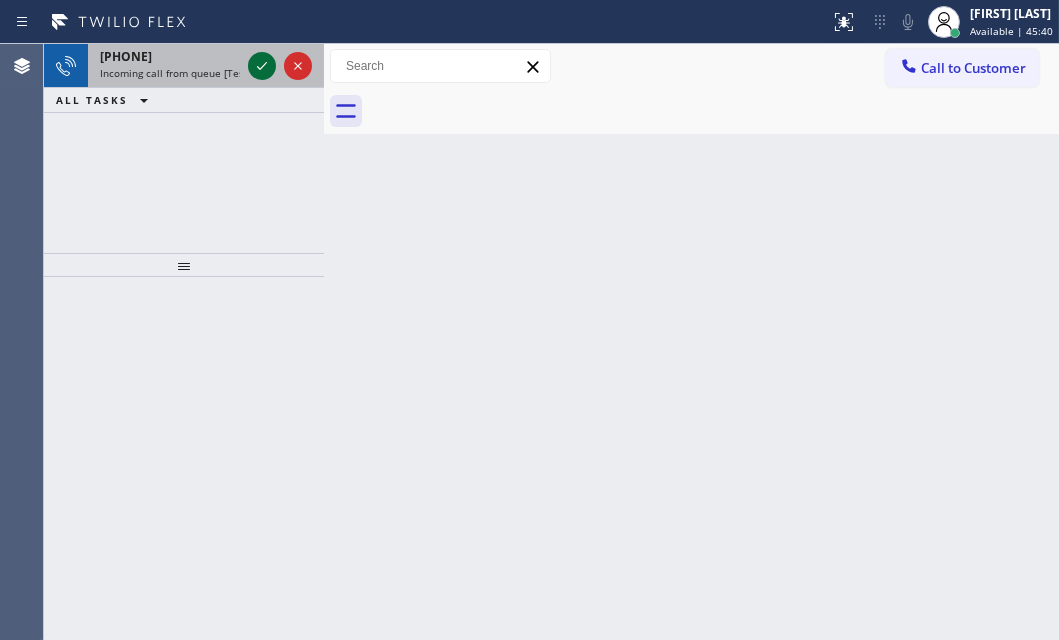click 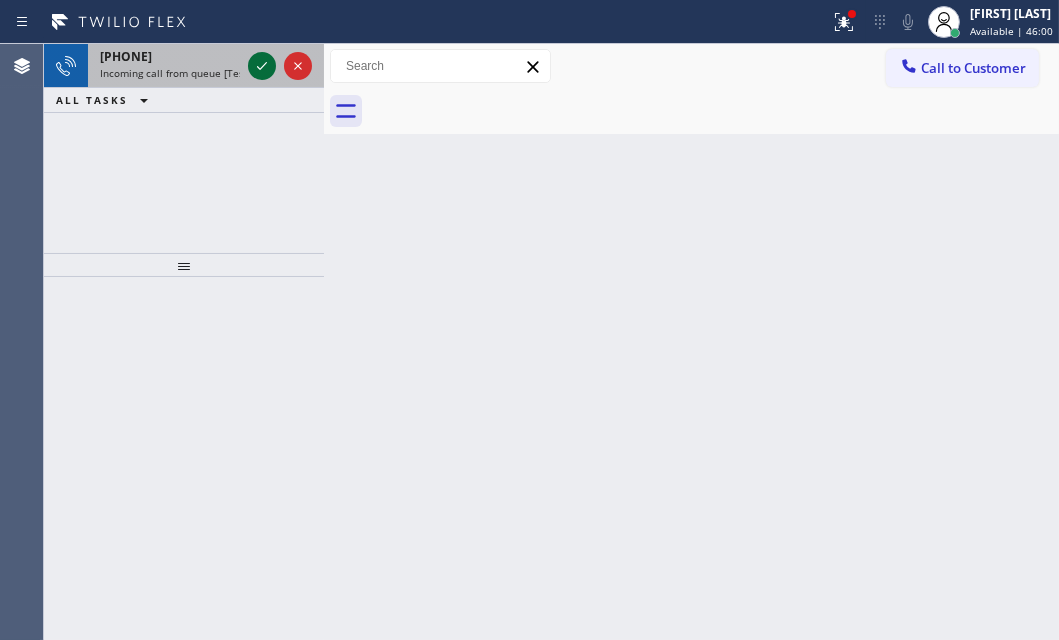 click 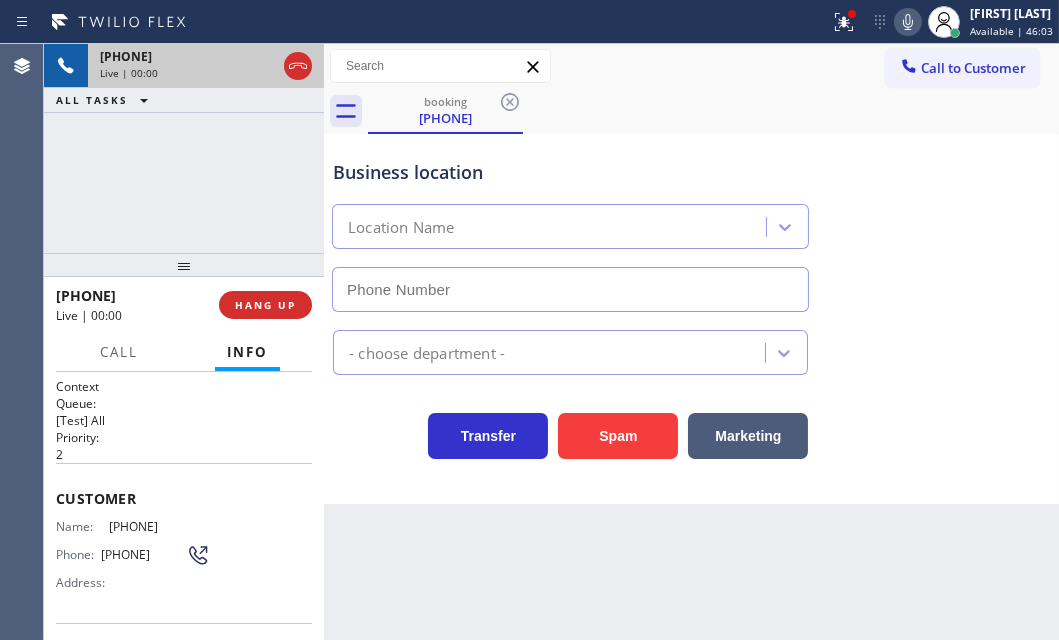 type on "[PHONE]" 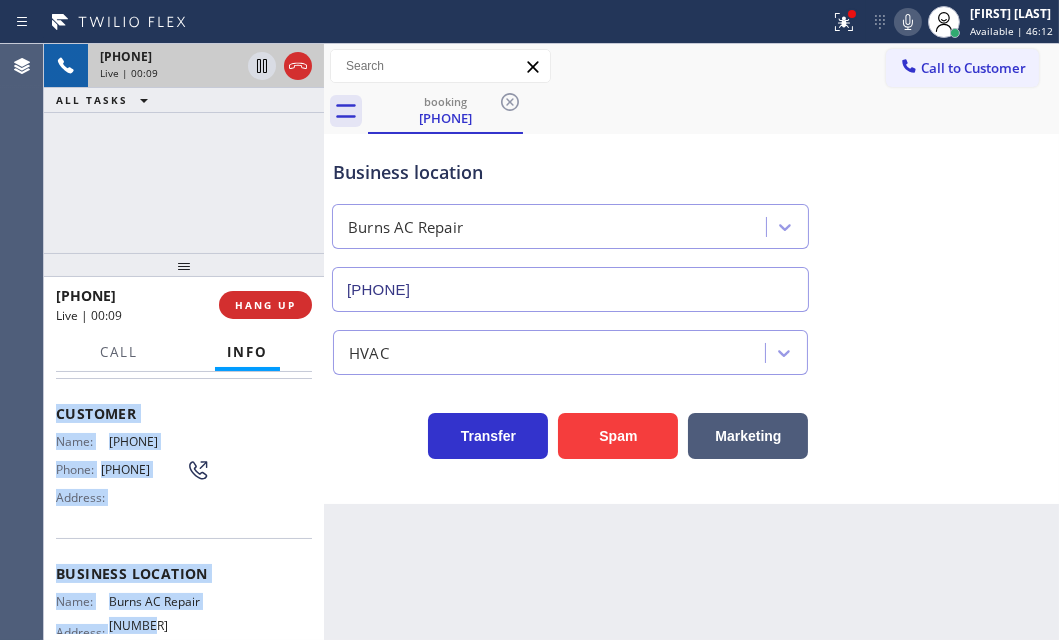 scroll, scrollTop: 181, scrollLeft: 0, axis: vertical 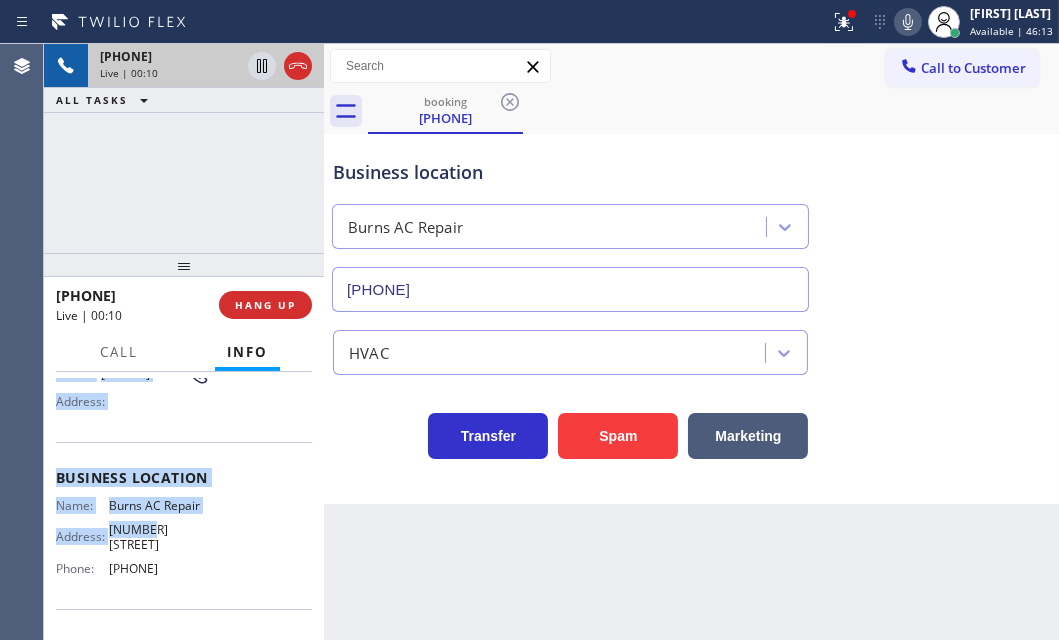 drag, startPoint x: 59, startPoint y: 494, endPoint x: 201, endPoint y: 574, distance: 162.98466 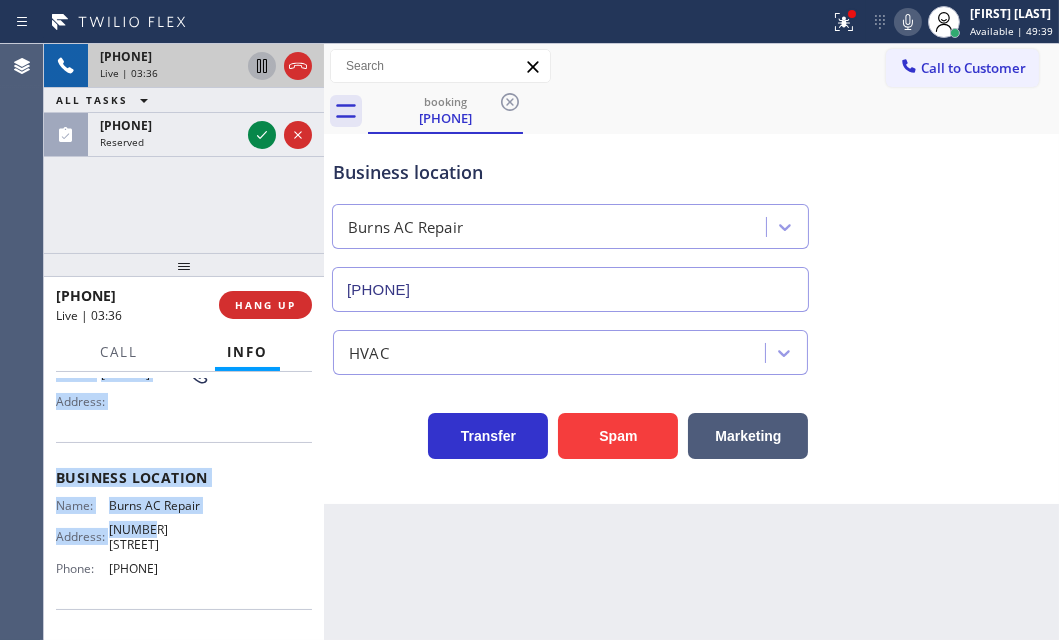 click 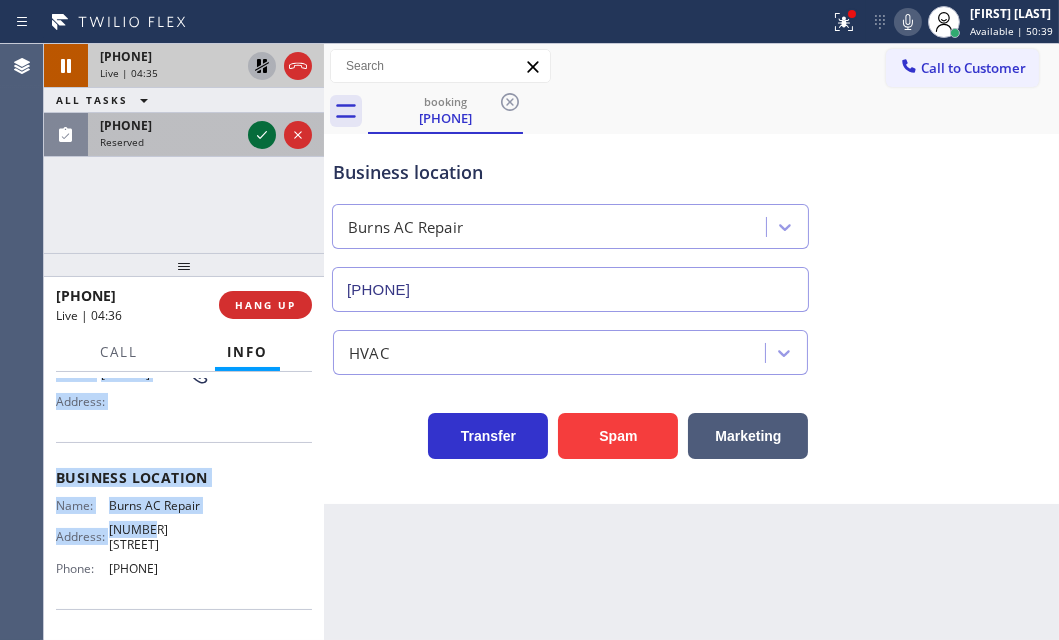 click 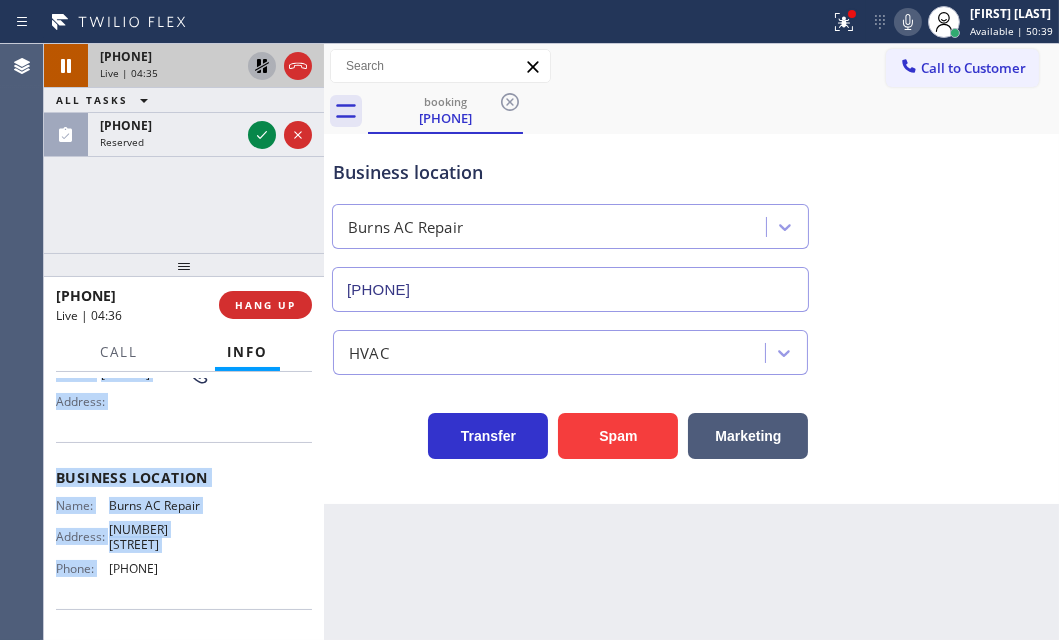 scroll, scrollTop: 214, scrollLeft: 0, axis: vertical 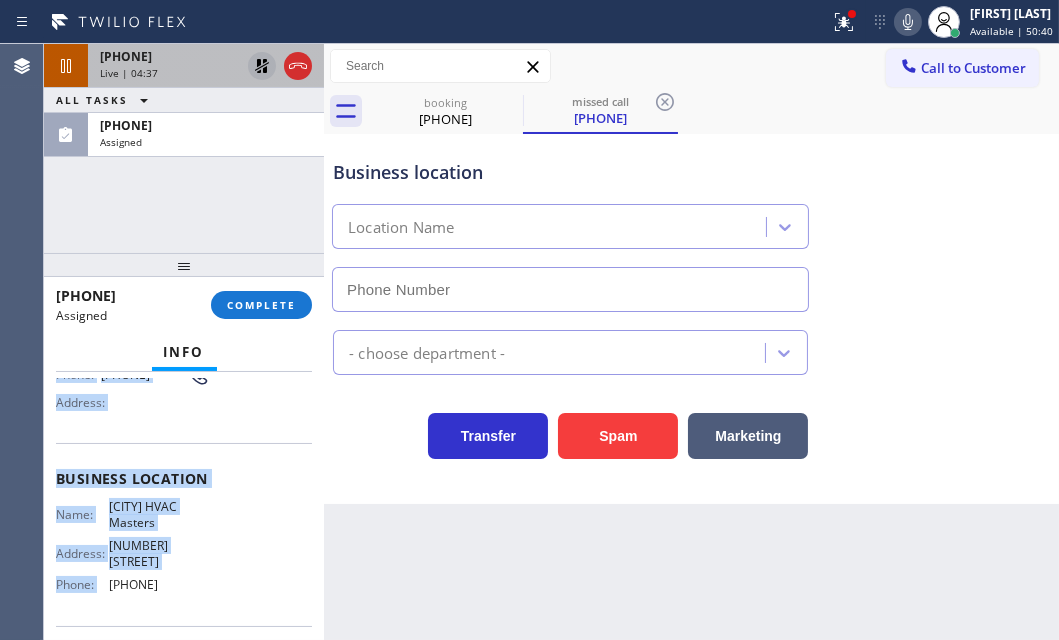type on "[PHONE]" 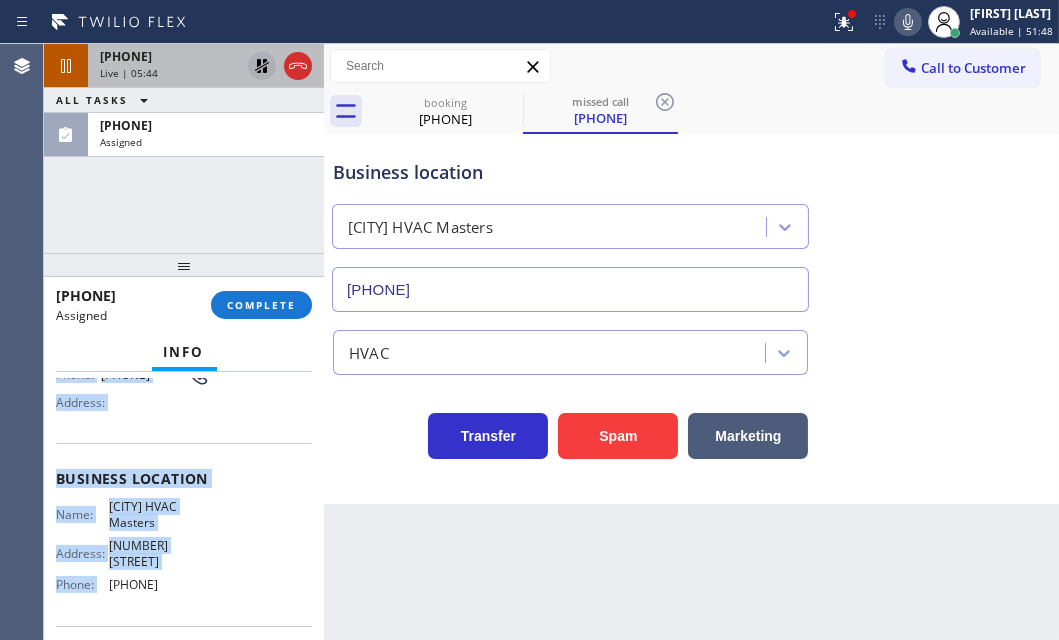 click 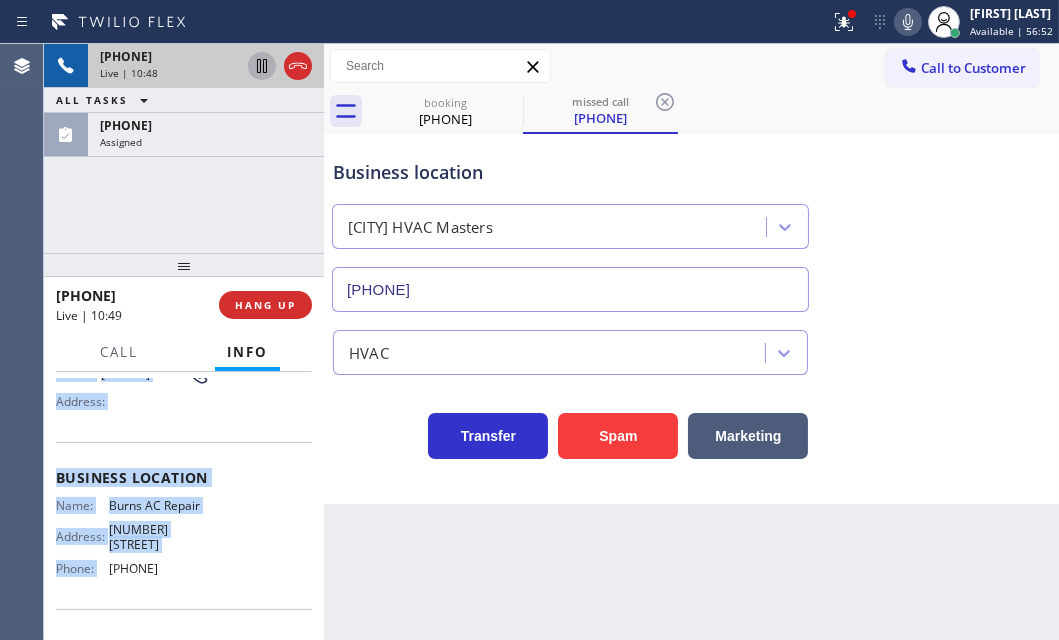 click on "Live | 10:48" at bounding box center (170, 73) 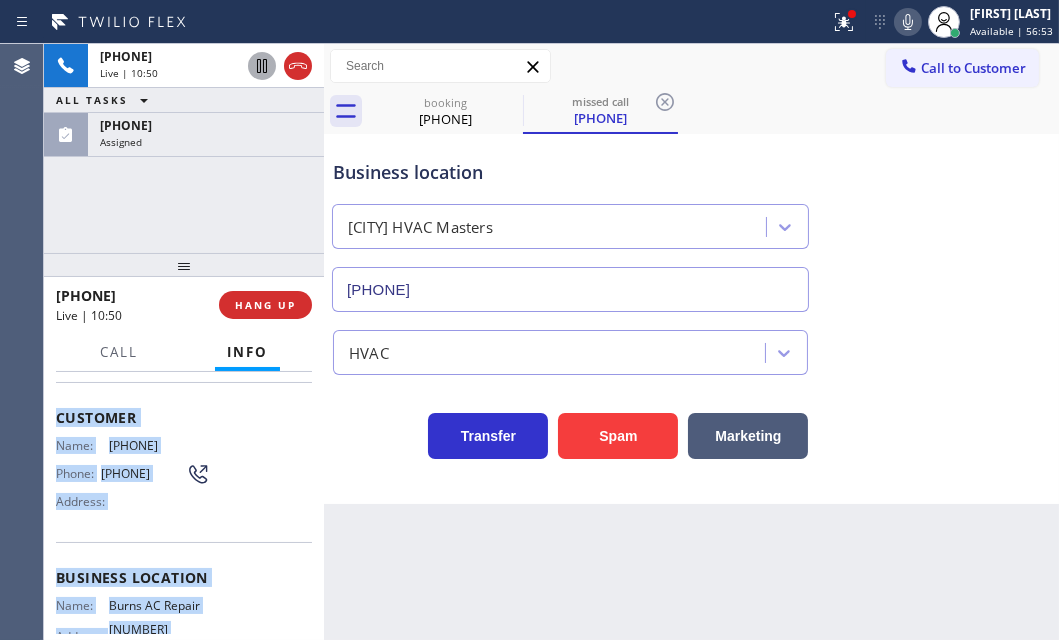 scroll, scrollTop: 0, scrollLeft: 0, axis: both 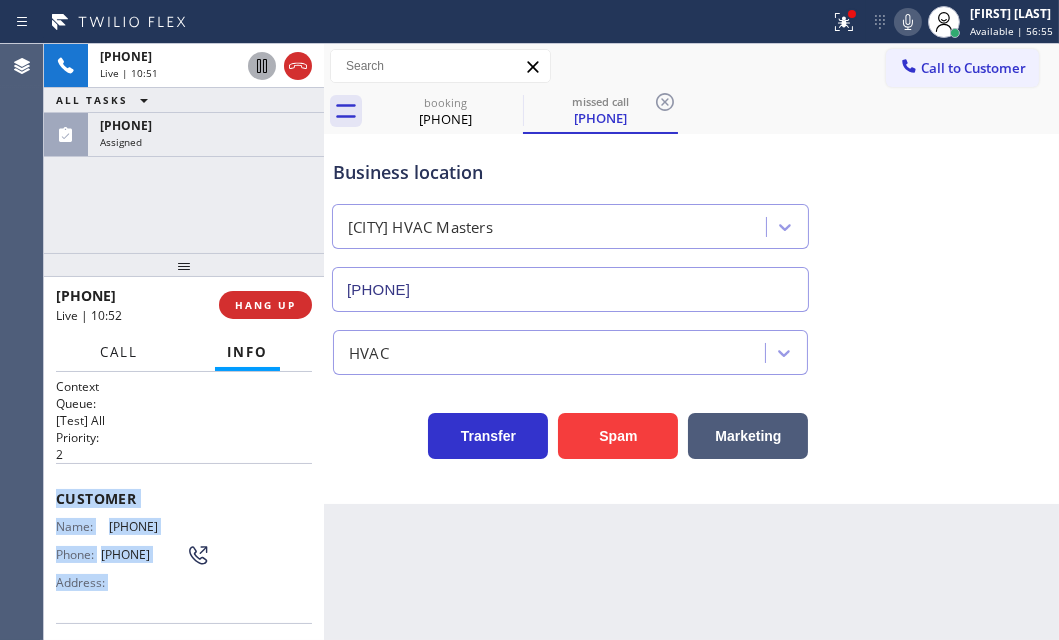 click on "Call" at bounding box center [119, 352] 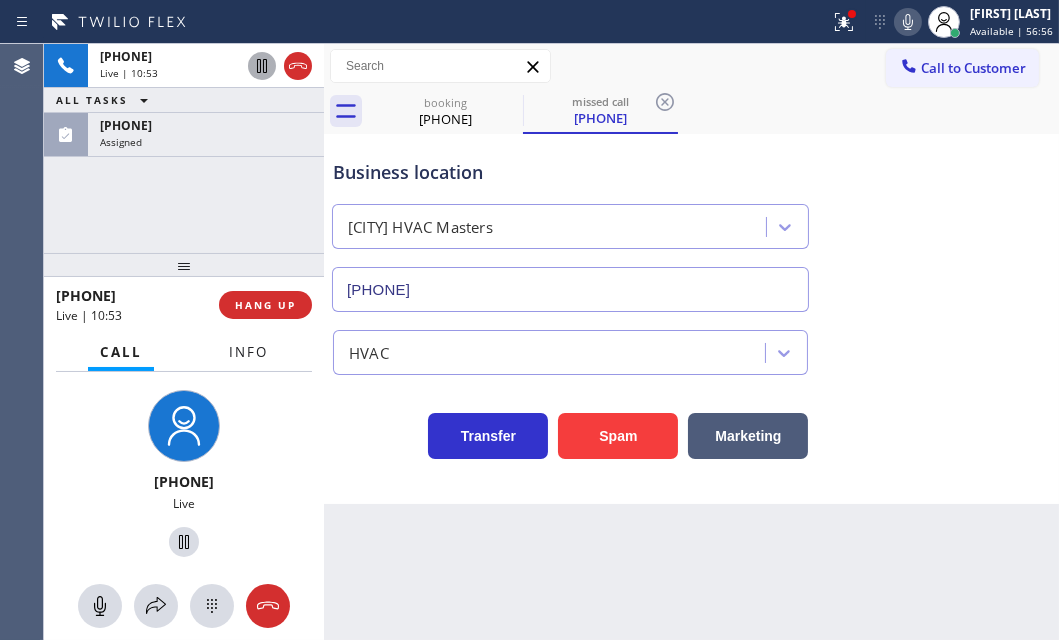 click on "Info" at bounding box center [248, 352] 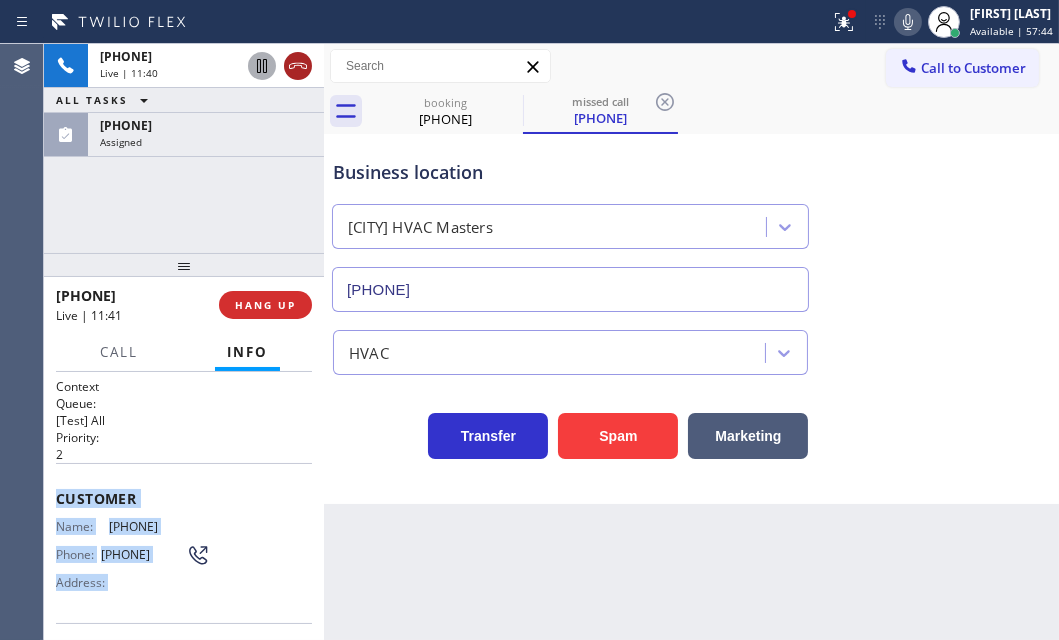 click 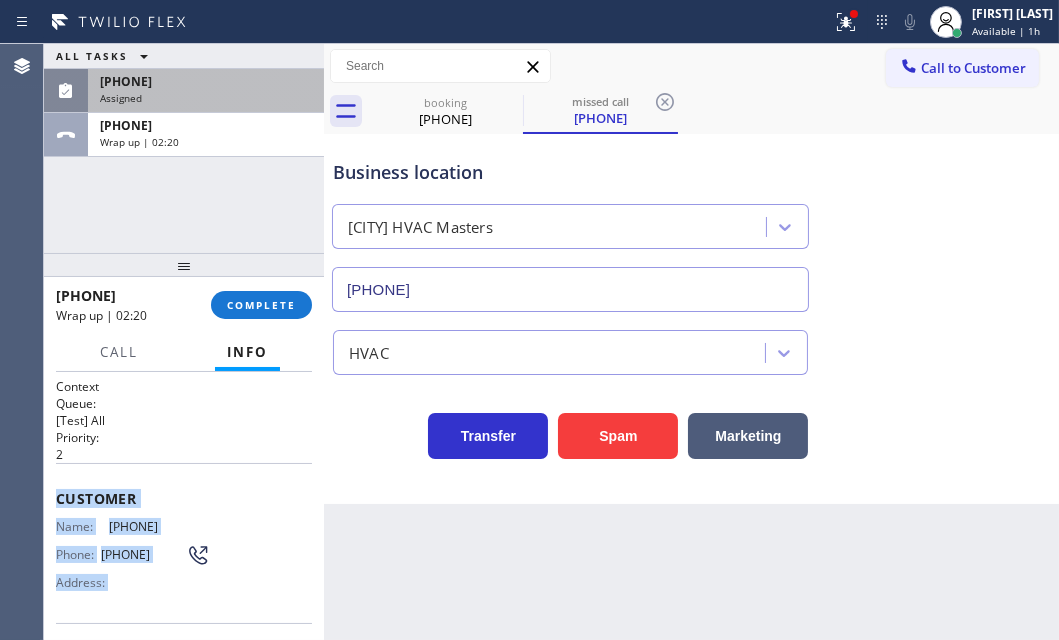 click on "[PHONE]" at bounding box center (206, 81) 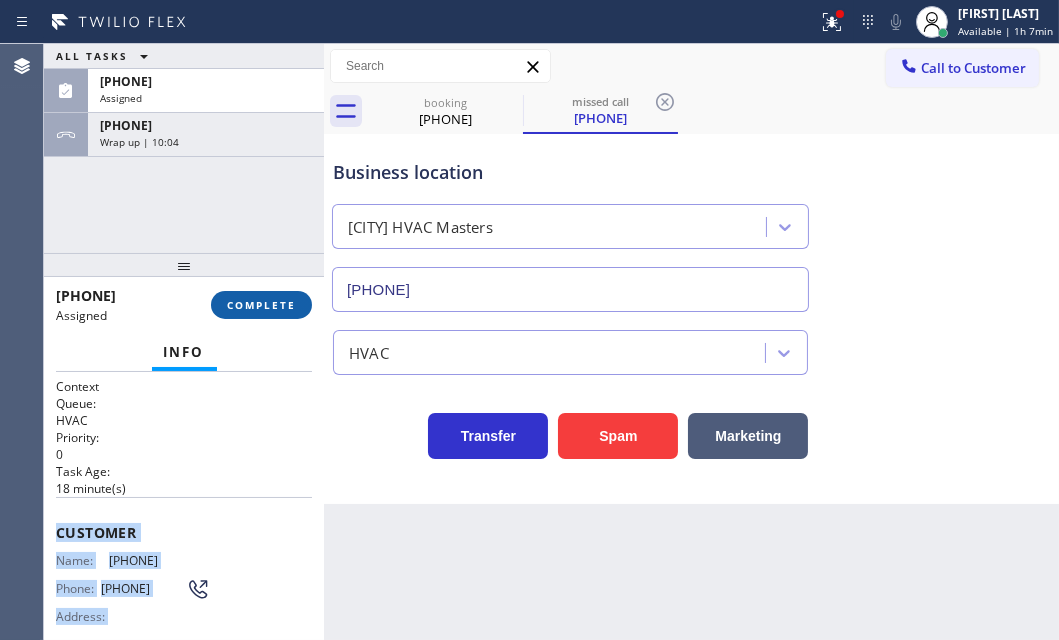 click on "COMPLETE" at bounding box center [261, 305] 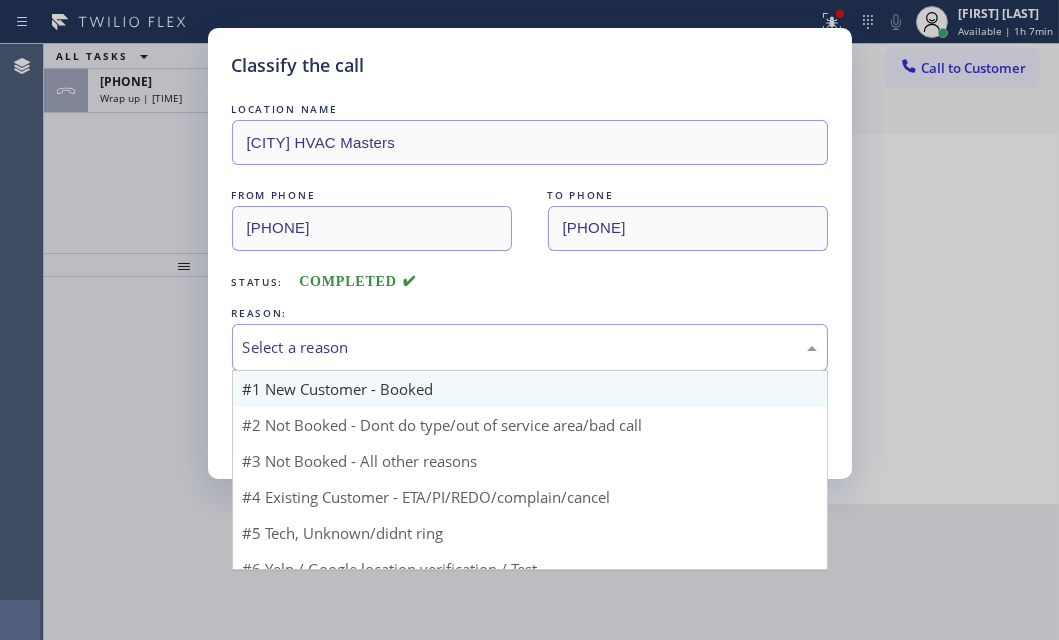 drag, startPoint x: 454, startPoint y: 340, endPoint x: 432, endPoint y: 374, distance: 40.496914 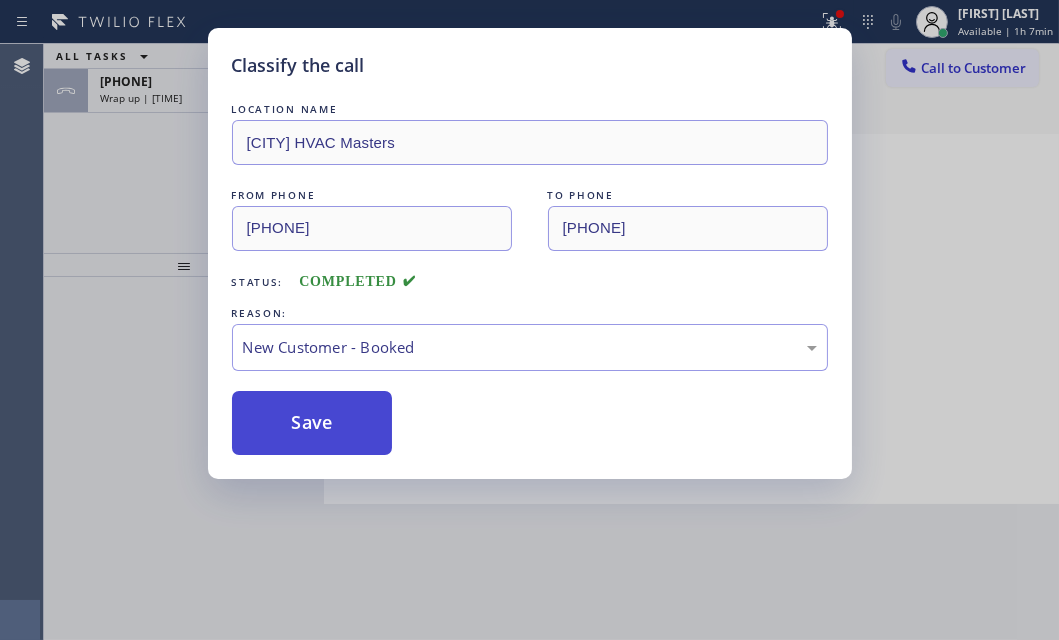 drag, startPoint x: 396, startPoint y: 387, endPoint x: 330, endPoint y: 397, distance: 66.75328 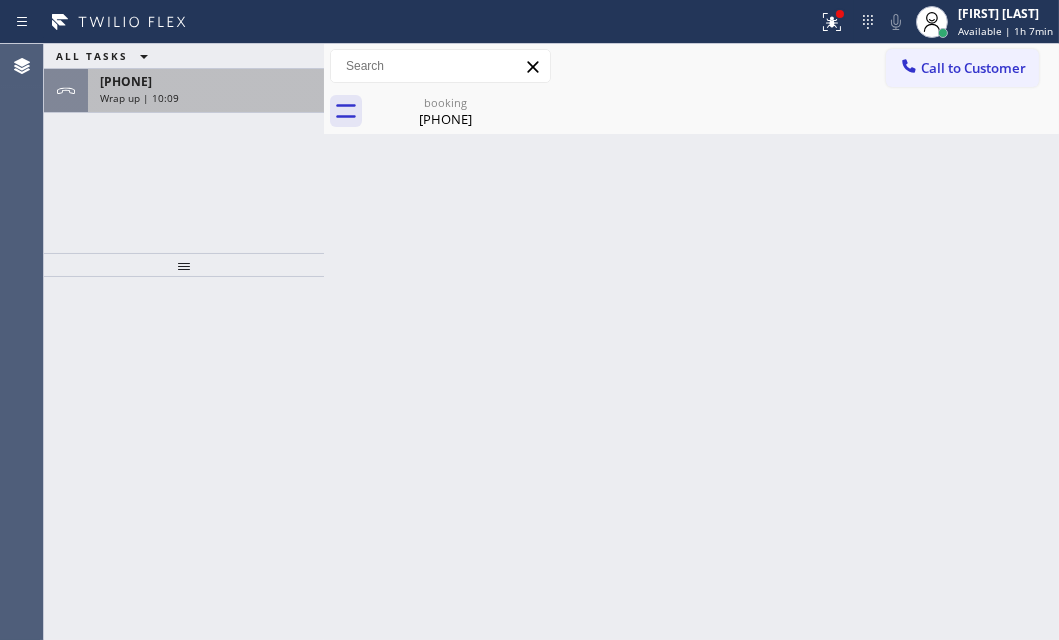 drag, startPoint x: 250, startPoint y: 82, endPoint x: 254, endPoint y: 99, distance: 17.464249 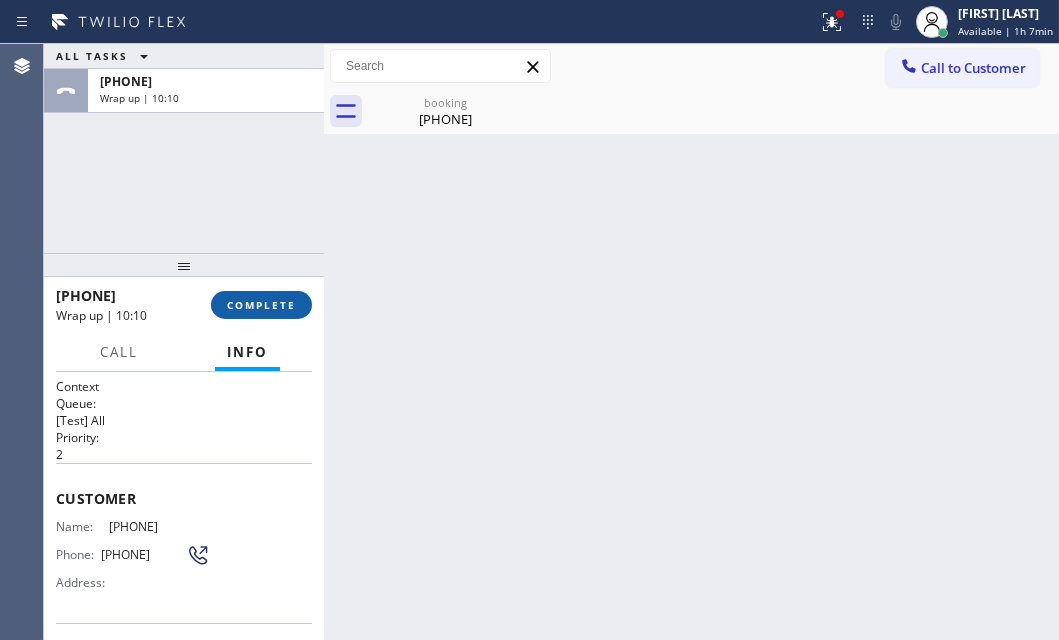 click on "COMPLETE" at bounding box center [261, 305] 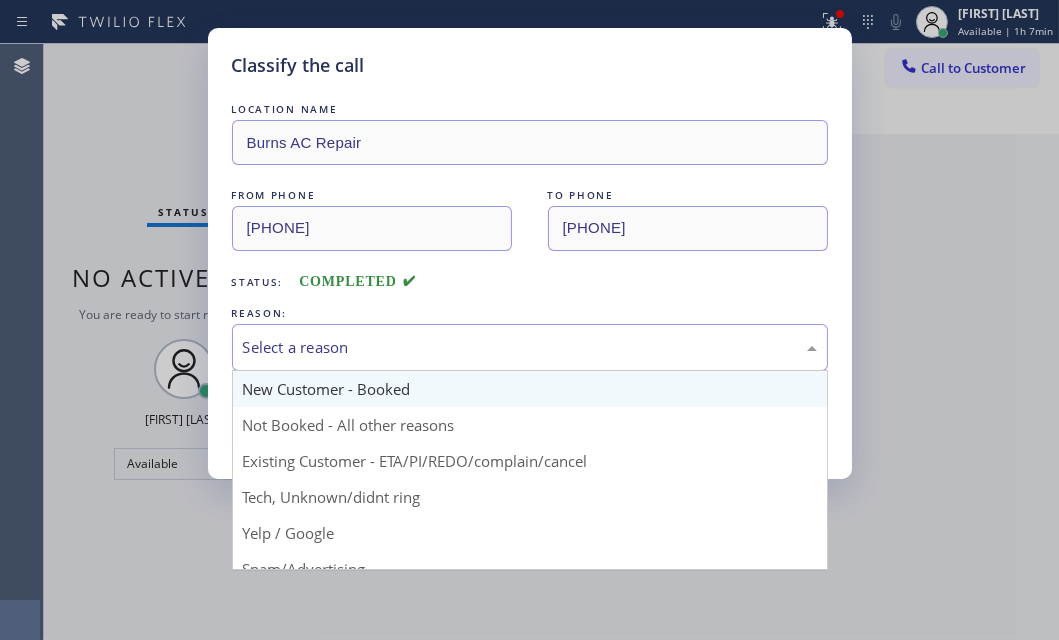 drag, startPoint x: 465, startPoint y: 342, endPoint x: 394, endPoint y: 393, distance: 87.41853 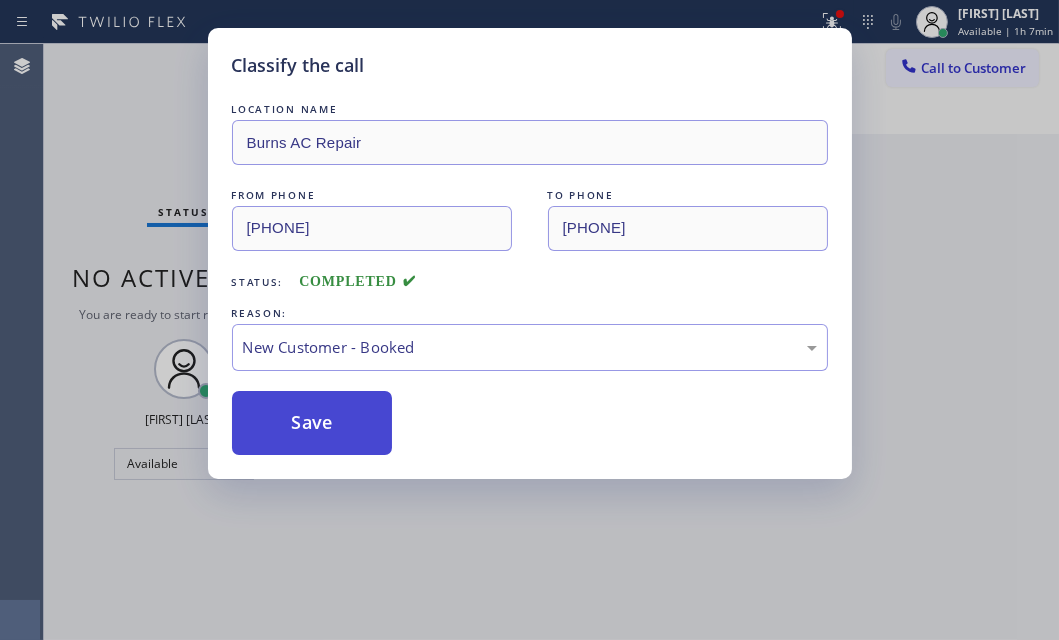 drag, startPoint x: 360, startPoint y: 424, endPoint x: 996, endPoint y: 434, distance: 636.0786 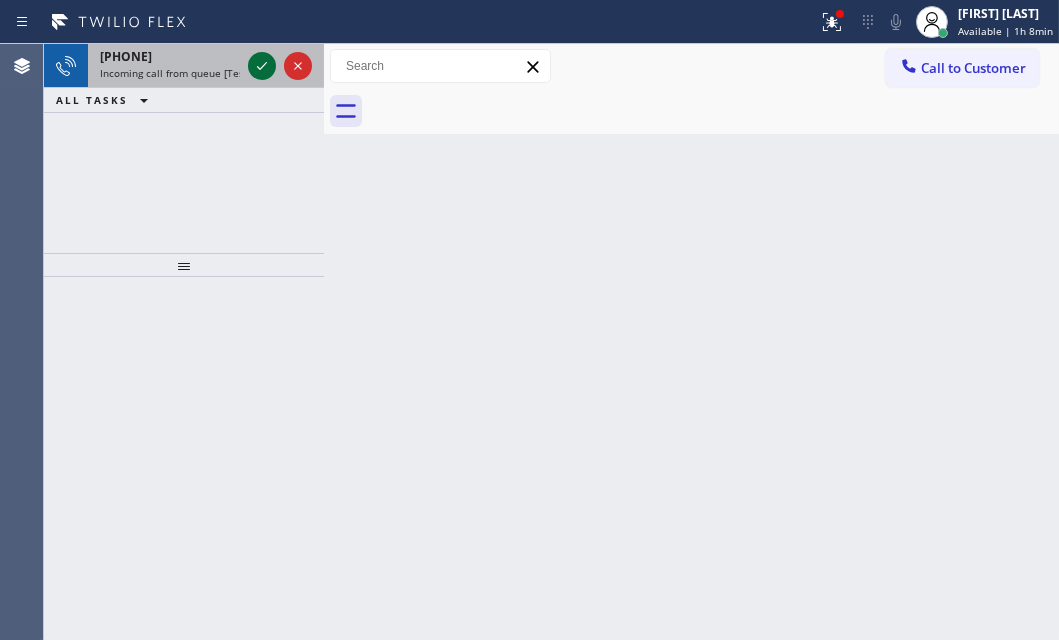 click 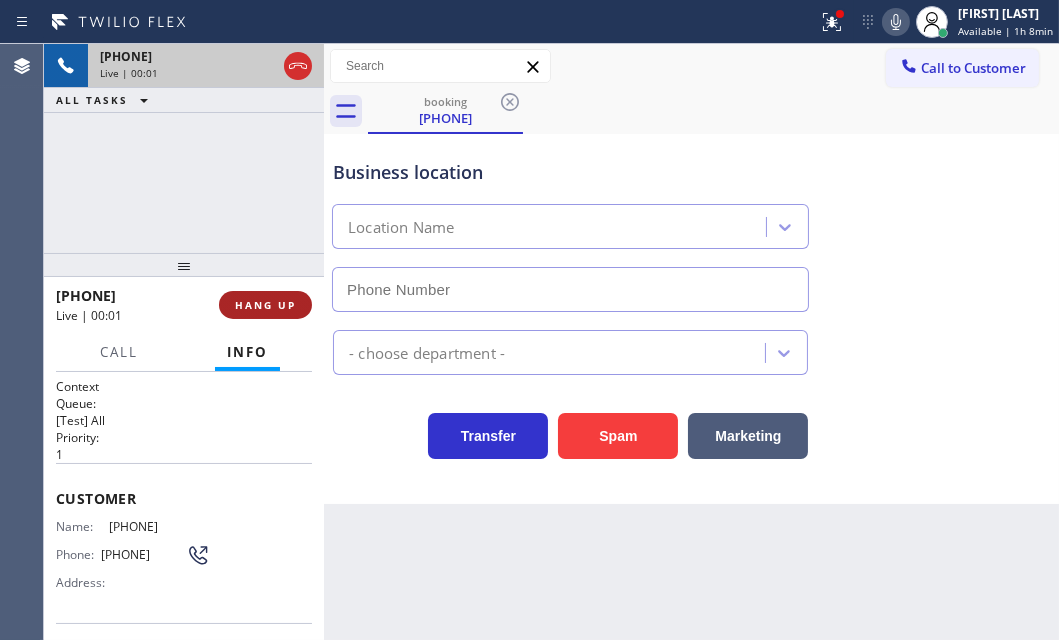 type on "[PHONE]" 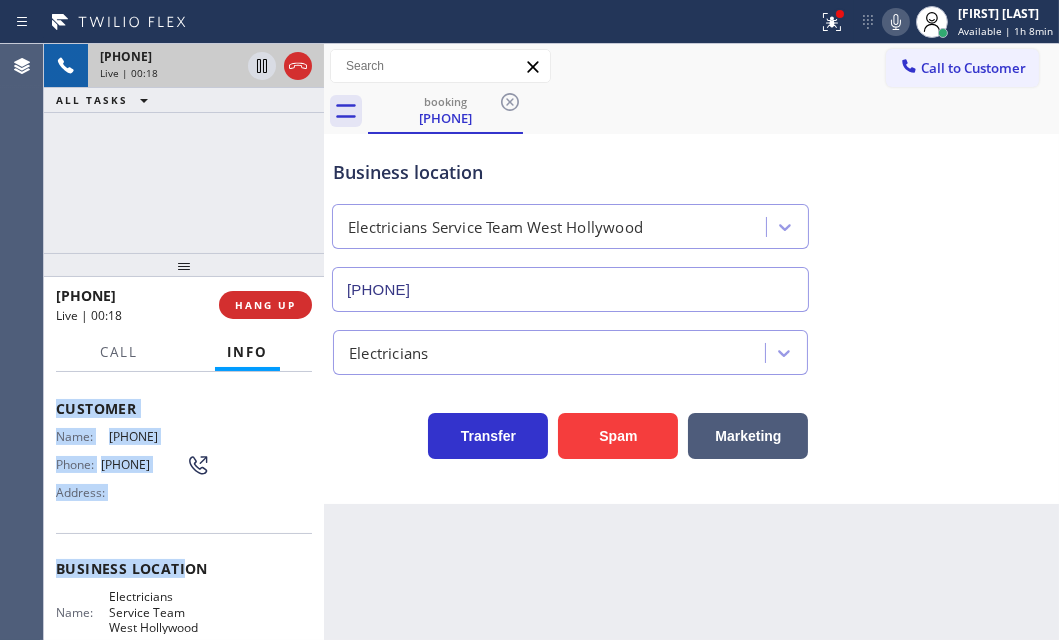 scroll, scrollTop: 181, scrollLeft: 0, axis: vertical 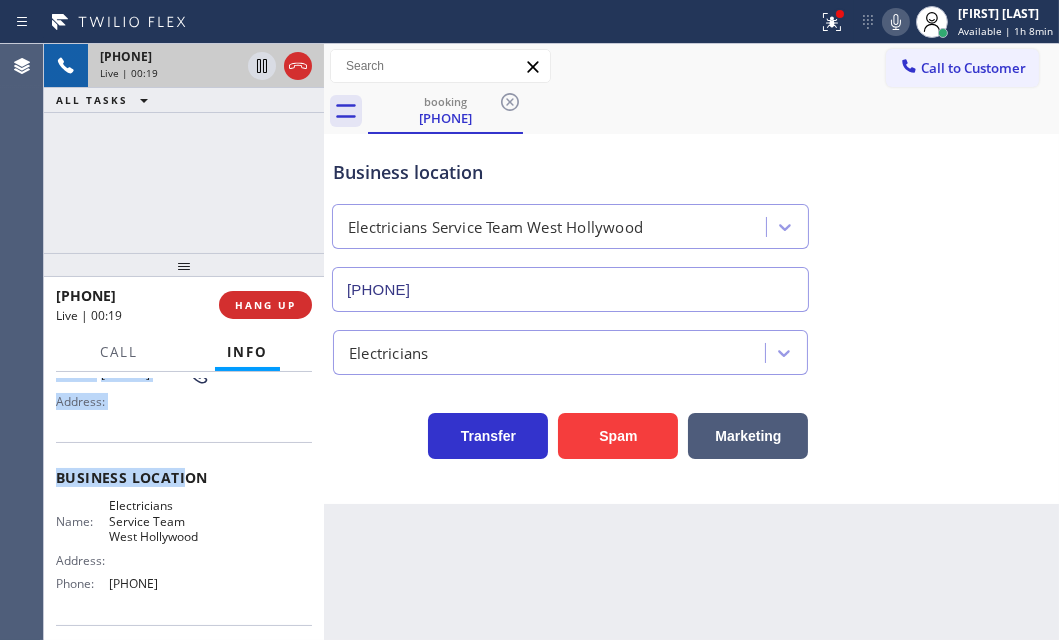 drag, startPoint x: 58, startPoint y: 489, endPoint x: 216, endPoint y: 593, distance: 189.15602 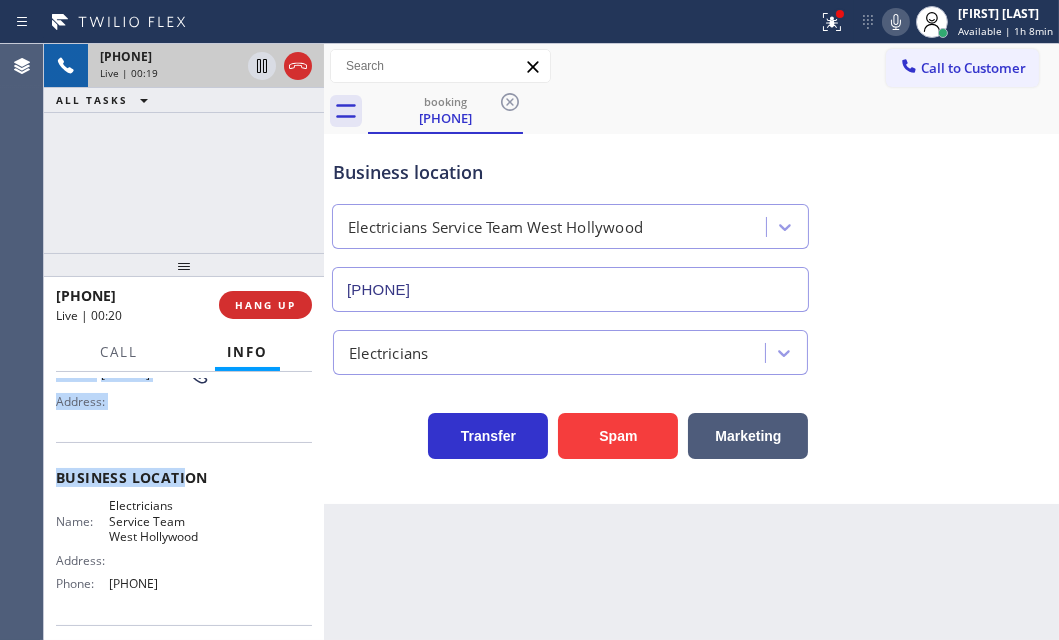 copy on "Customer Name: [PHONE] Phone: [PHONE] Address: Business location Name: Electricians Service Team West Hollywood Address: Phone: [PHONE]" 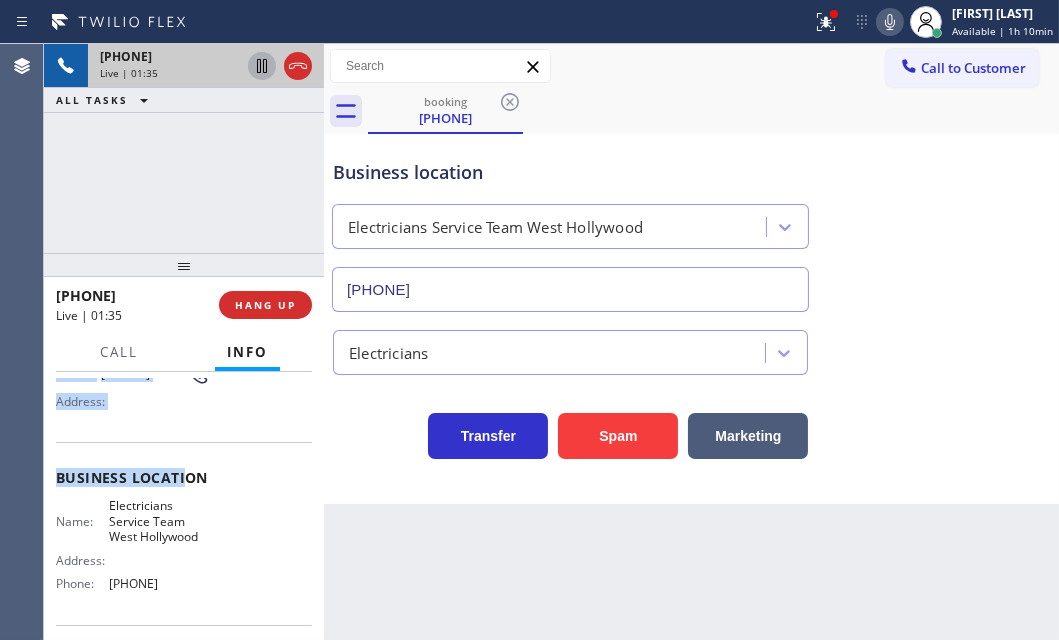 click 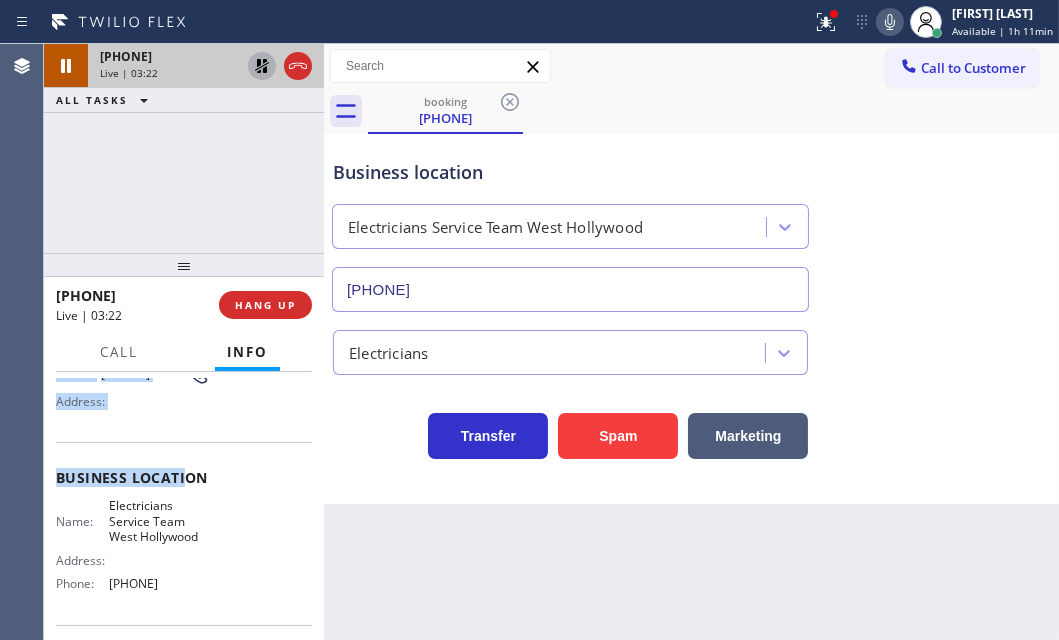 click 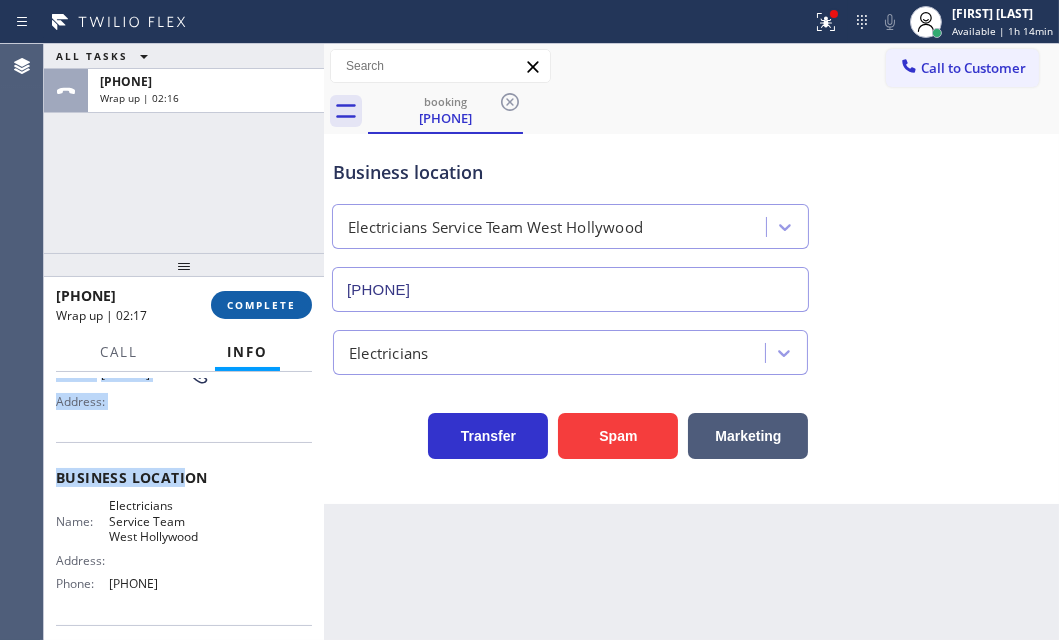 click on "COMPLETE" at bounding box center [261, 305] 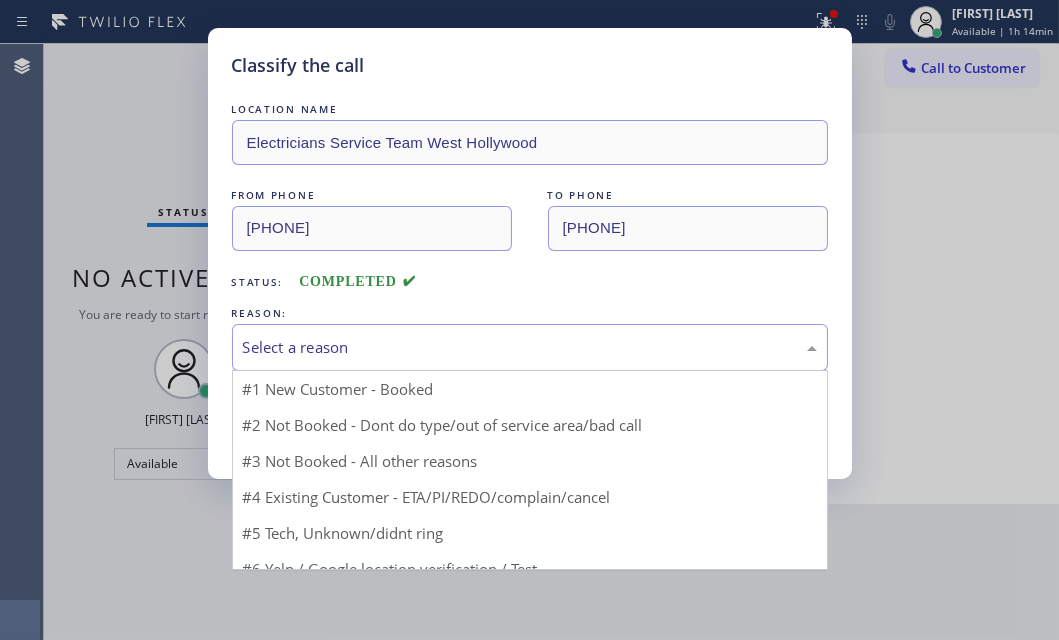 click on "Select a reason" at bounding box center (530, 347) 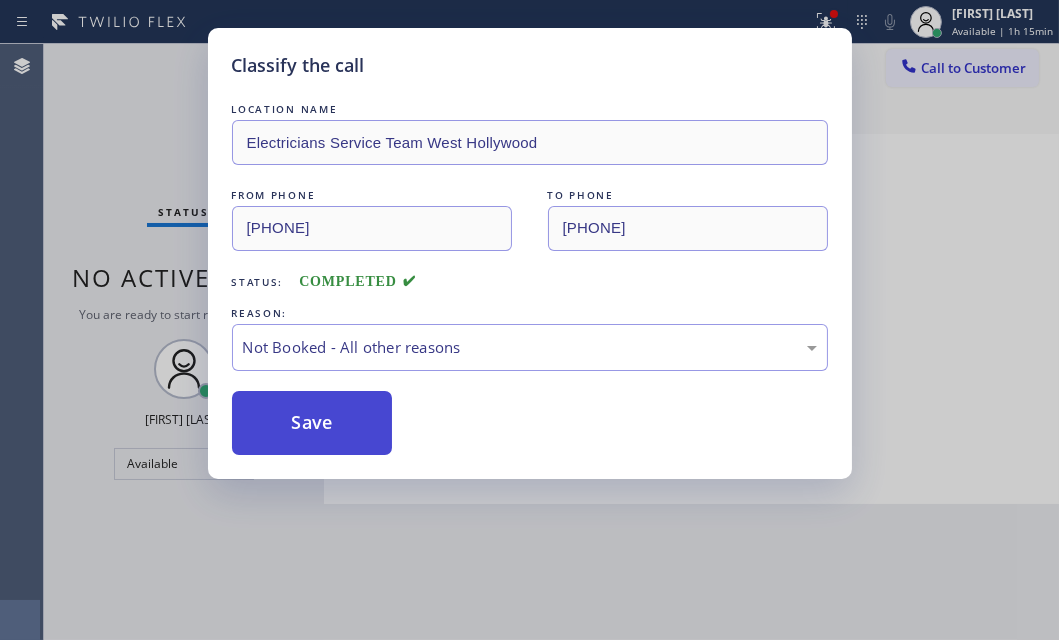 click on "Save" at bounding box center (312, 423) 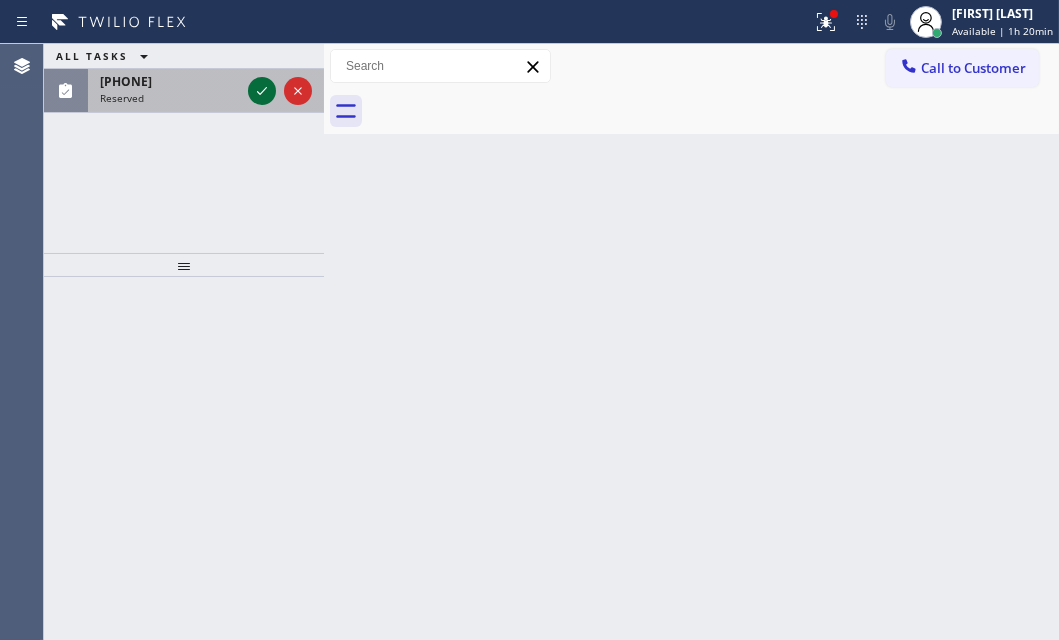 click 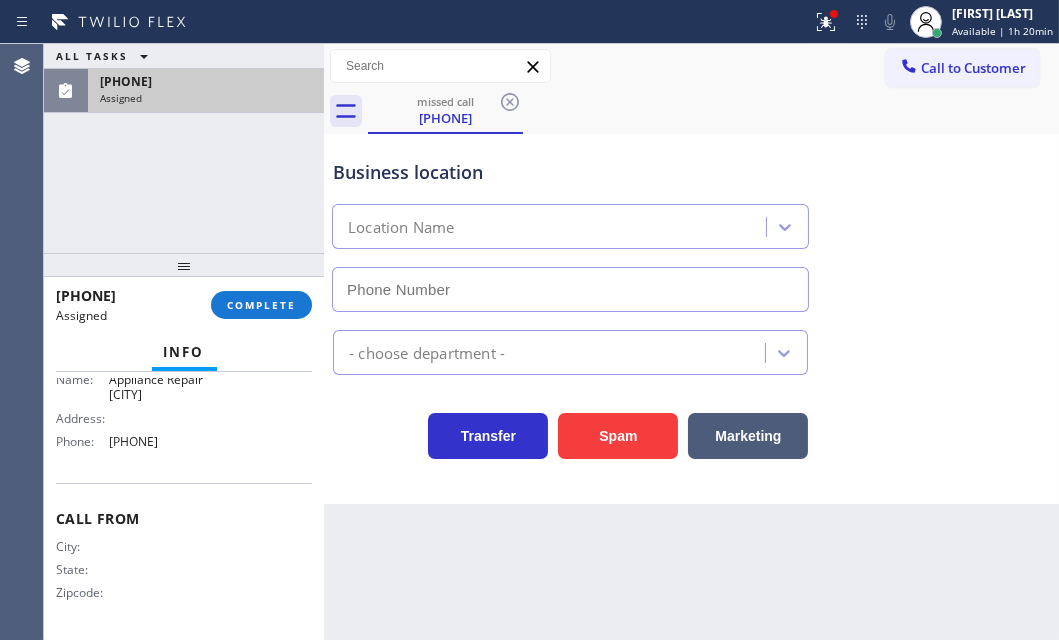 scroll, scrollTop: 343, scrollLeft: 0, axis: vertical 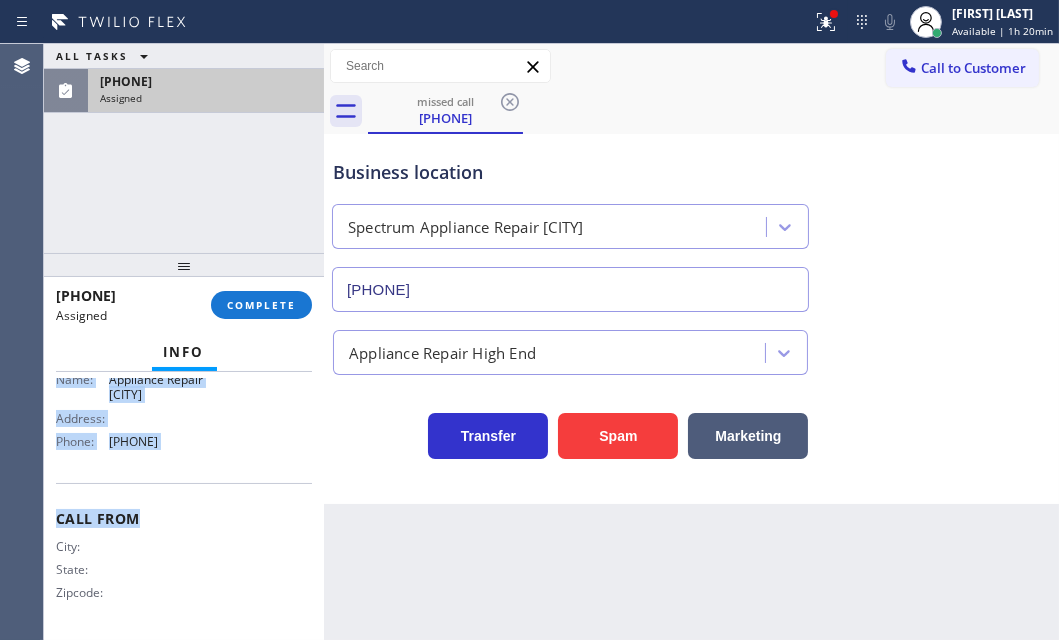 drag, startPoint x: 50, startPoint y: 504, endPoint x: 225, endPoint y: 469, distance: 178.46568 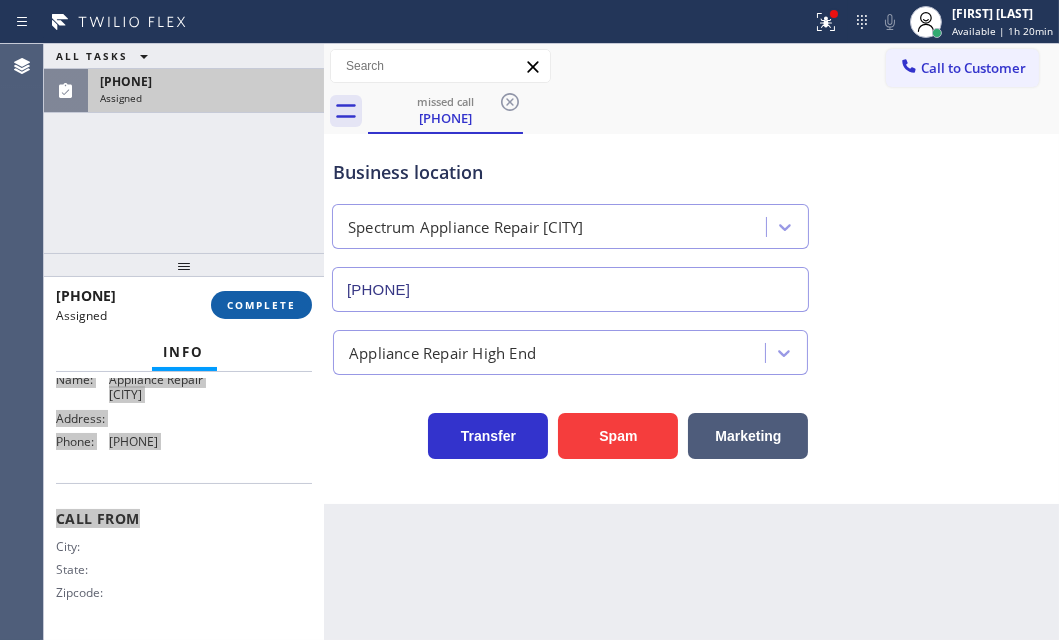 scroll, scrollTop: 360, scrollLeft: 0, axis: vertical 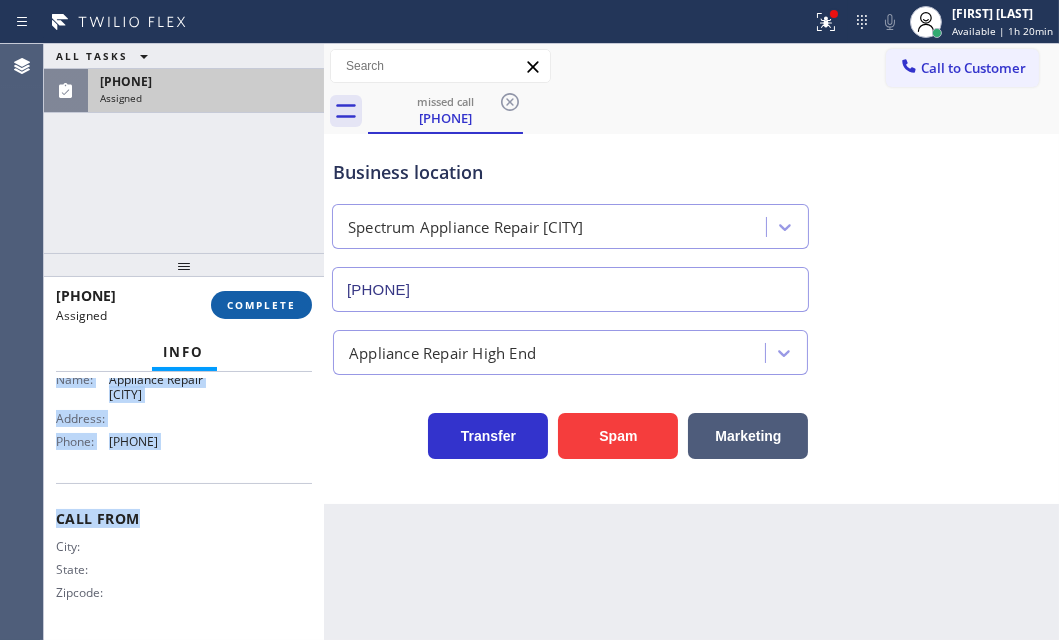 click on "COMPLETE" at bounding box center (261, 305) 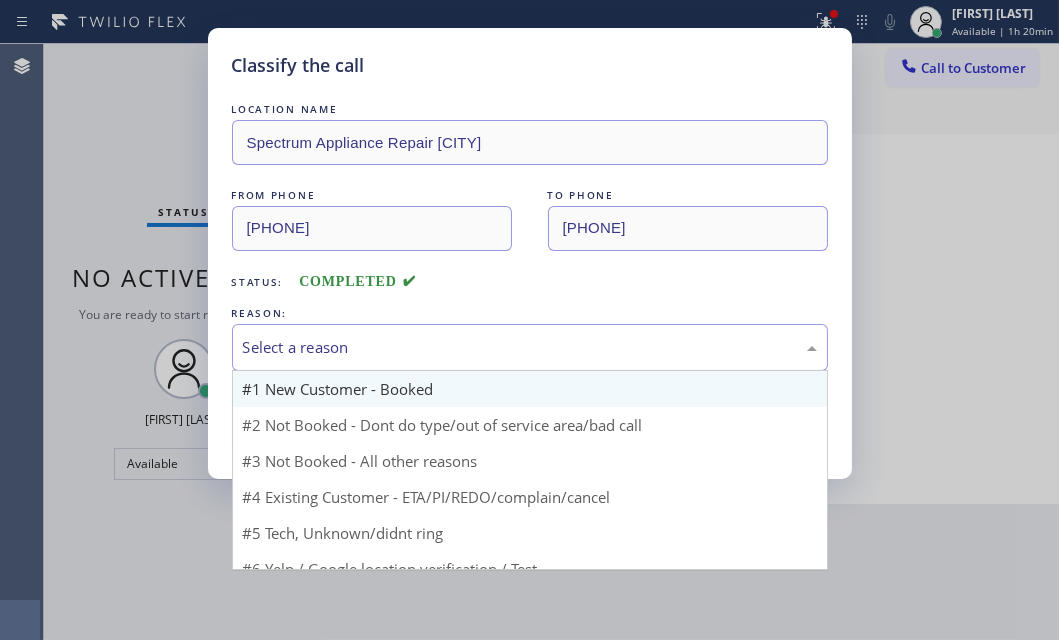 drag, startPoint x: 475, startPoint y: 337, endPoint x: 432, endPoint y: 388, distance: 66.70832 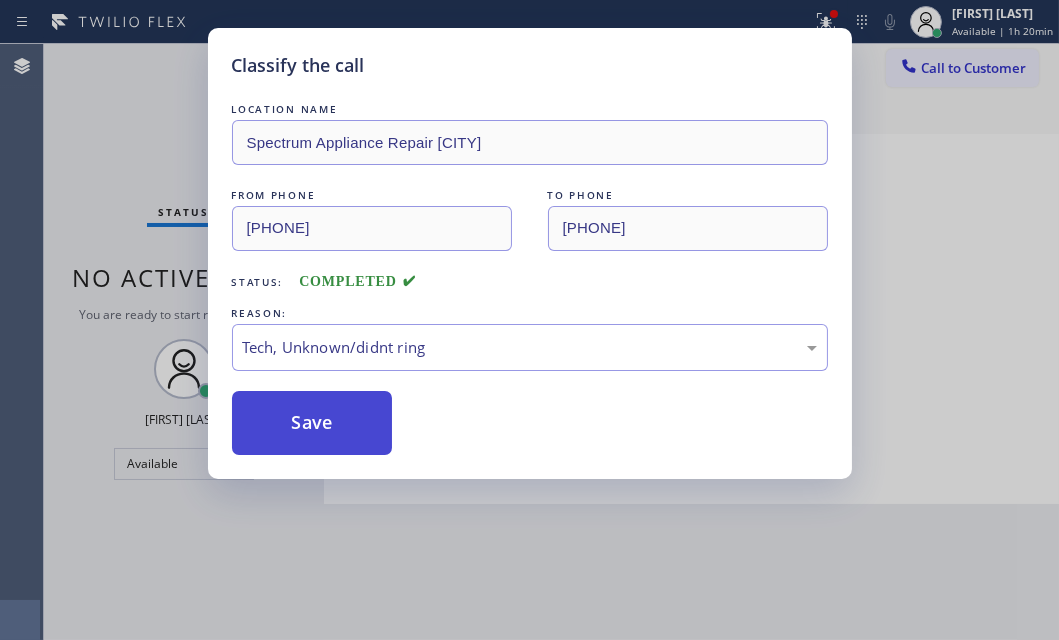 click on "Save" at bounding box center [312, 423] 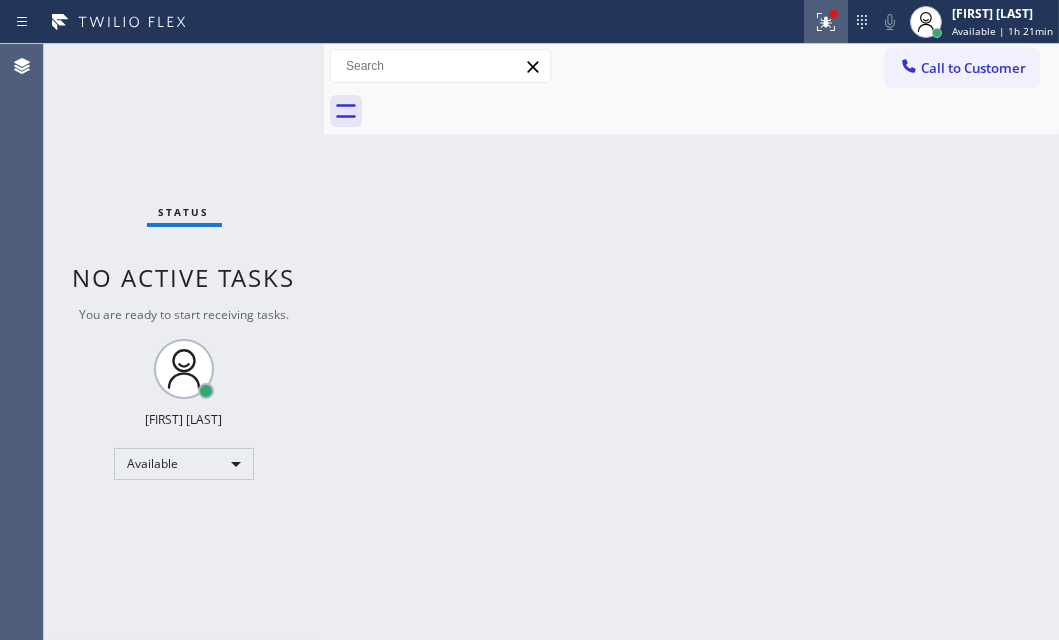 click at bounding box center [826, 22] 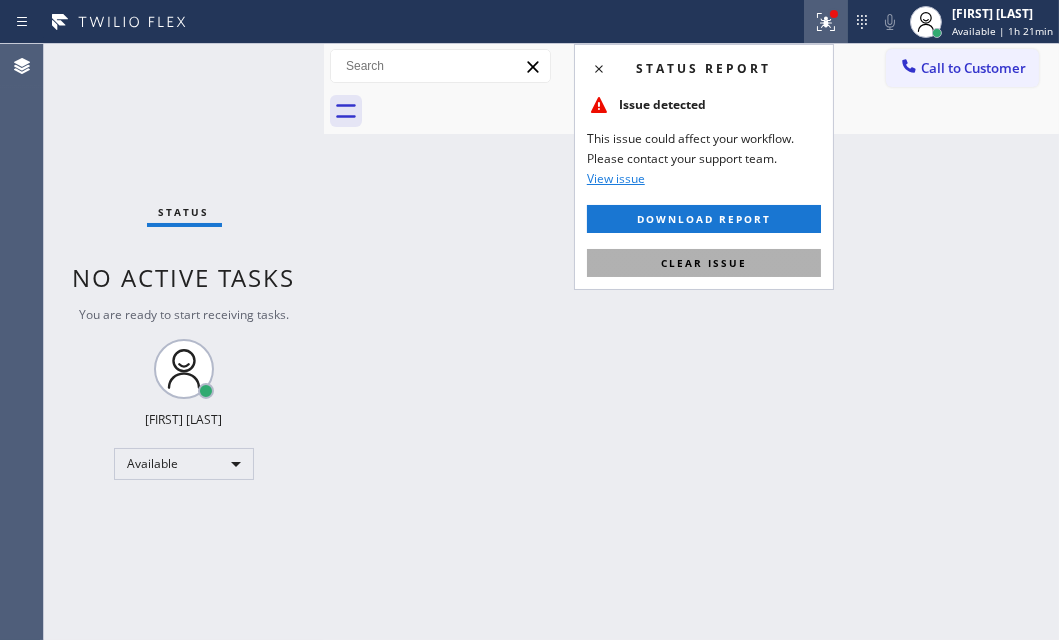 click on "Clear issue" at bounding box center (704, 263) 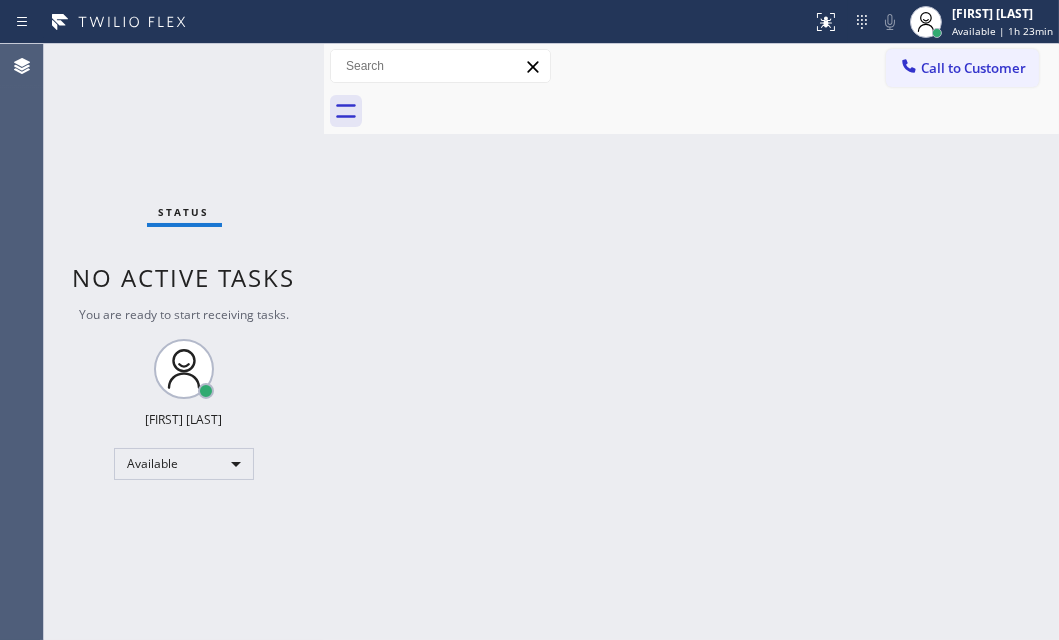 drag, startPoint x: 473, startPoint y: 348, endPoint x: 497, endPoint y: 350, distance: 24.083189 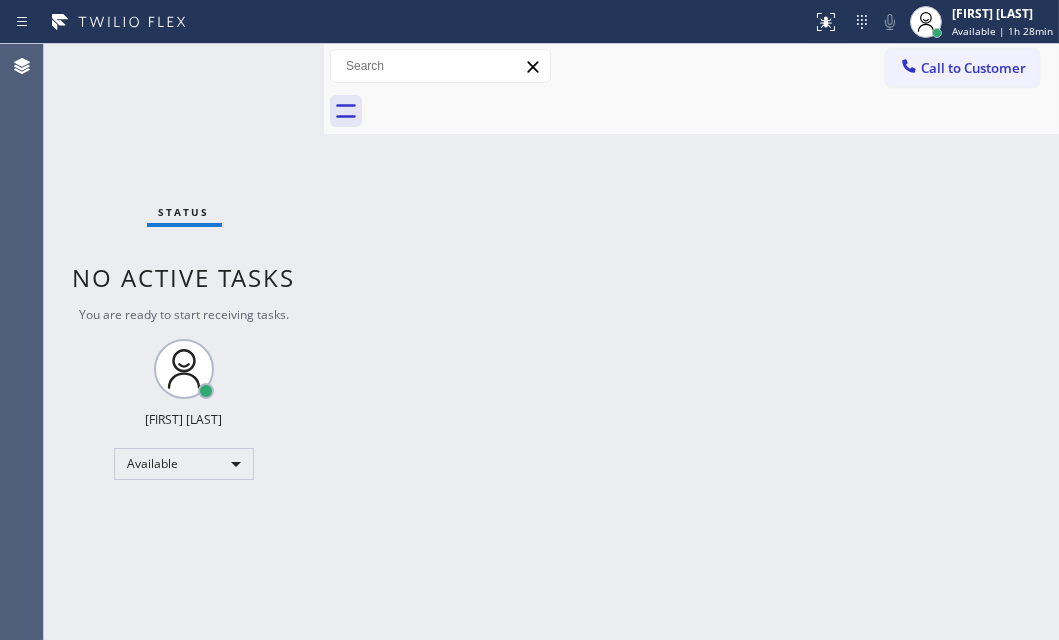 click on "Status   No active tasks     You are ready to start receiving tasks.   [FIRST] [LAST] Available" at bounding box center (184, 342) 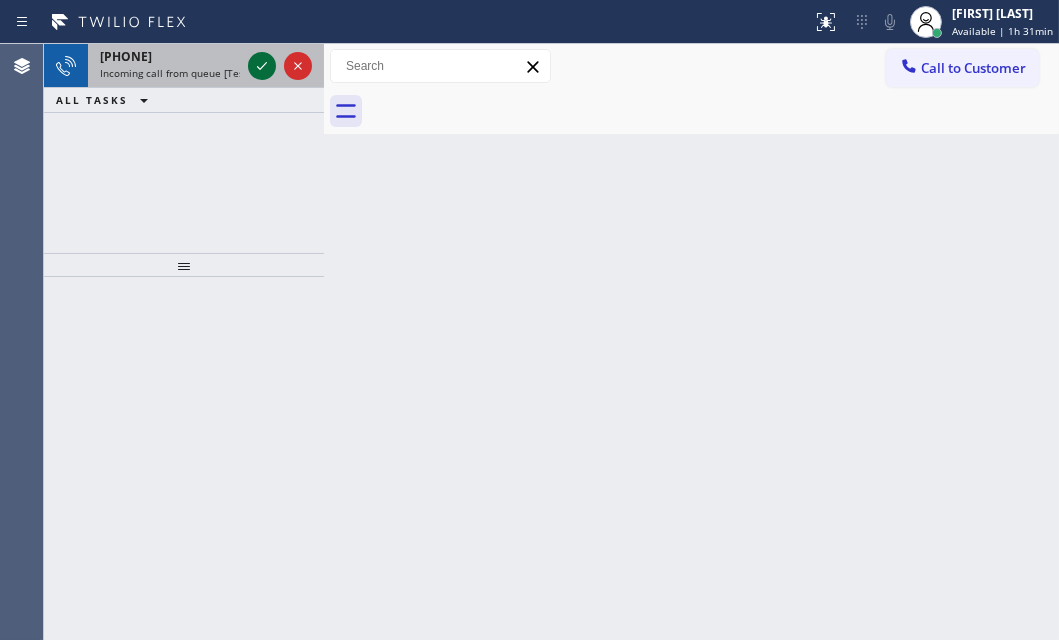 click 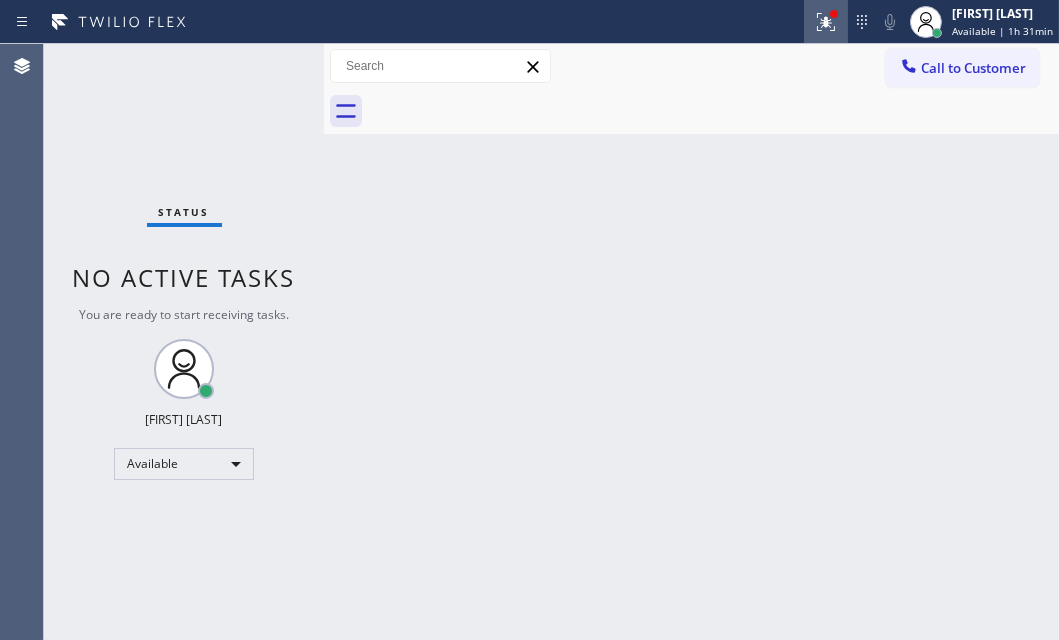 click at bounding box center (826, 22) 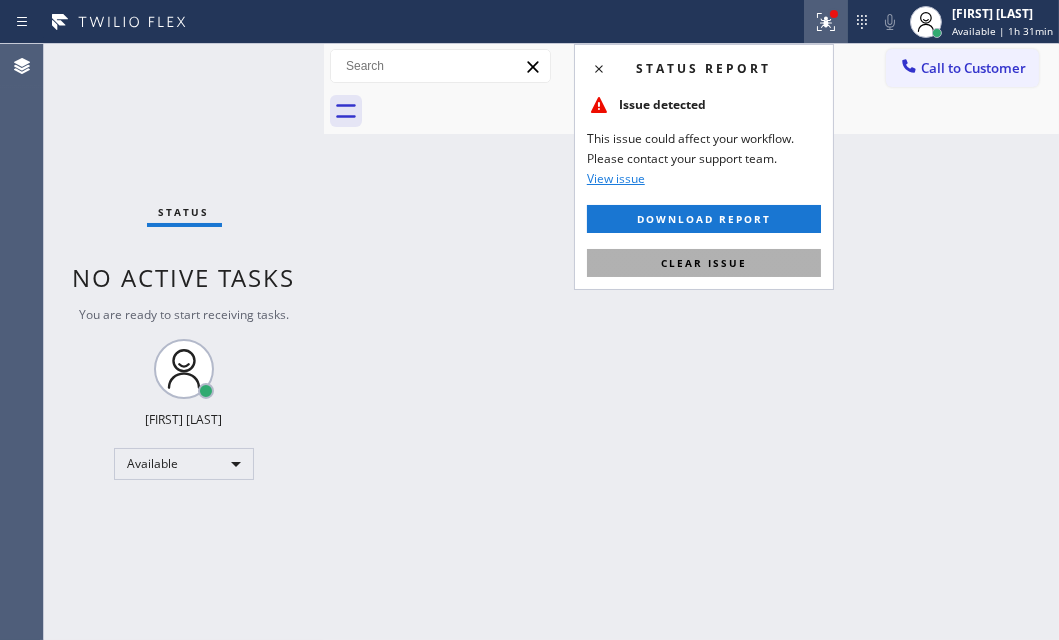 click on "Clear issue" at bounding box center [704, 263] 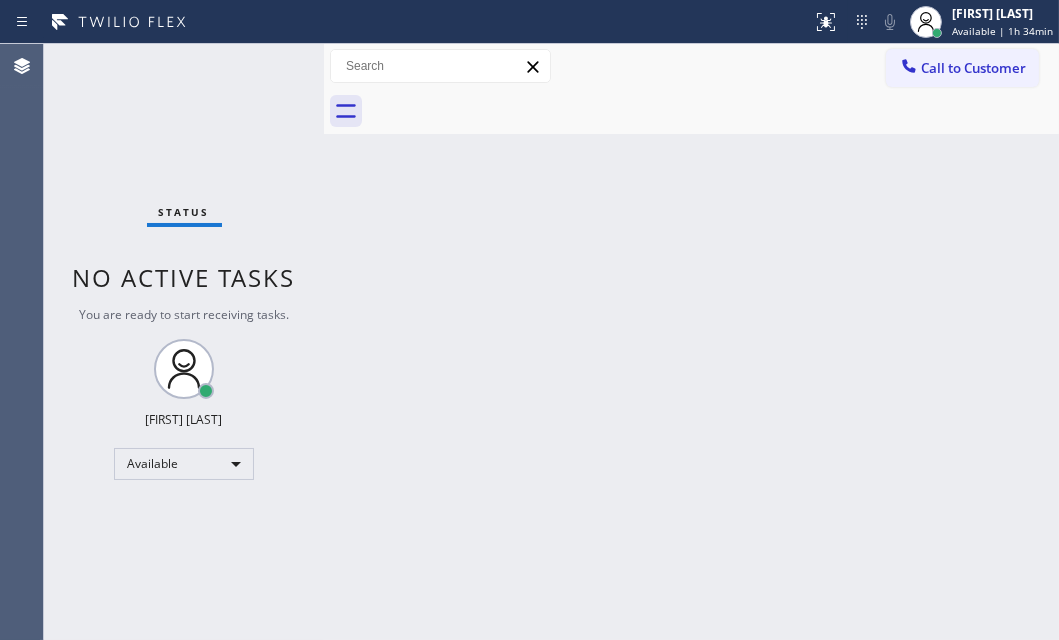 click on "Back to Dashboard Change Sender ID Customers Technicians Select a contact Outbound call Technician Search Technician Your caller id phone number Your caller id phone number Call Technician info Name   Phone none Address none Change Sender ID HVAC [PHONE] 5 Star Appliance [PHONE] Appliance Repair [PHONE] Plumbing [PHONE] Air Duct Cleaning [PHONE]  Electricians [PHONE] Cancel Change Check personal SMS Reset Change No tabs Call to Customer Outbound call Location Timothy HVAC Company Your caller id phone number [PHONE] Customer number Call Outbound call Technician Search Technician Your caller id phone number Your caller id phone number Call" at bounding box center (691, 342) 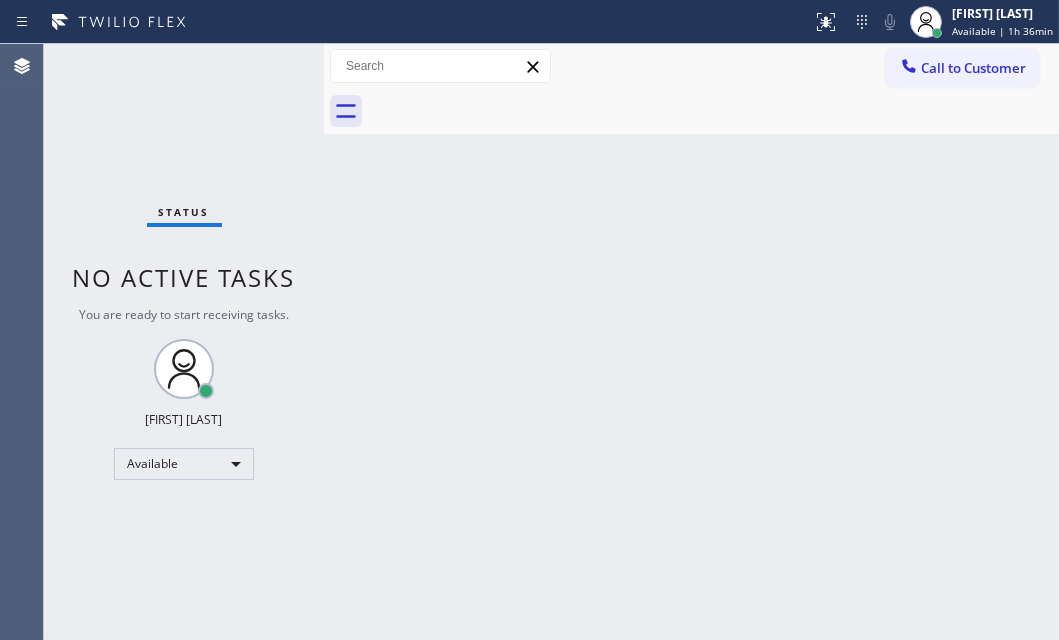 click at bounding box center (324, 342) 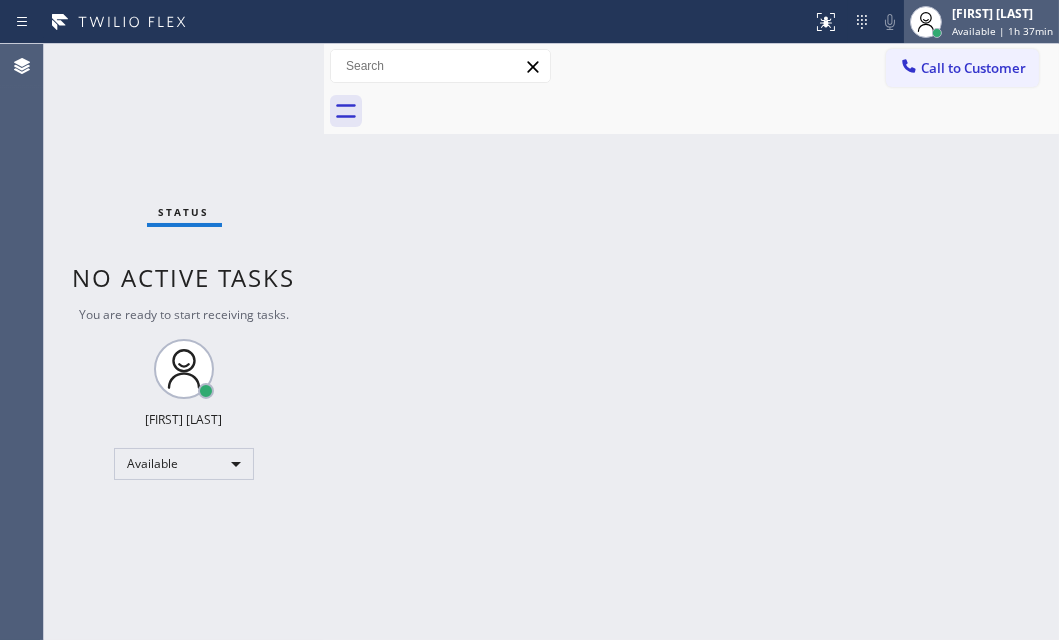 click on "Available | 1h 37min" at bounding box center [1002, 31] 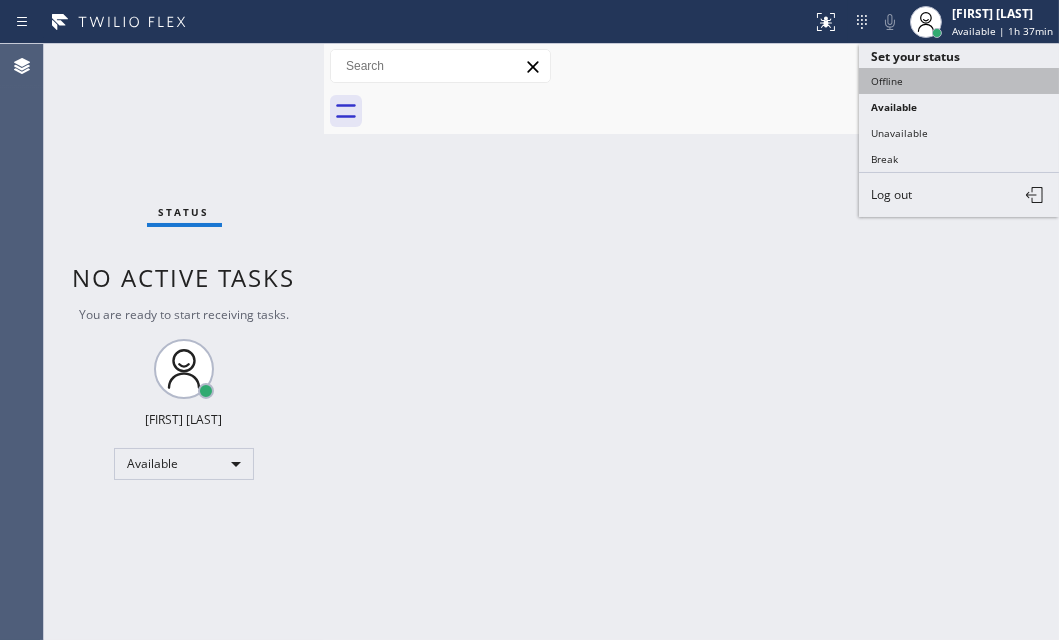 click on "Offline" at bounding box center [959, 81] 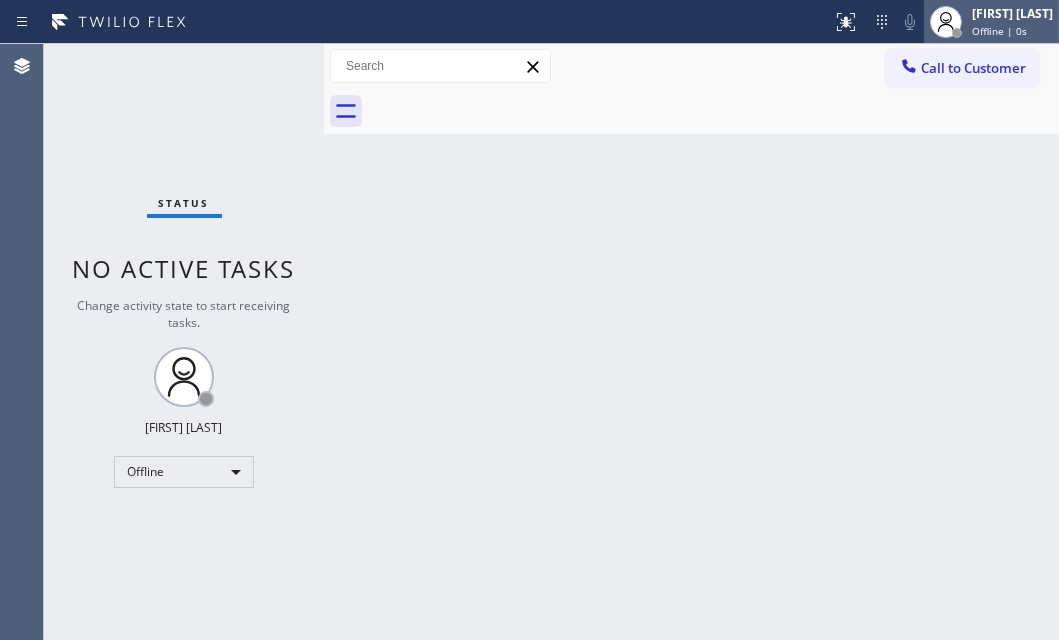 click on "[FIRST] [LAST]" at bounding box center [1012, 13] 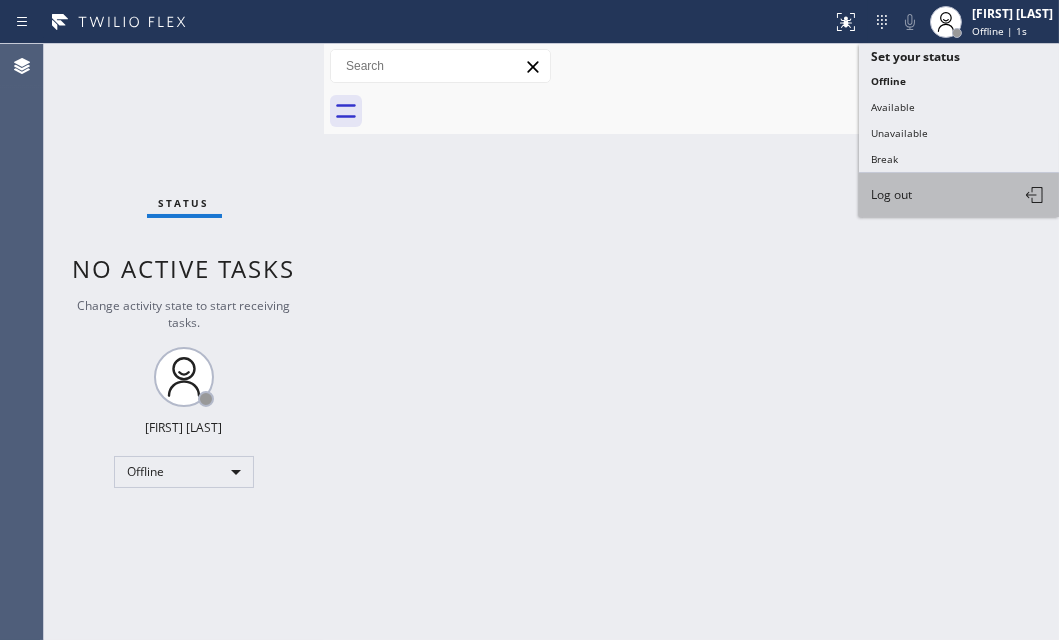 click on "Log out" at bounding box center [959, 195] 